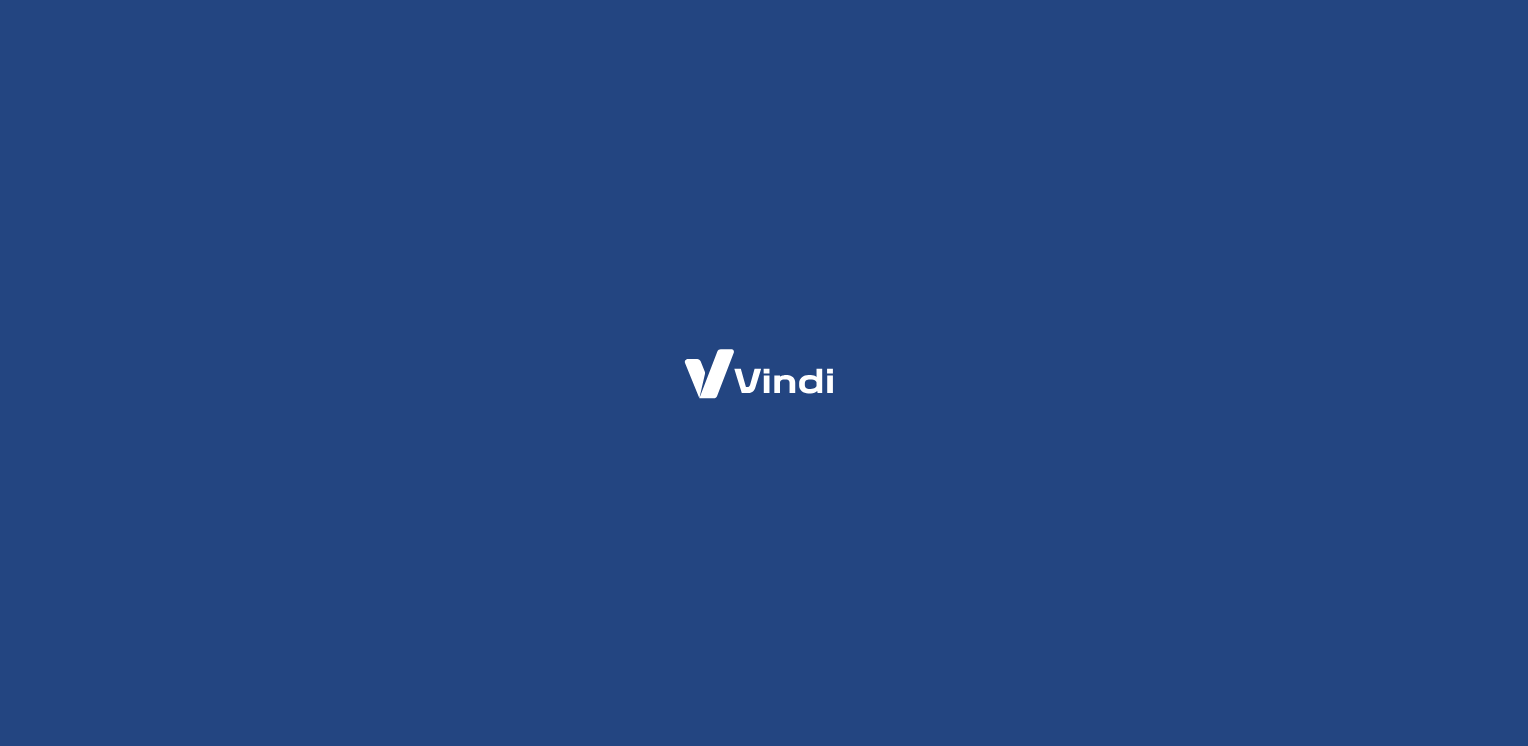 scroll, scrollTop: 0, scrollLeft: 0, axis: both 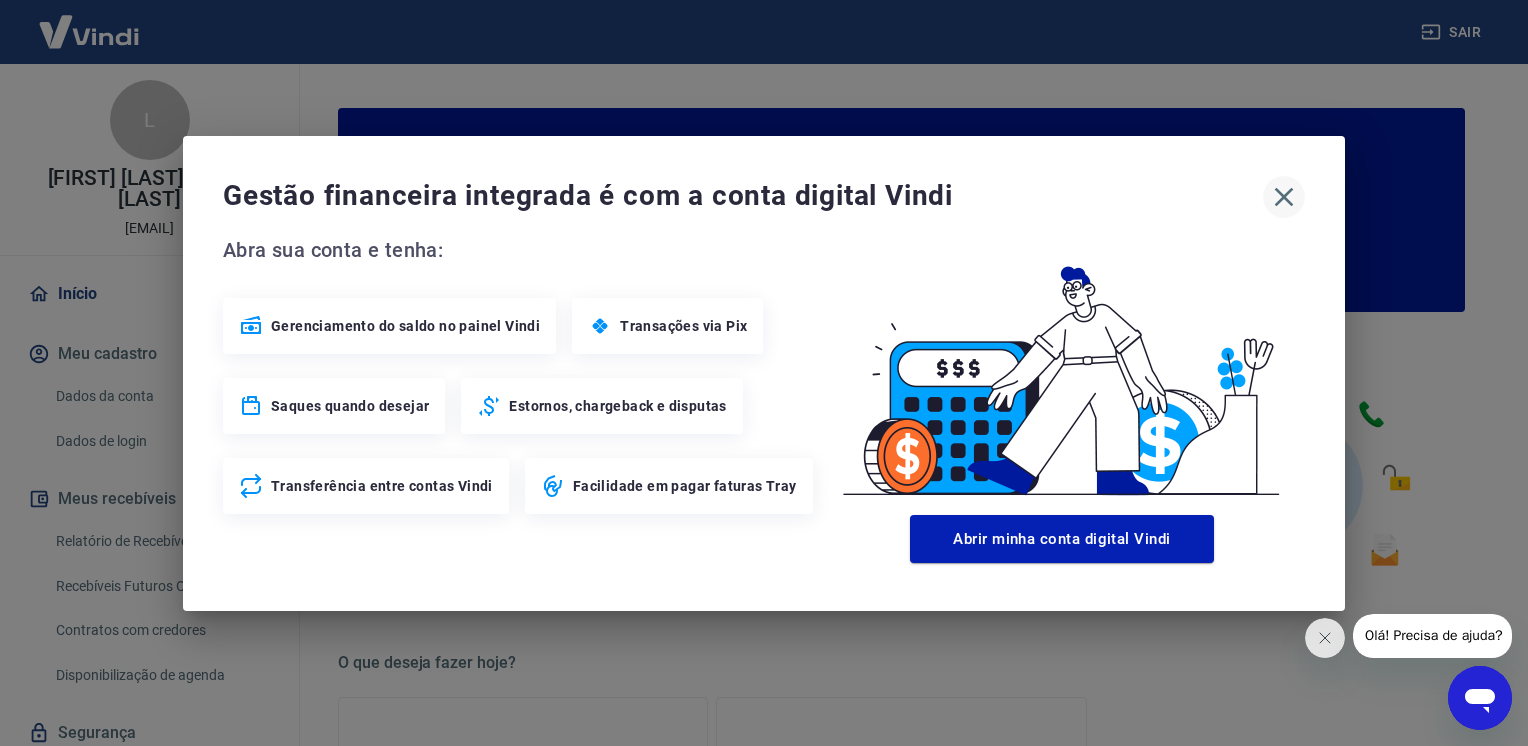 click 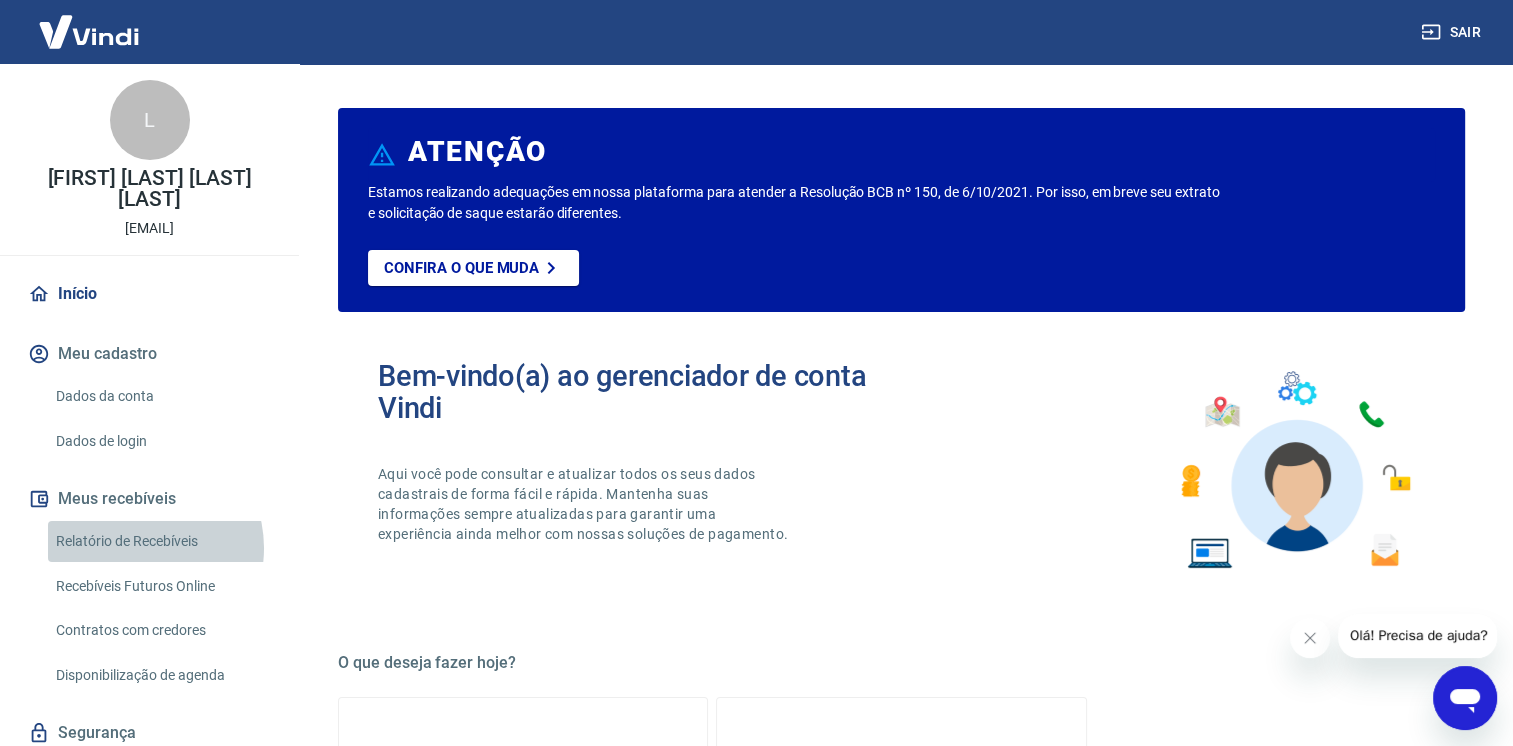 click on "Relatório de Recebíveis" at bounding box center (161, 541) 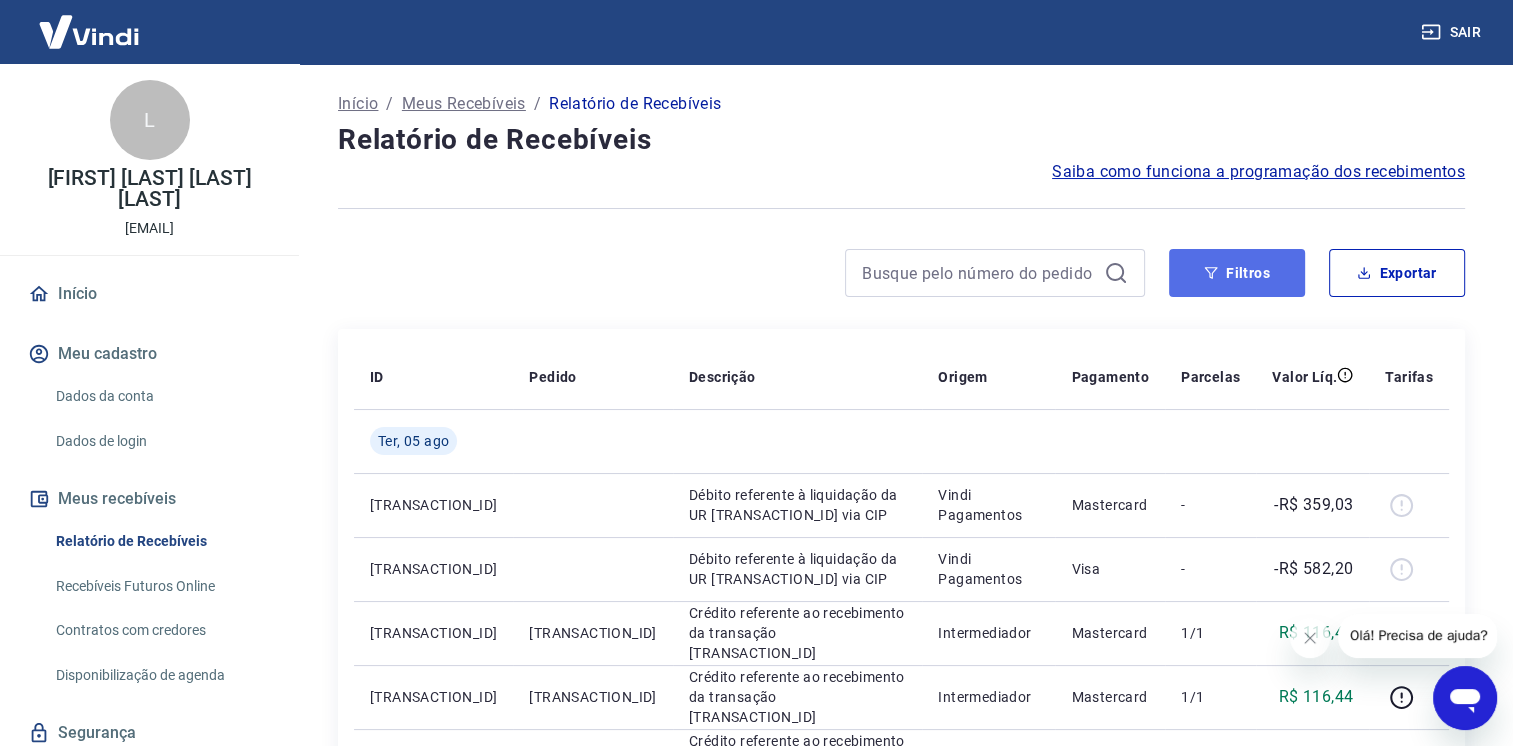click on "Filtros" at bounding box center (1237, 273) 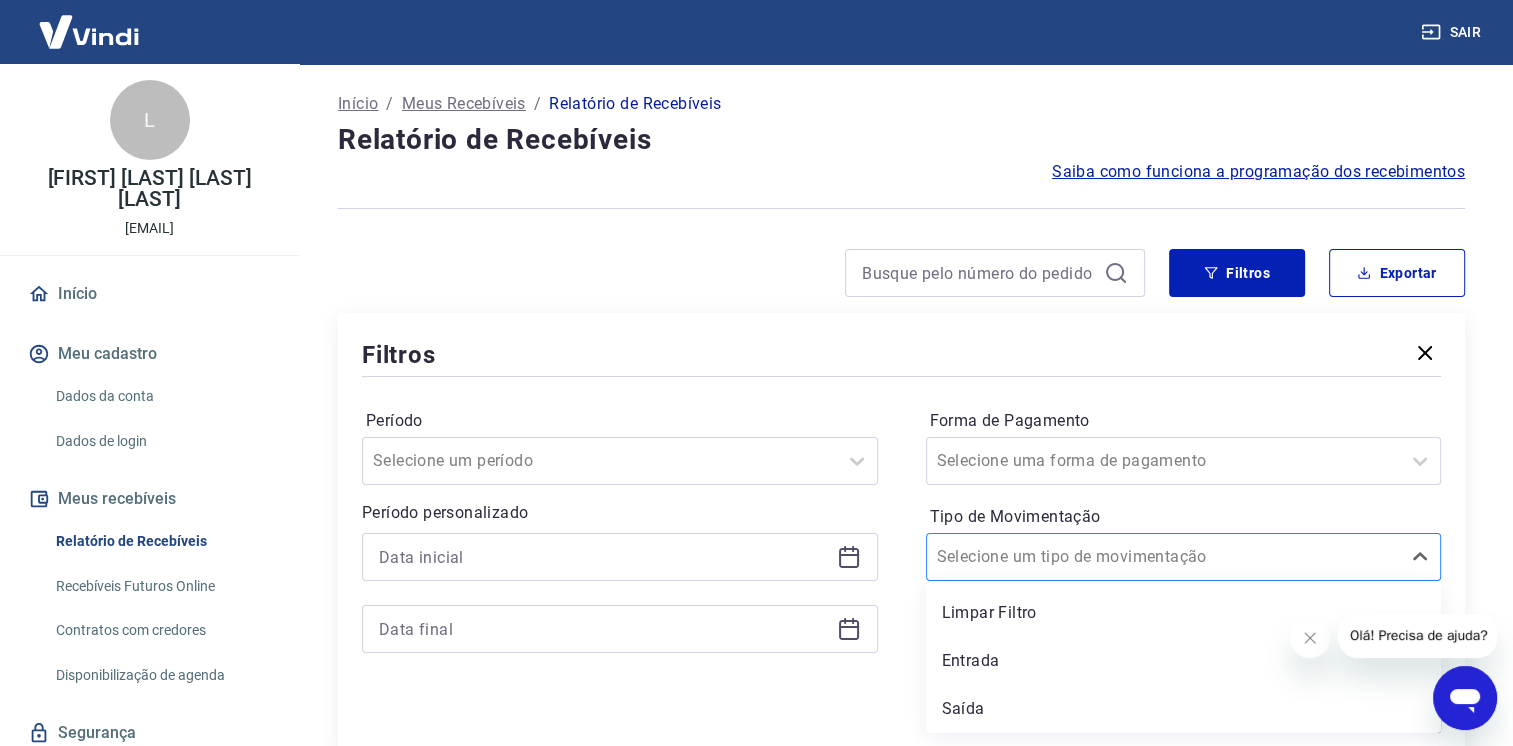 click on "Selecione um tipo de movimentação" at bounding box center [1164, 557] 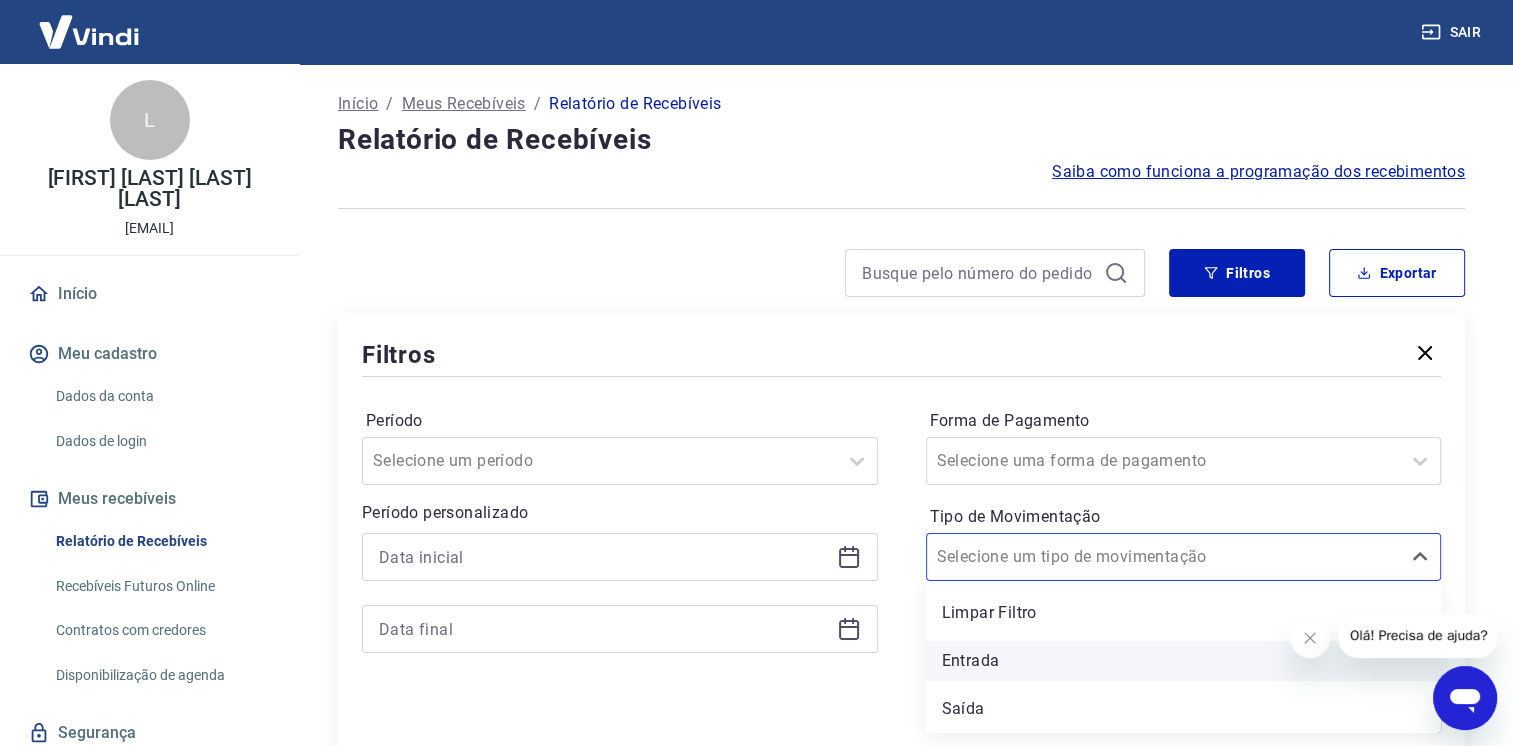 click on "Entrada" at bounding box center [1184, 661] 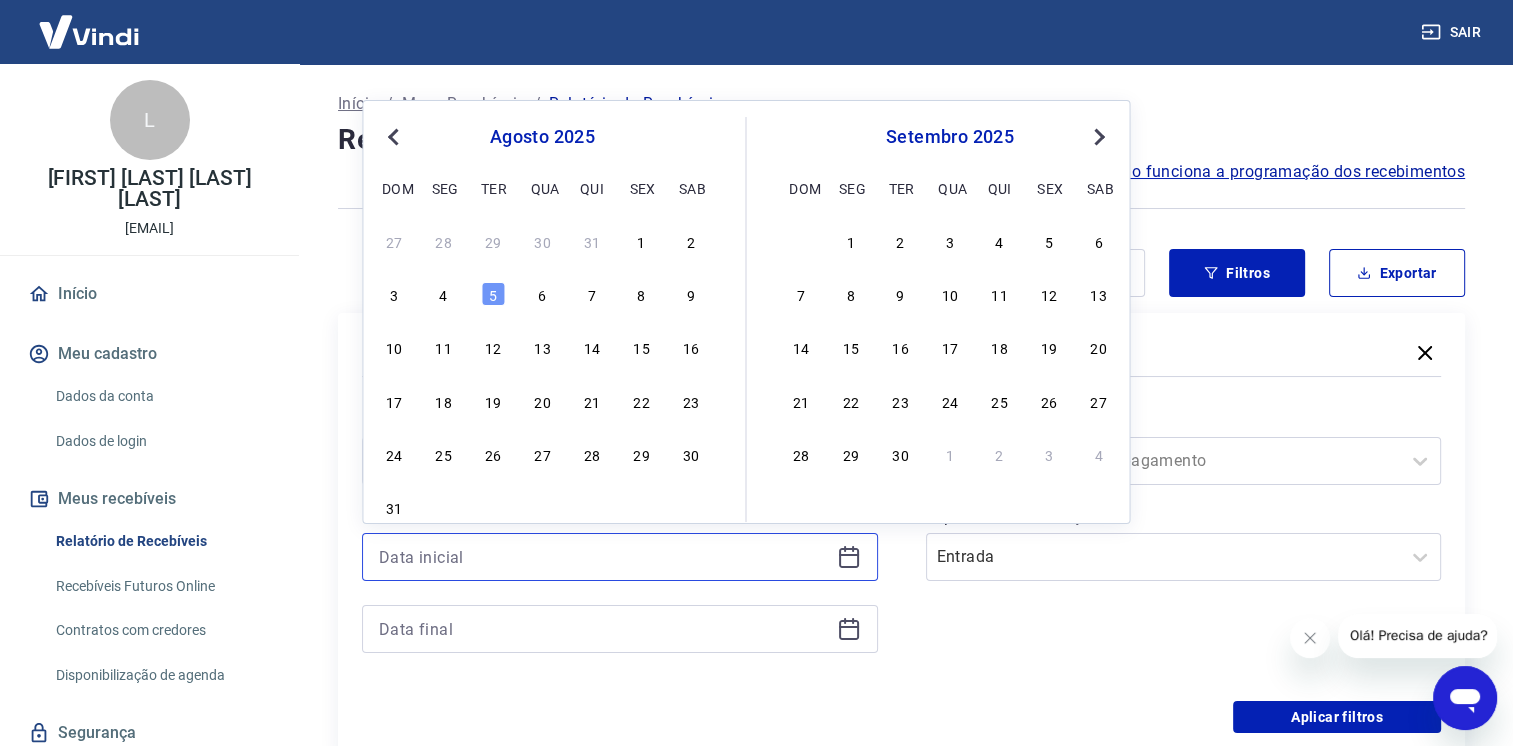 click at bounding box center (604, 557) 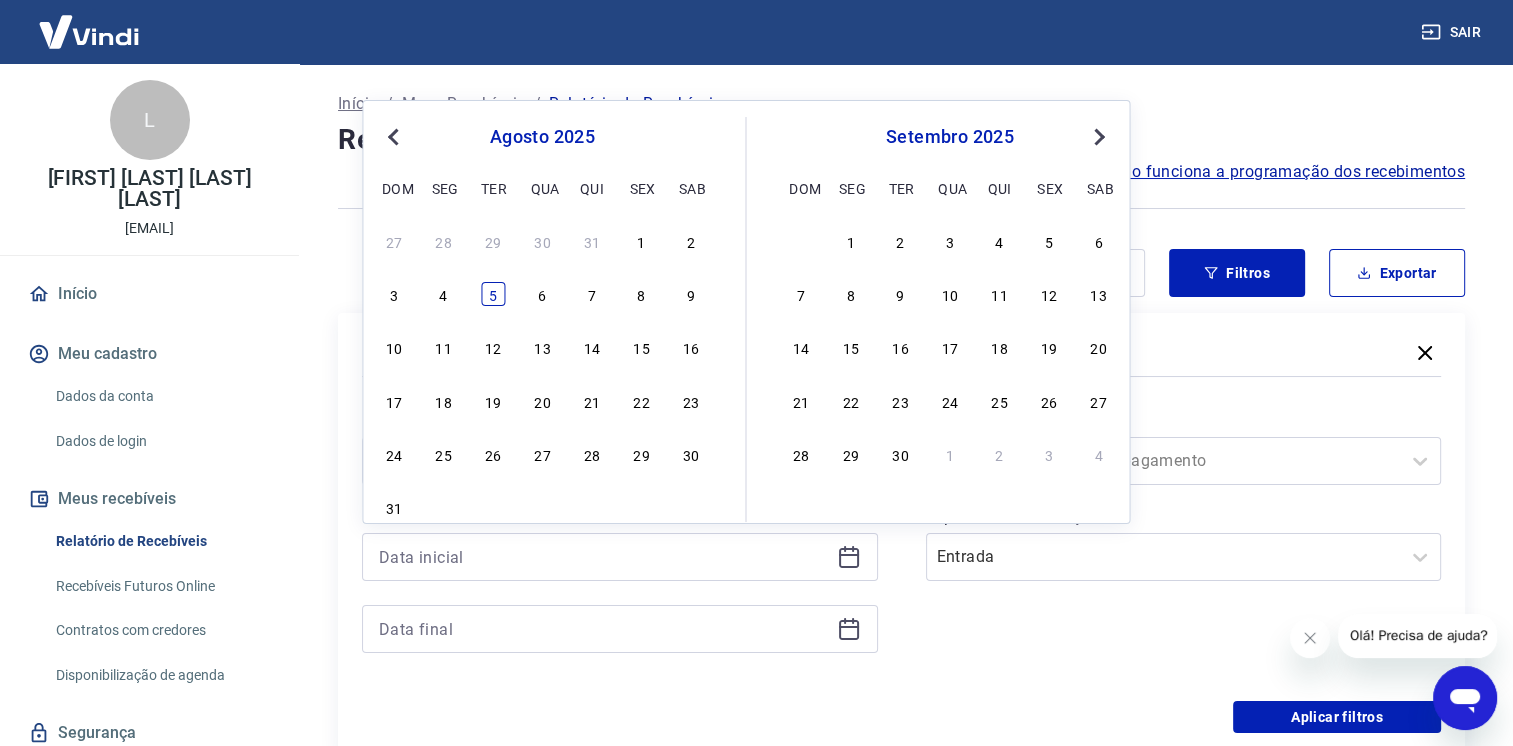 click on "5" at bounding box center [493, 294] 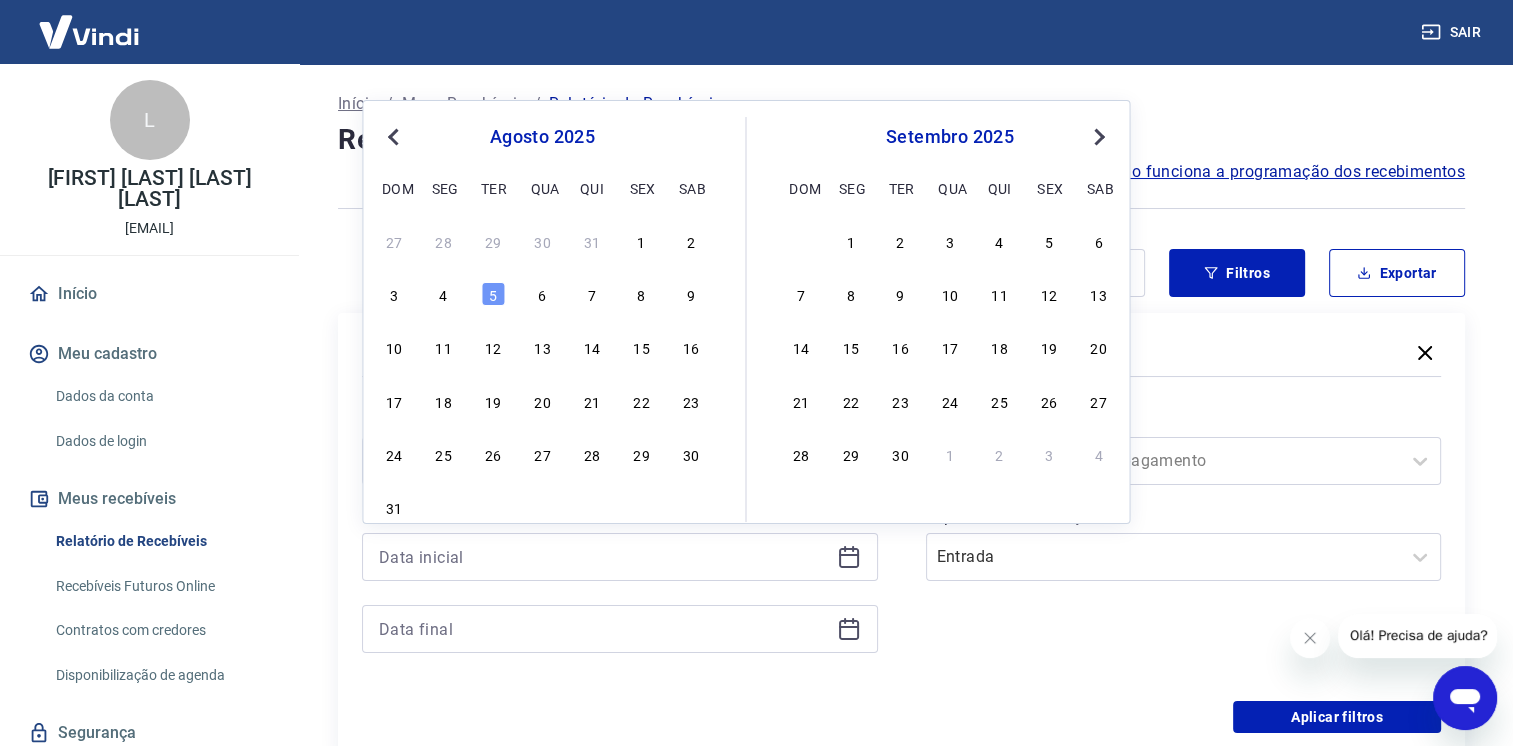 type on "05/08/2025" 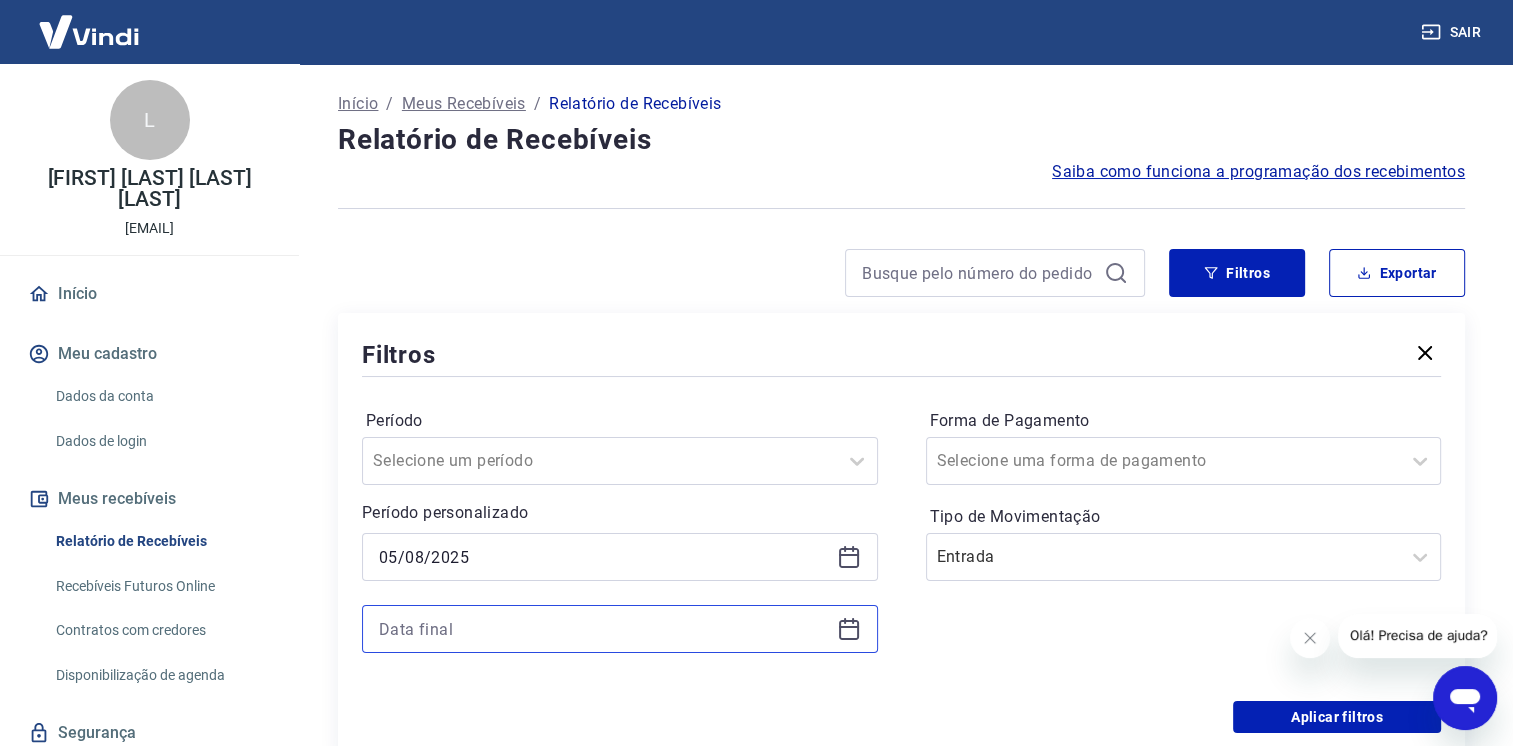 click at bounding box center [604, 629] 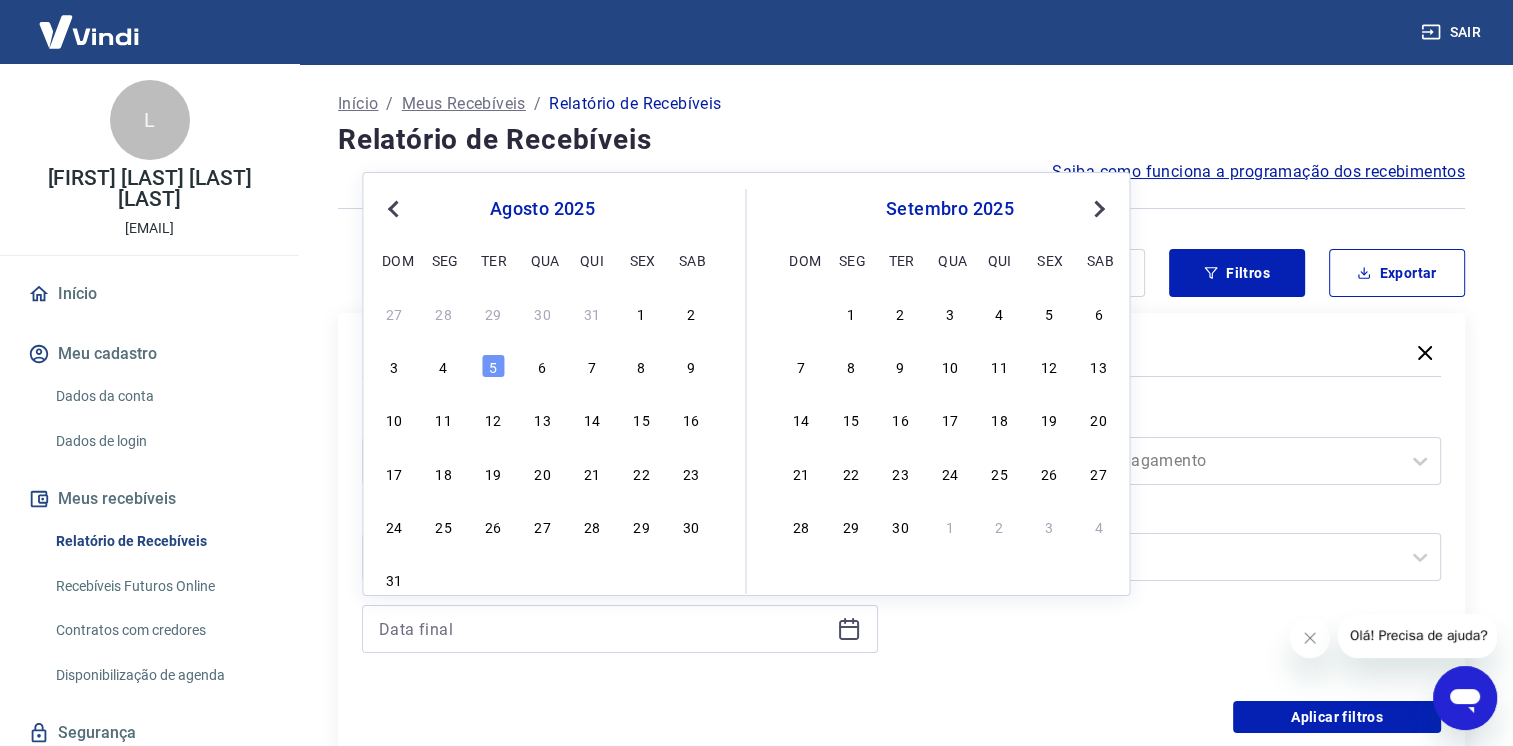 click on "5" at bounding box center [493, 366] 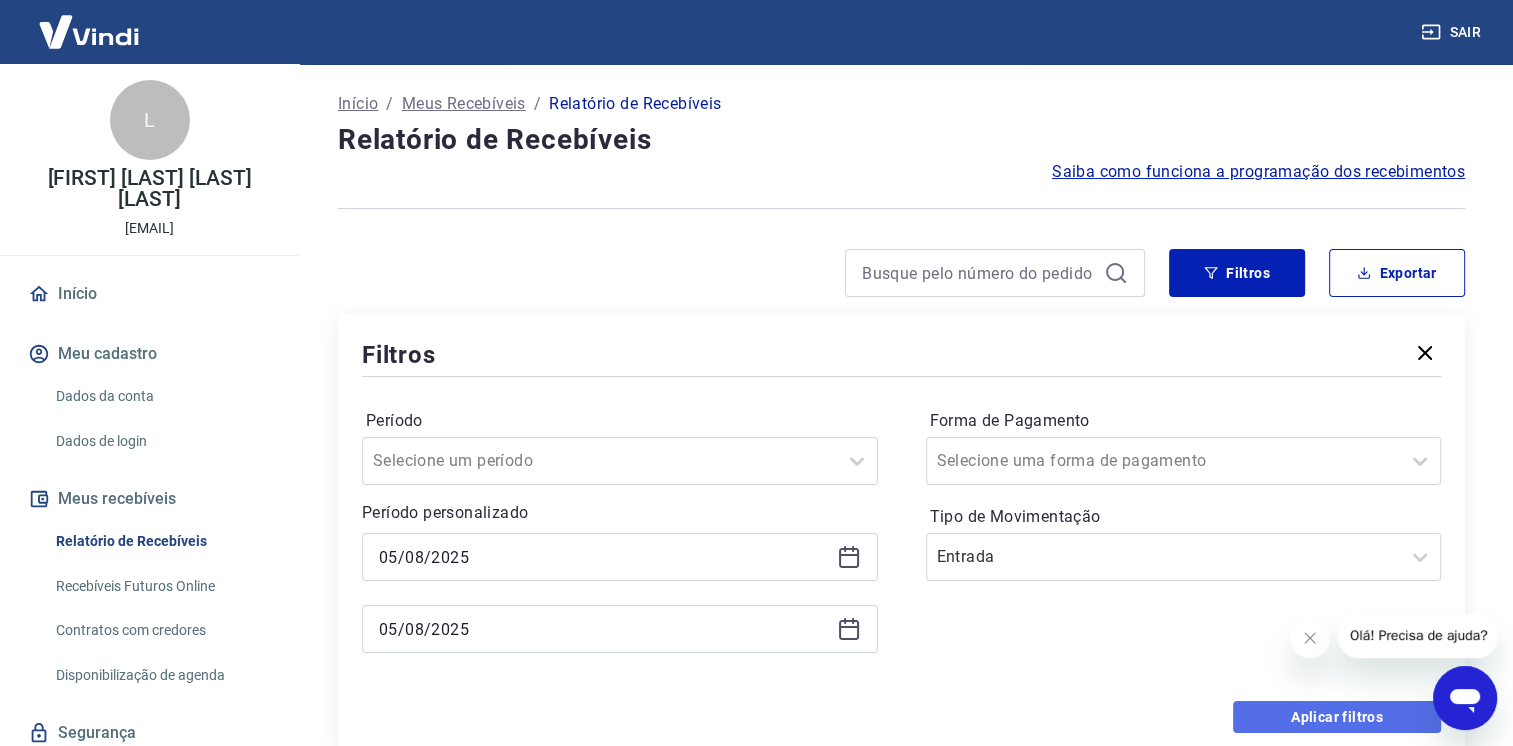 click on "Aplicar filtros" at bounding box center [1337, 717] 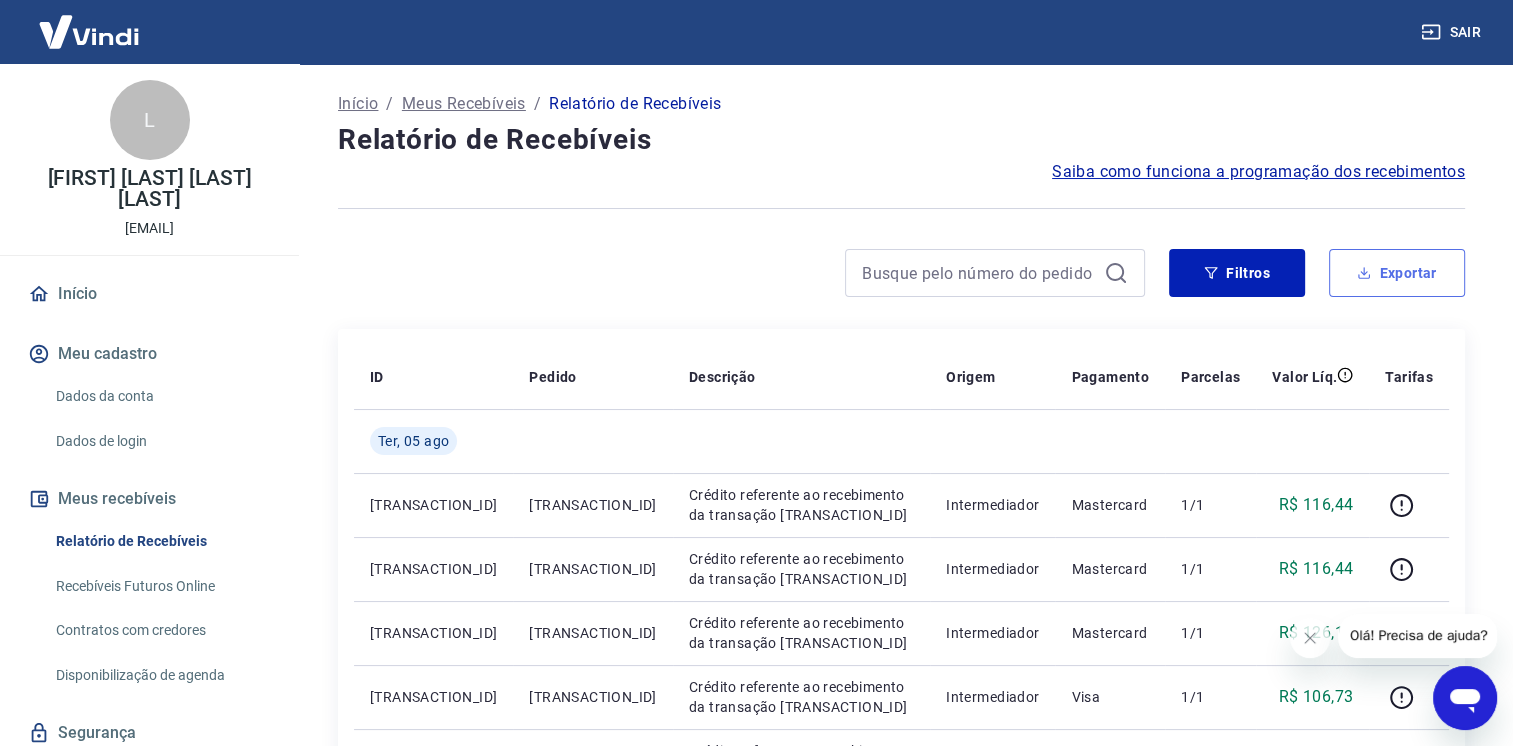 click on "Exportar" at bounding box center [1397, 273] 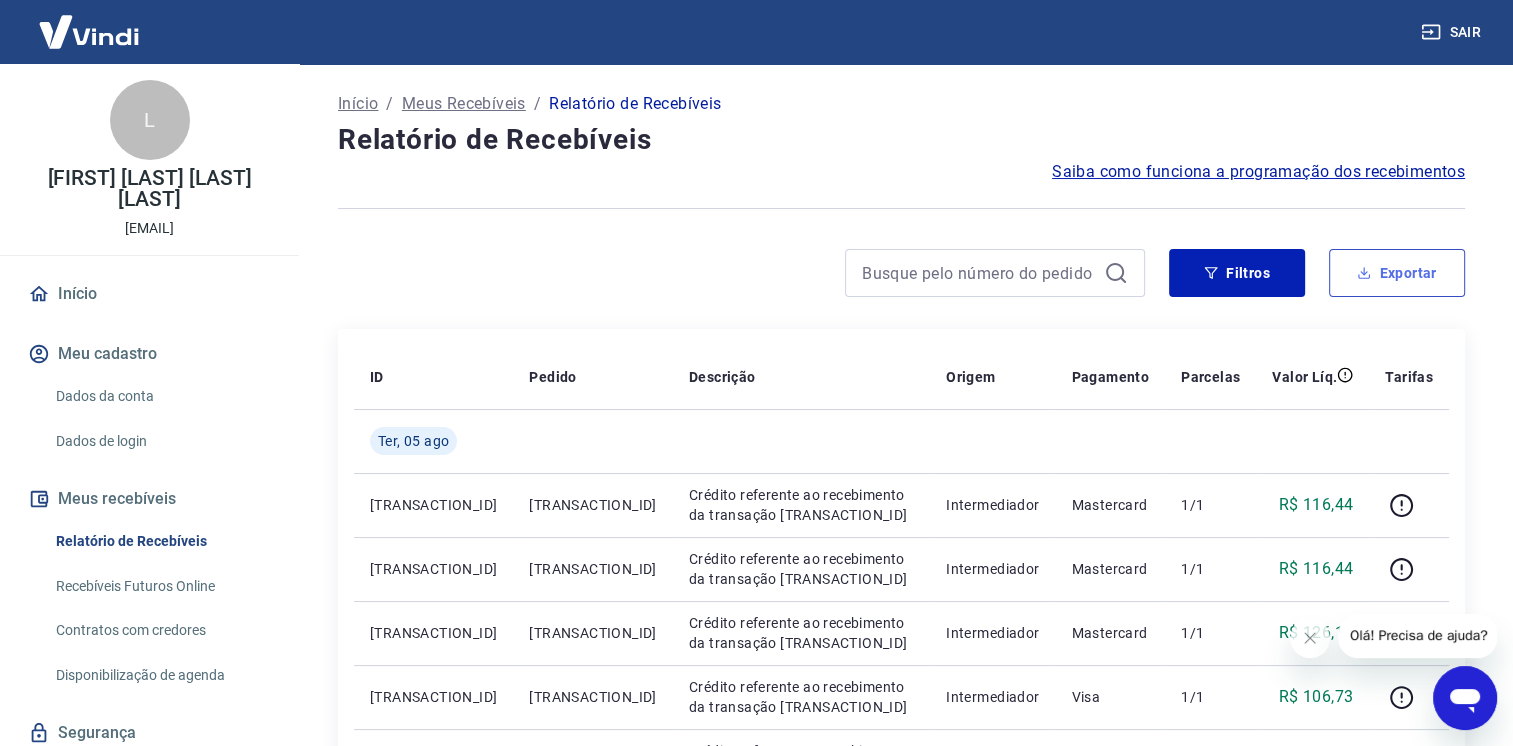type on "05/08/2025" 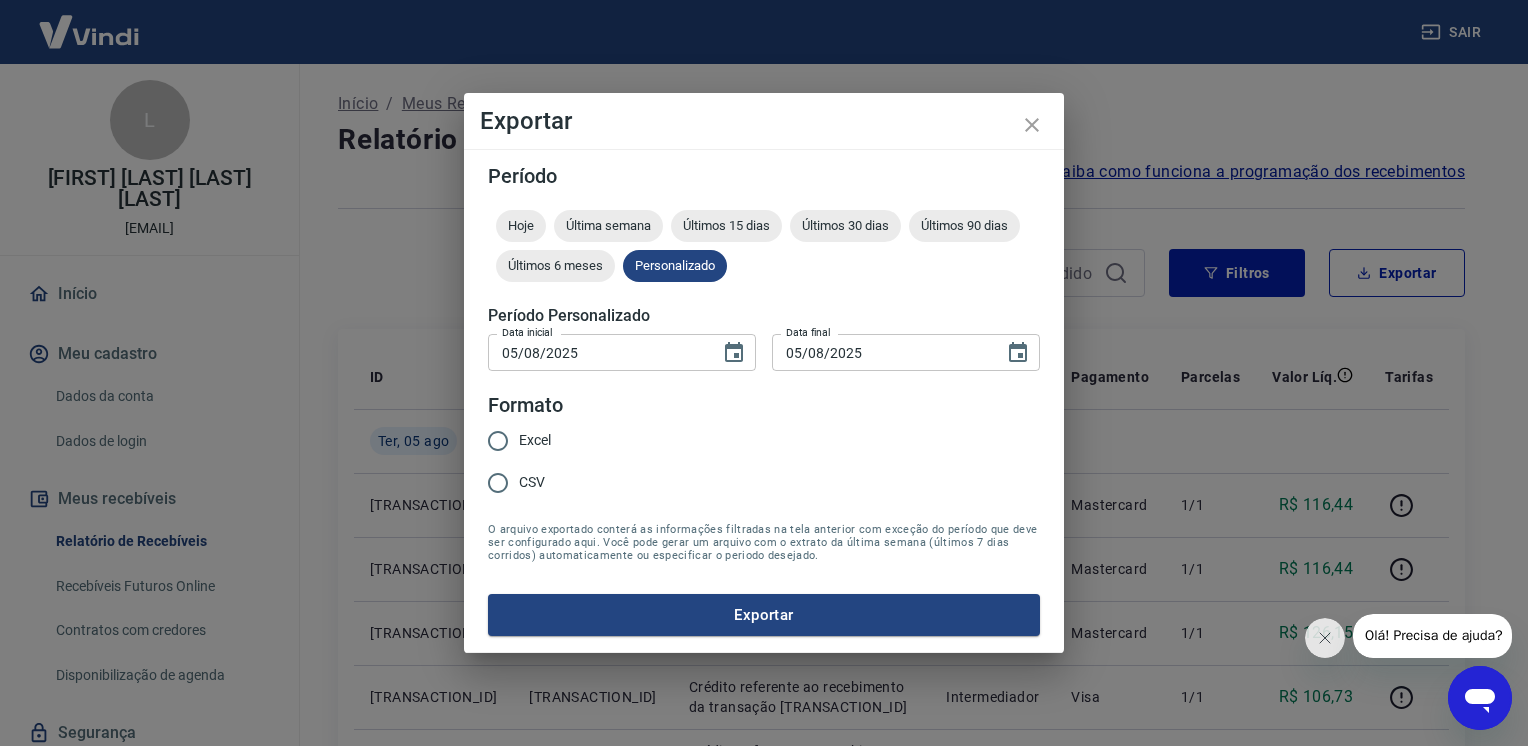 click on "Excel" at bounding box center [535, 440] 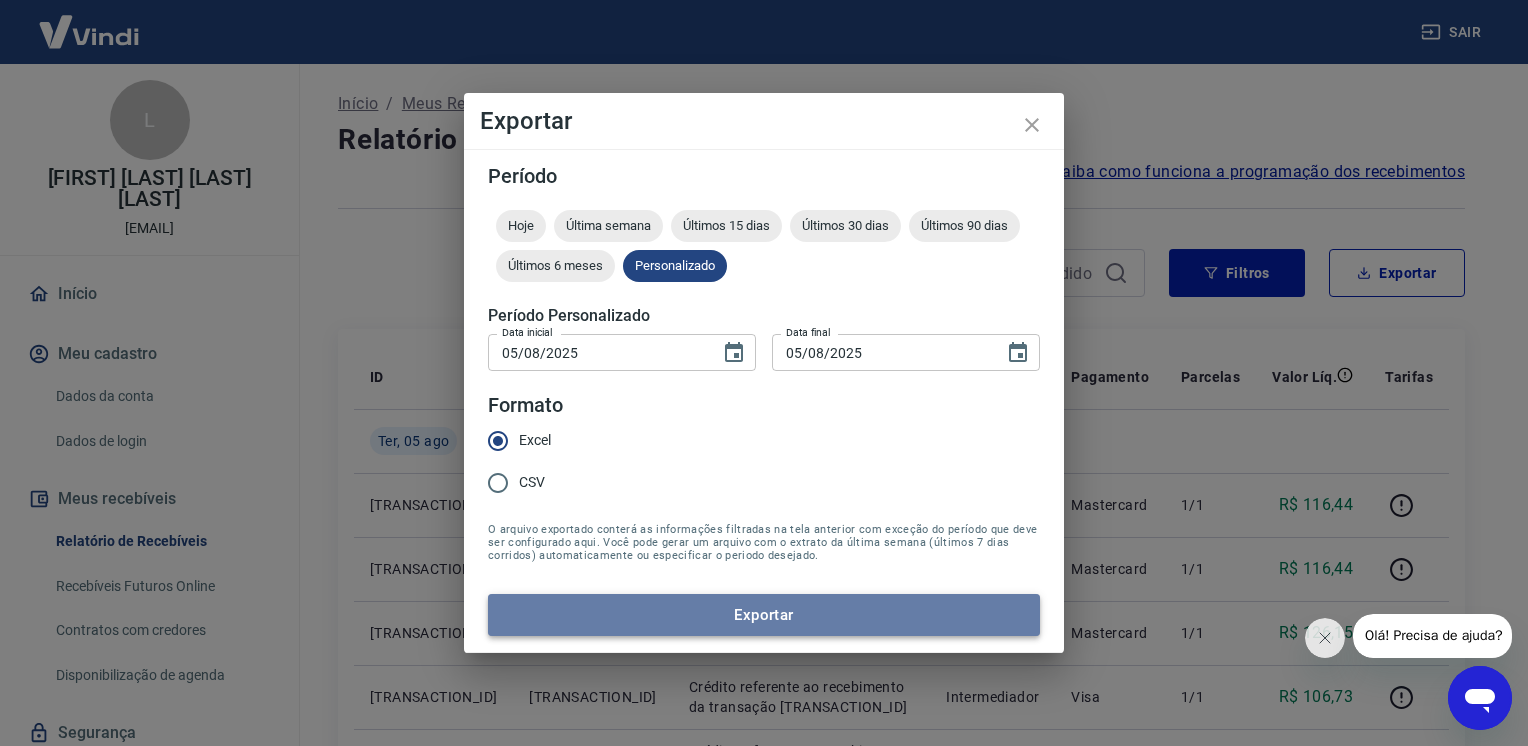 click on "Exportar" at bounding box center [764, 615] 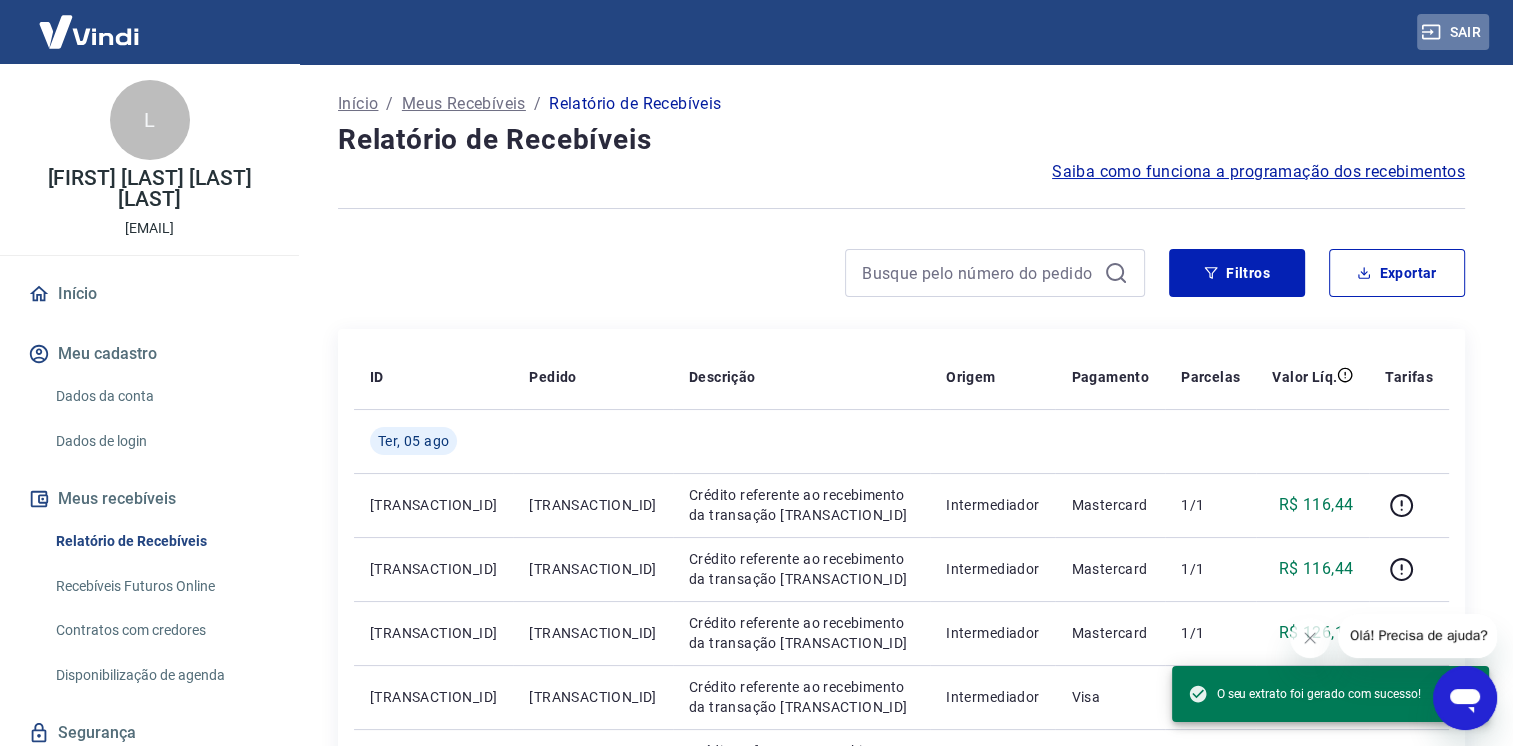 click 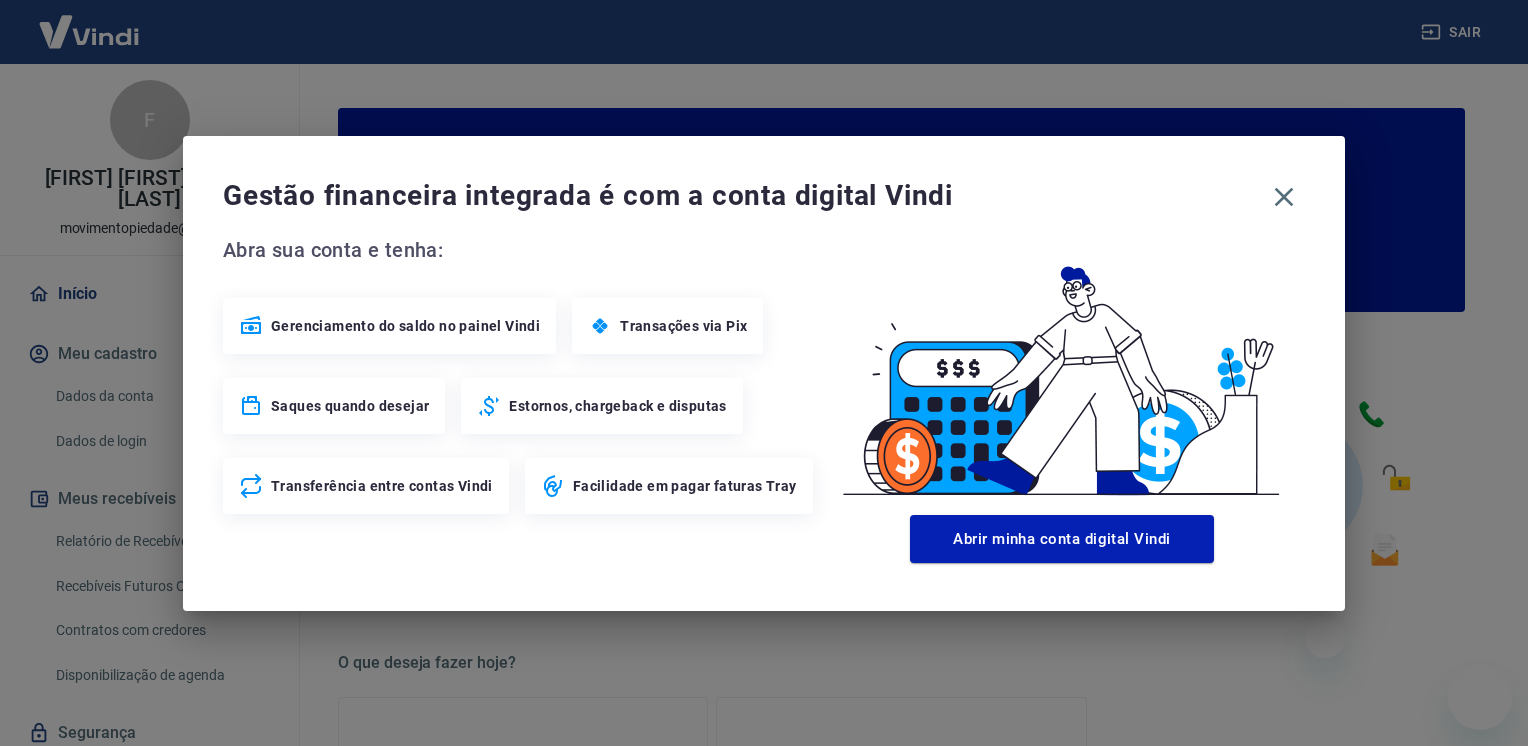 scroll, scrollTop: 0, scrollLeft: 0, axis: both 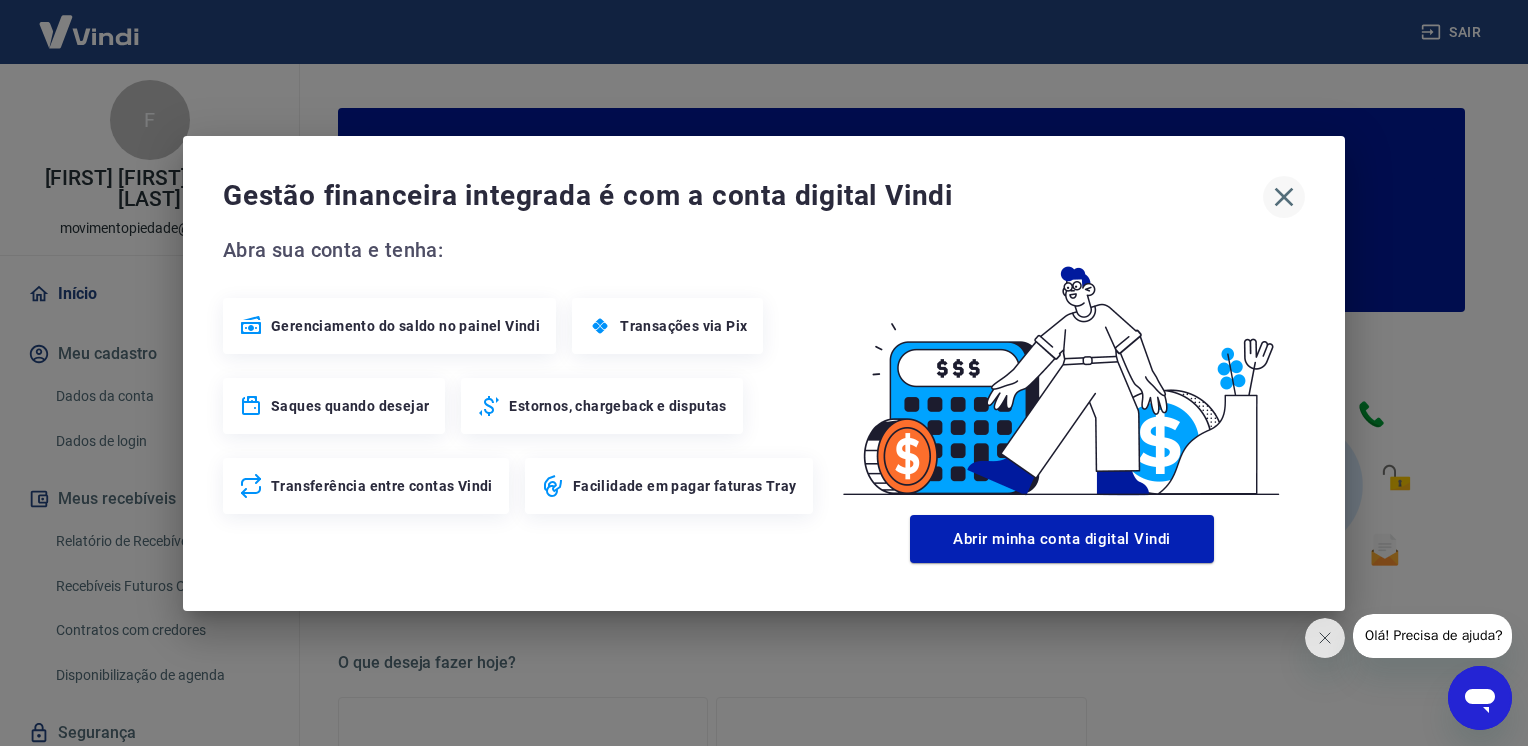 click 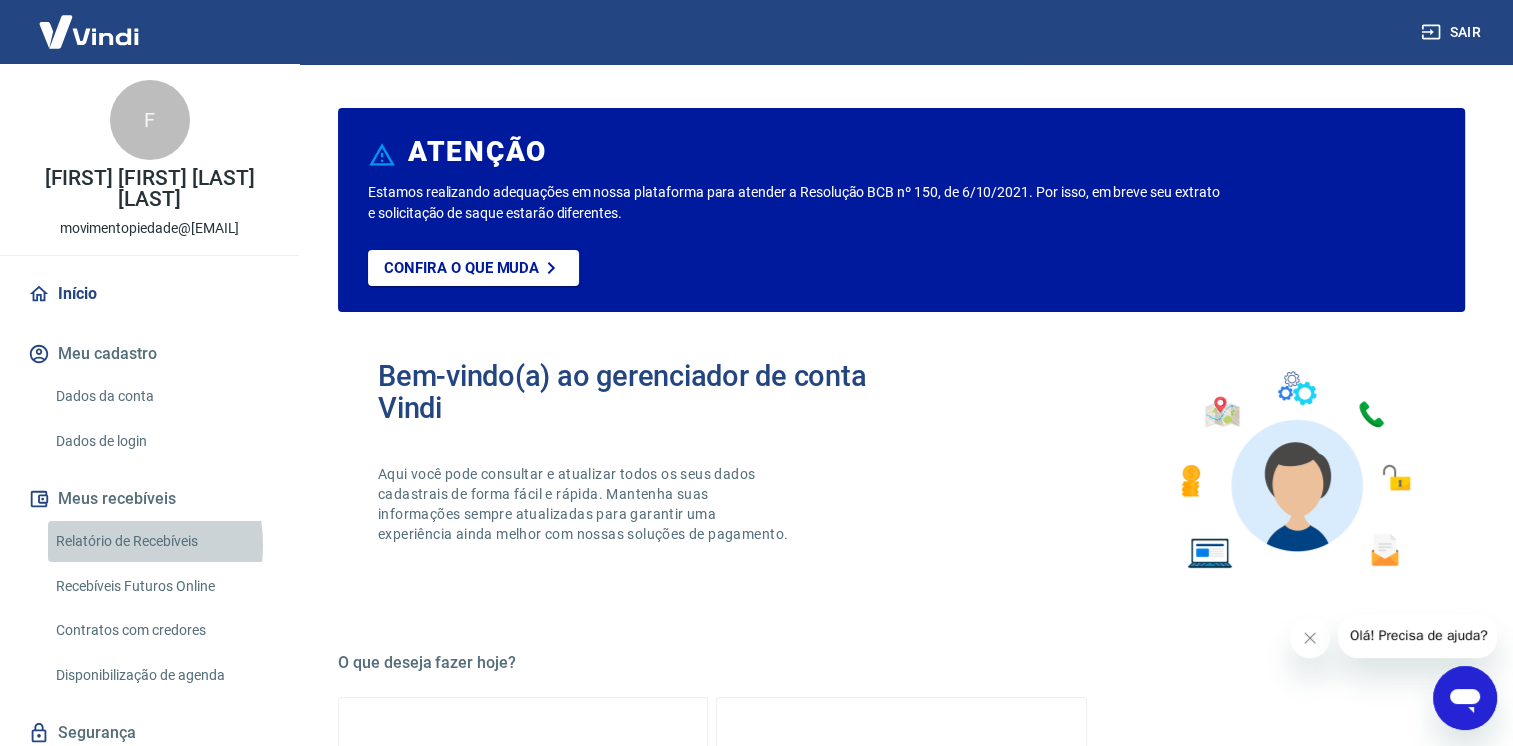 click on "Relatório de Recebíveis" at bounding box center [161, 541] 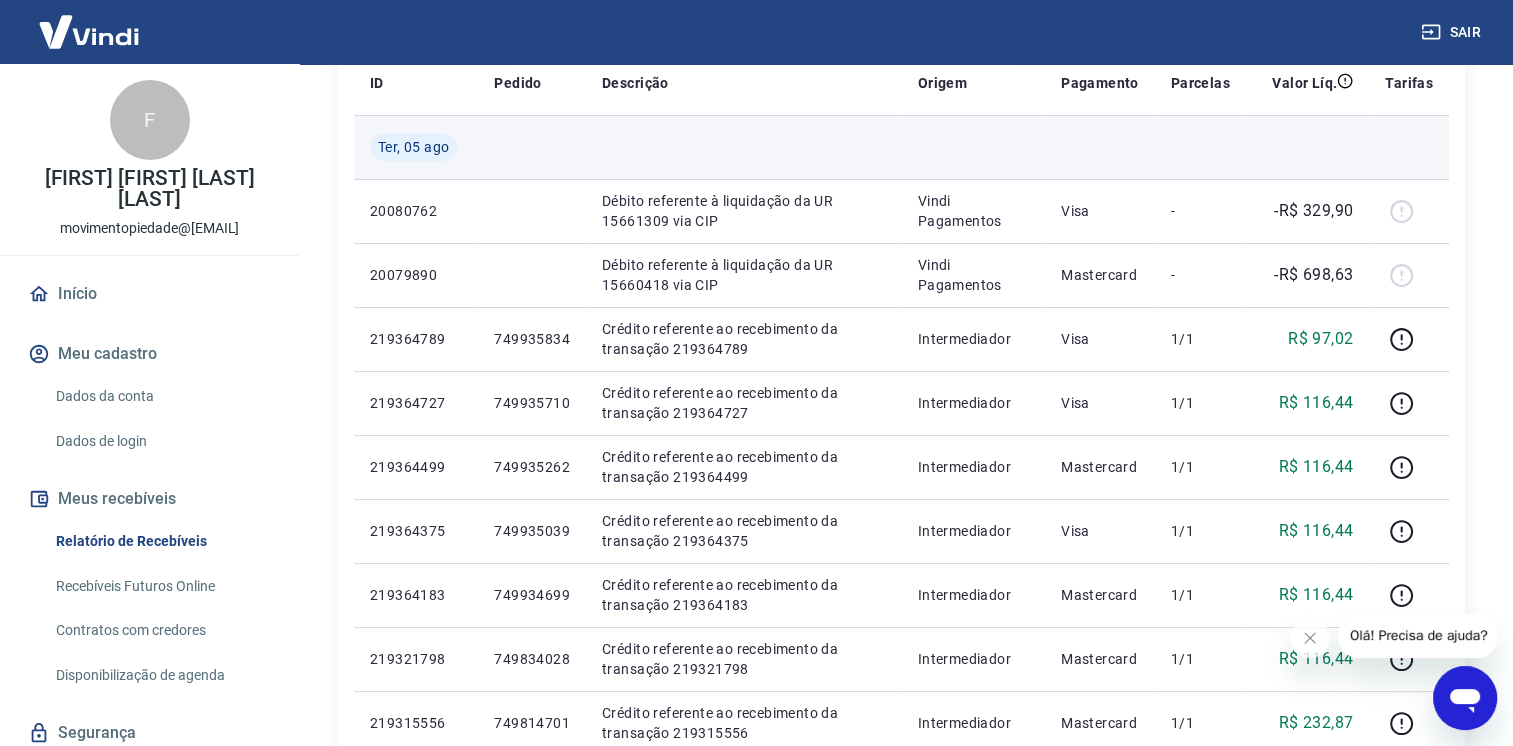 scroll, scrollTop: 0, scrollLeft: 0, axis: both 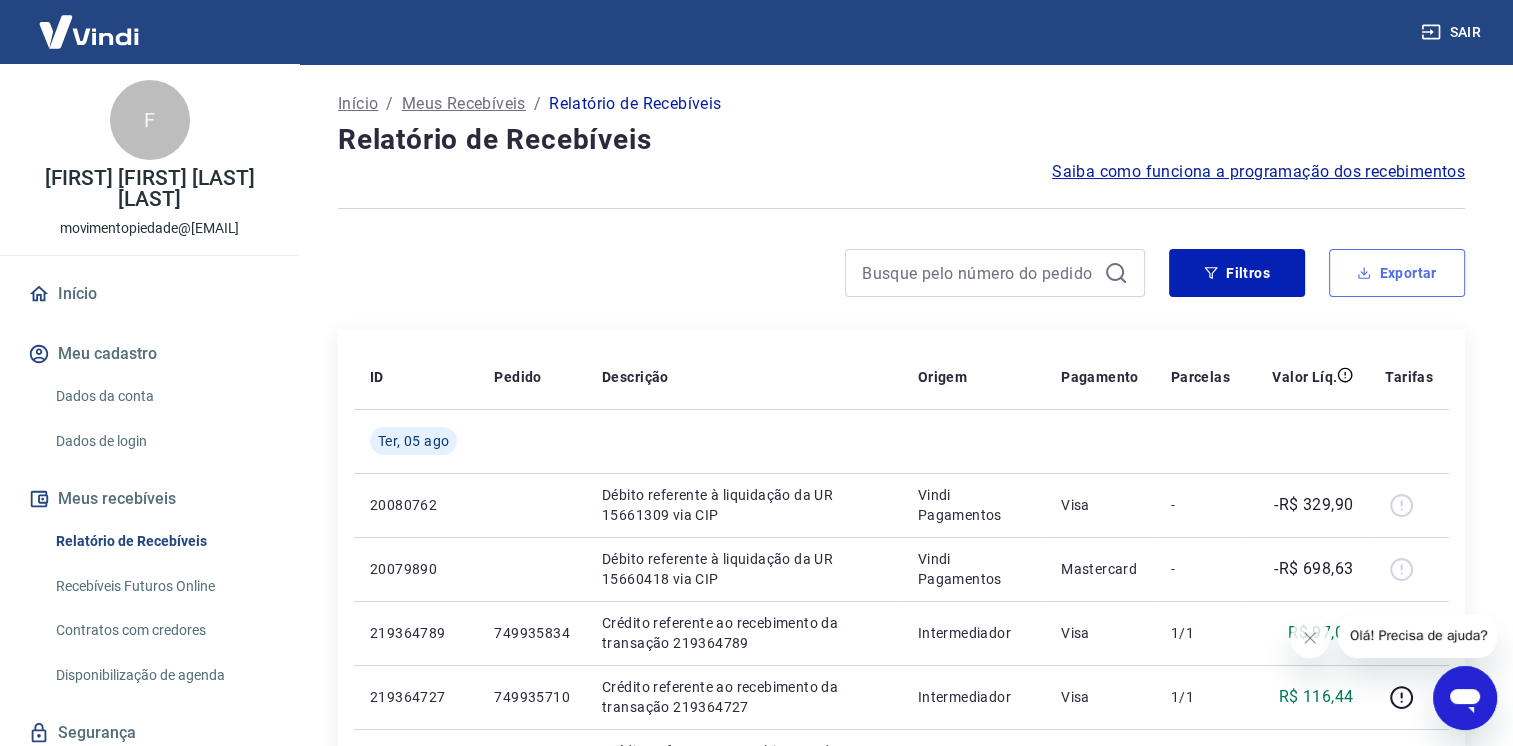click on "Exportar" at bounding box center (1397, 273) 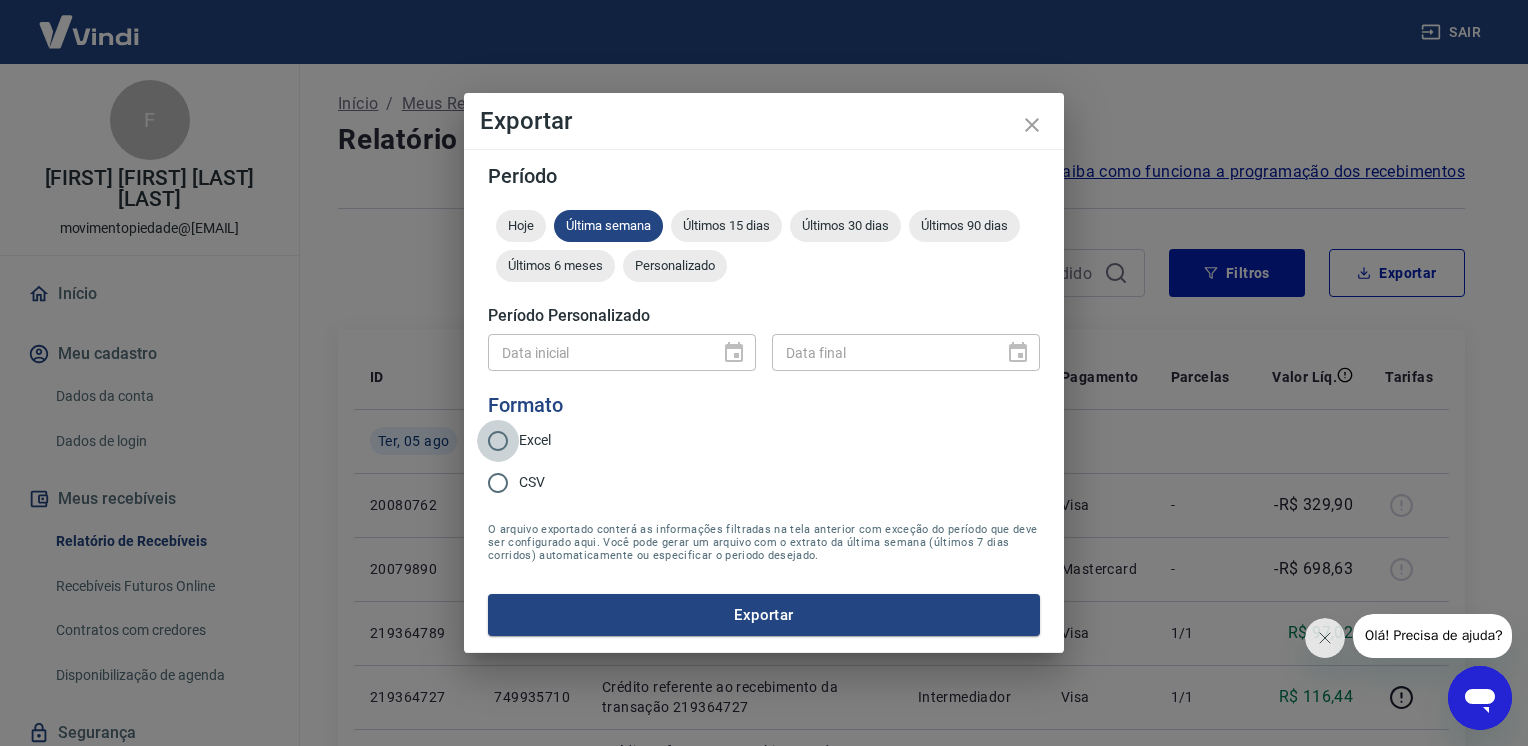 click on "Excel" at bounding box center [498, 441] 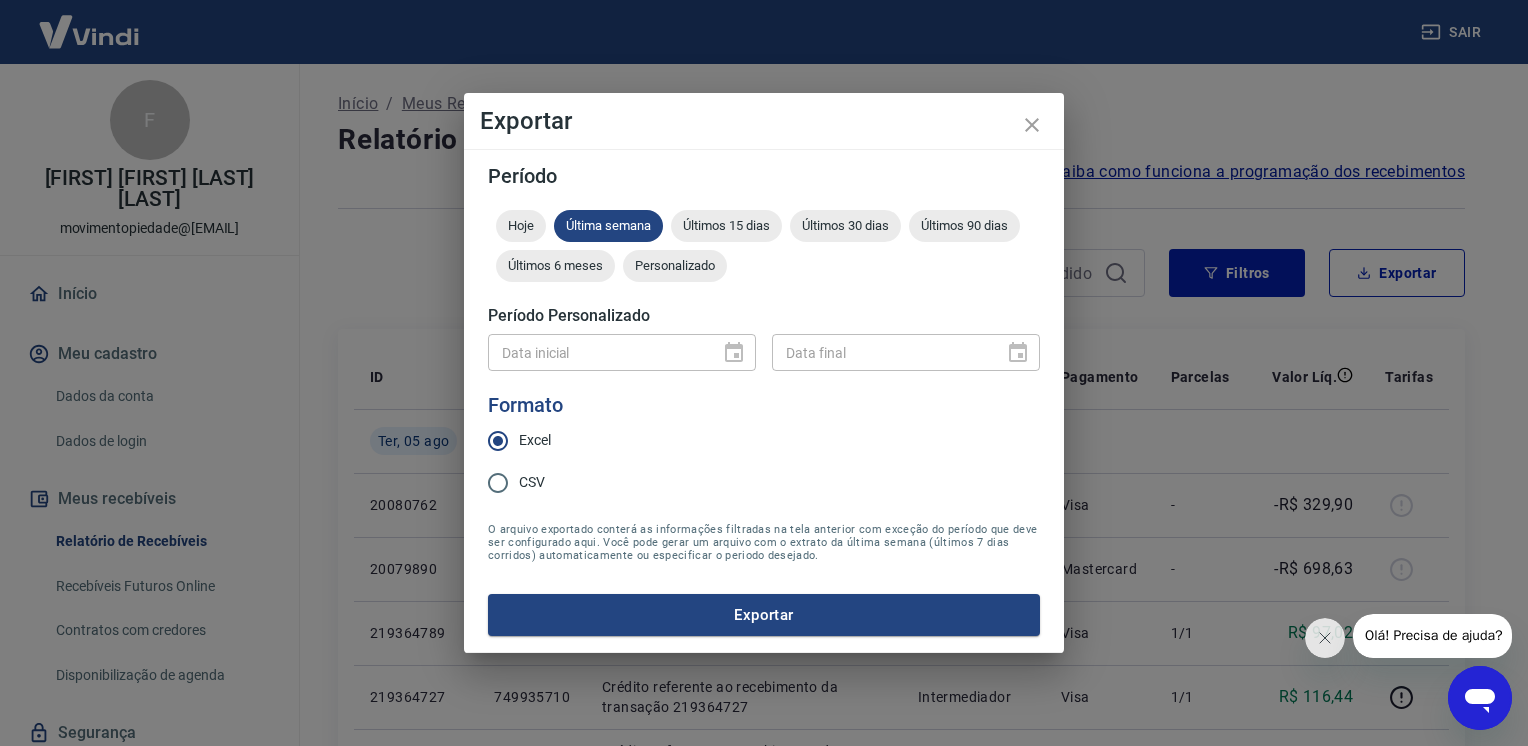 click on "Data inicial" at bounding box center (622, 352) 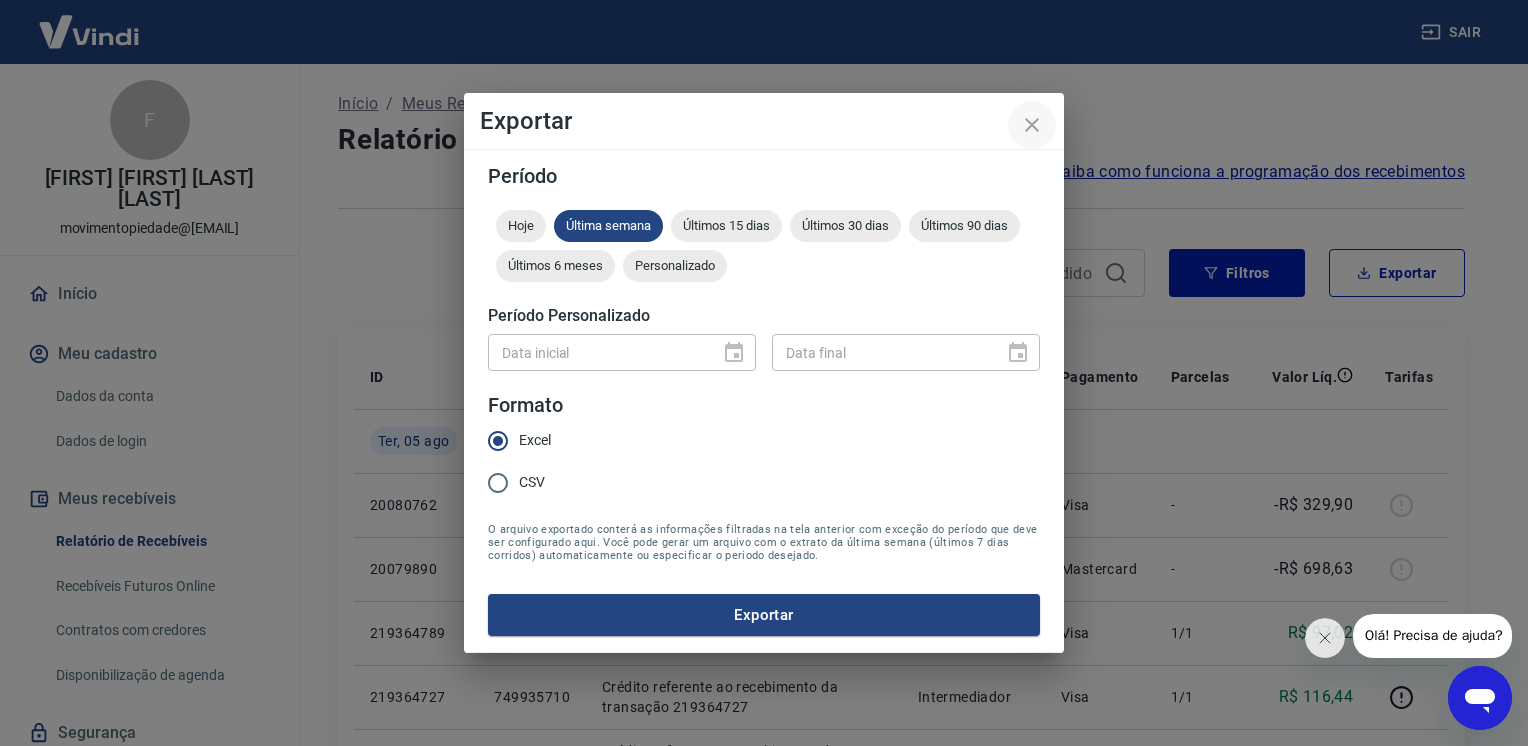 click 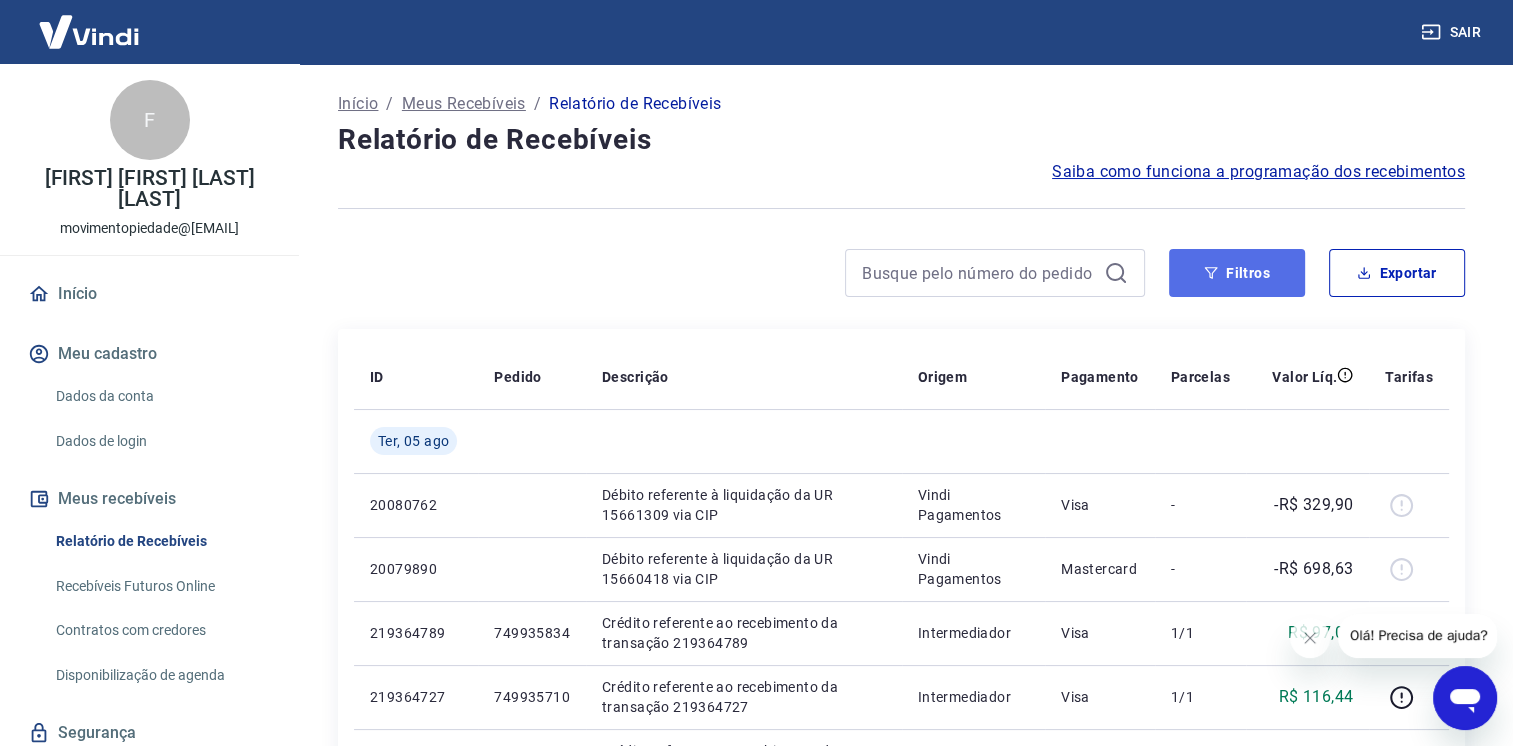 click on "Filtros" at bounding box center (1237, 273) 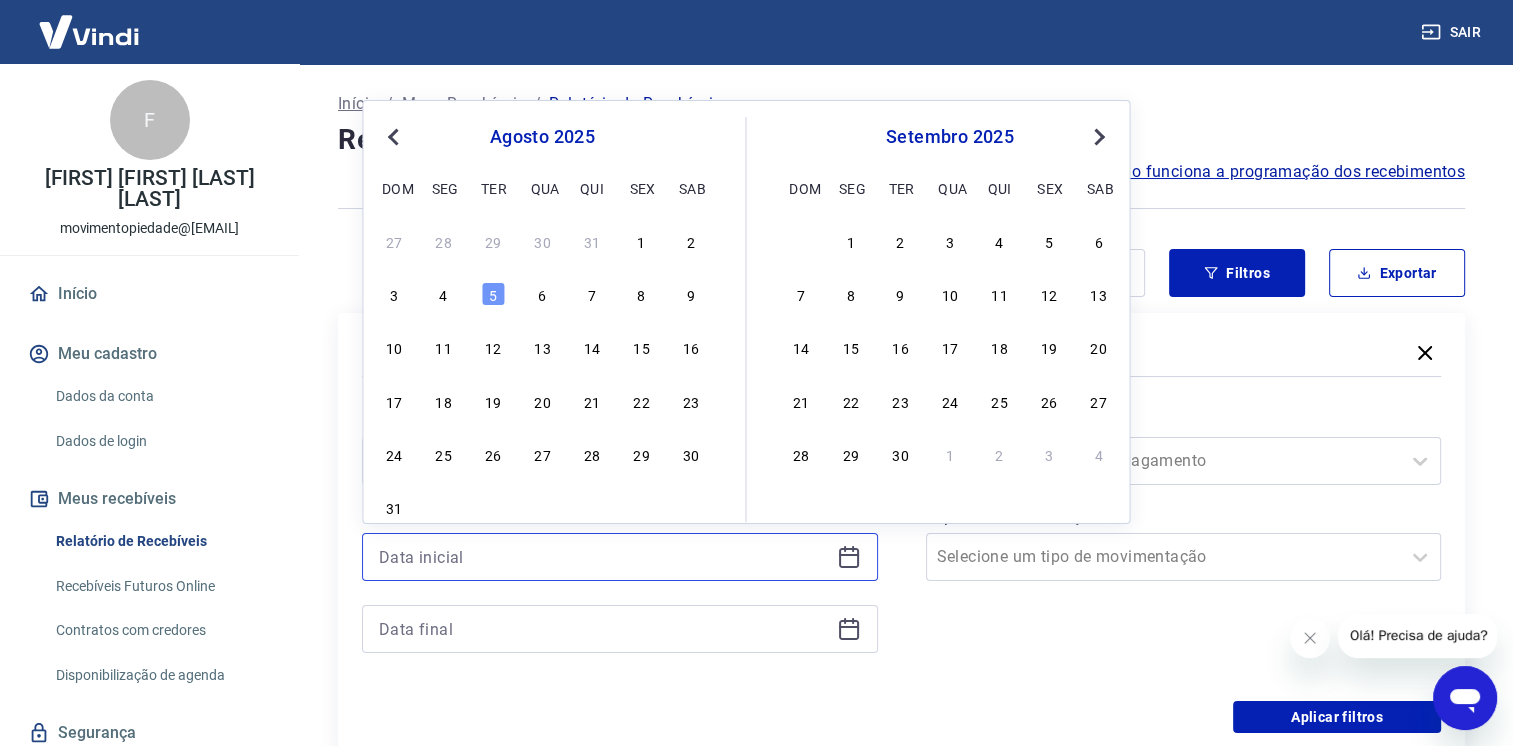 click at bounding box center [604, 557] 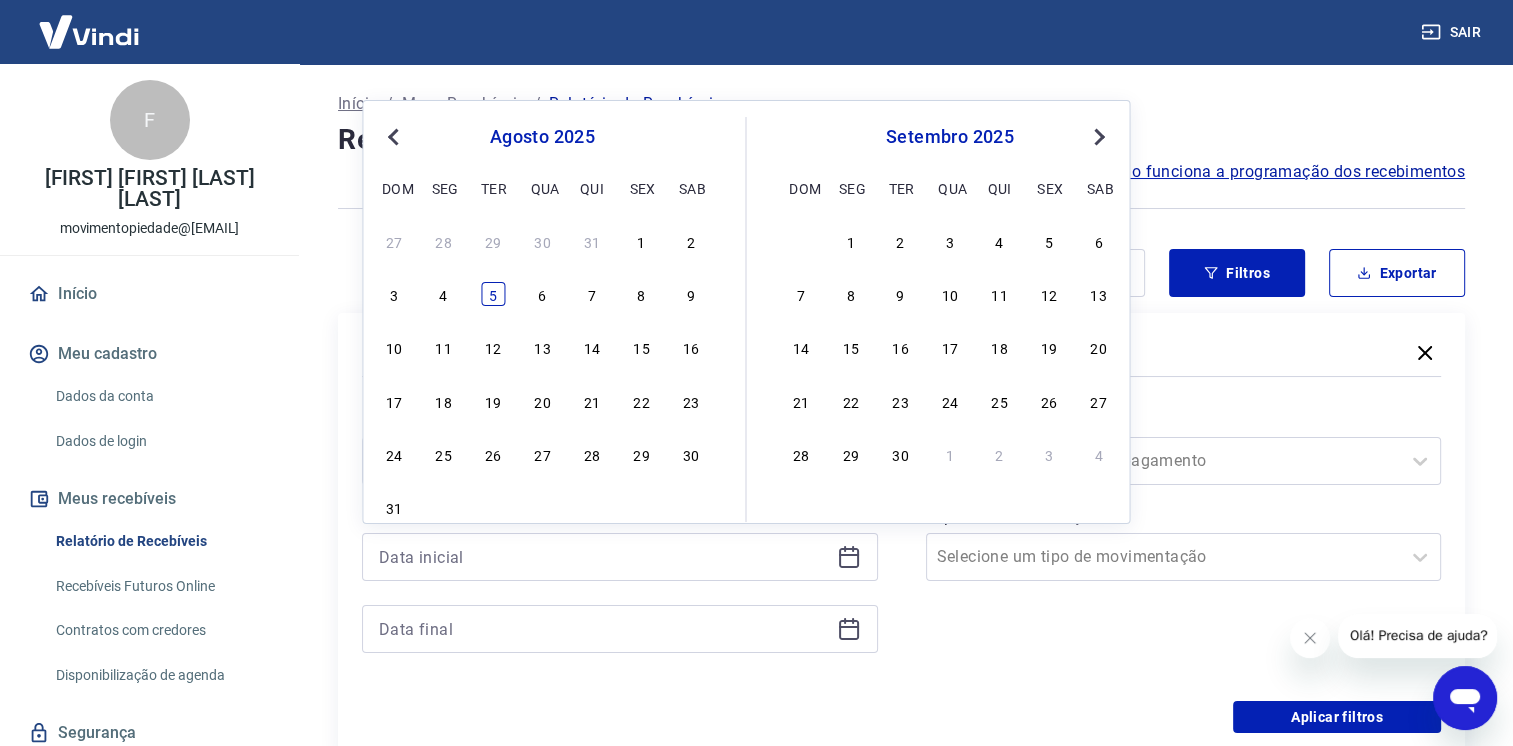 drag, startPoint x: 494, startPoint y: 299, endPoint x: 416, endPoint y: 613, distance: 323.54288 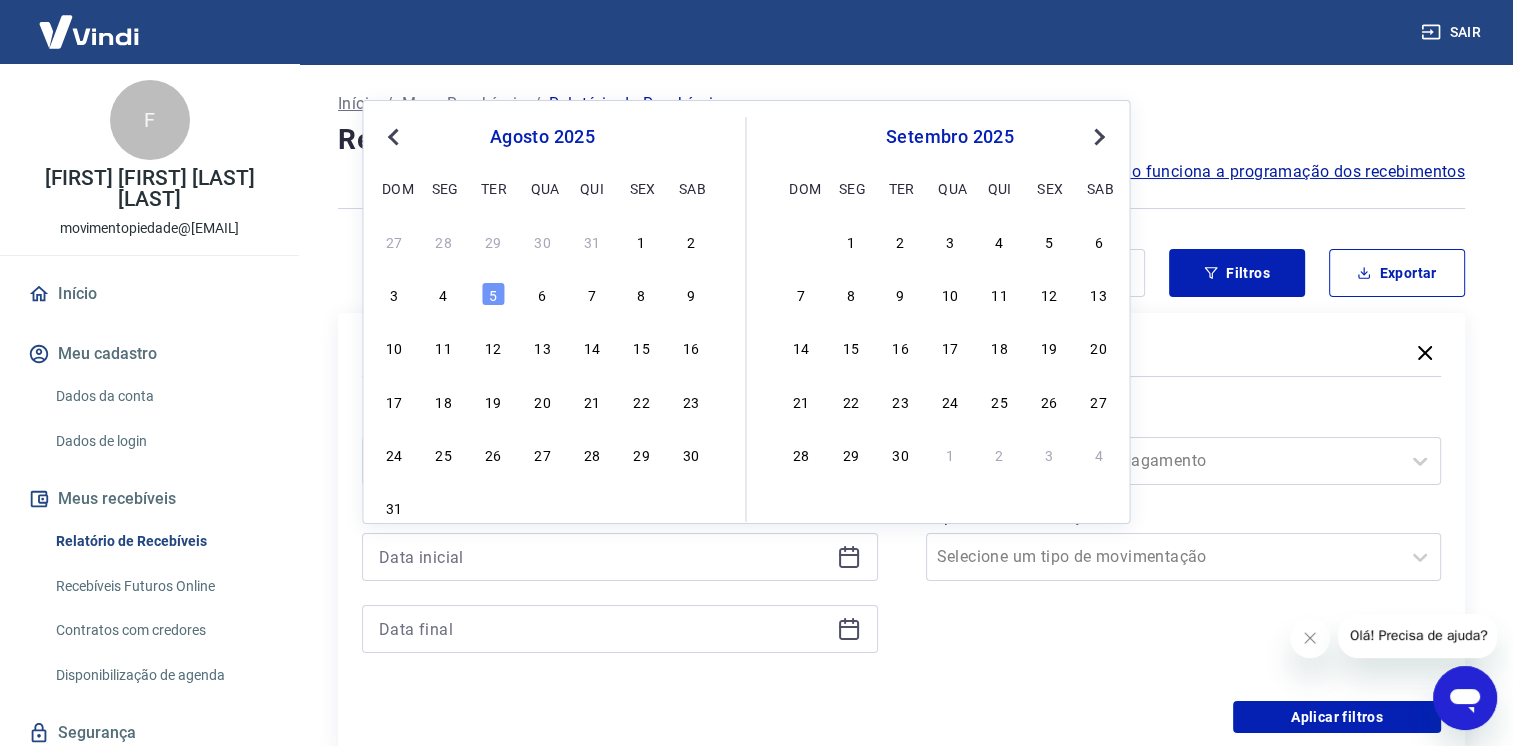 click on "5" at bounding box center (493, 294) 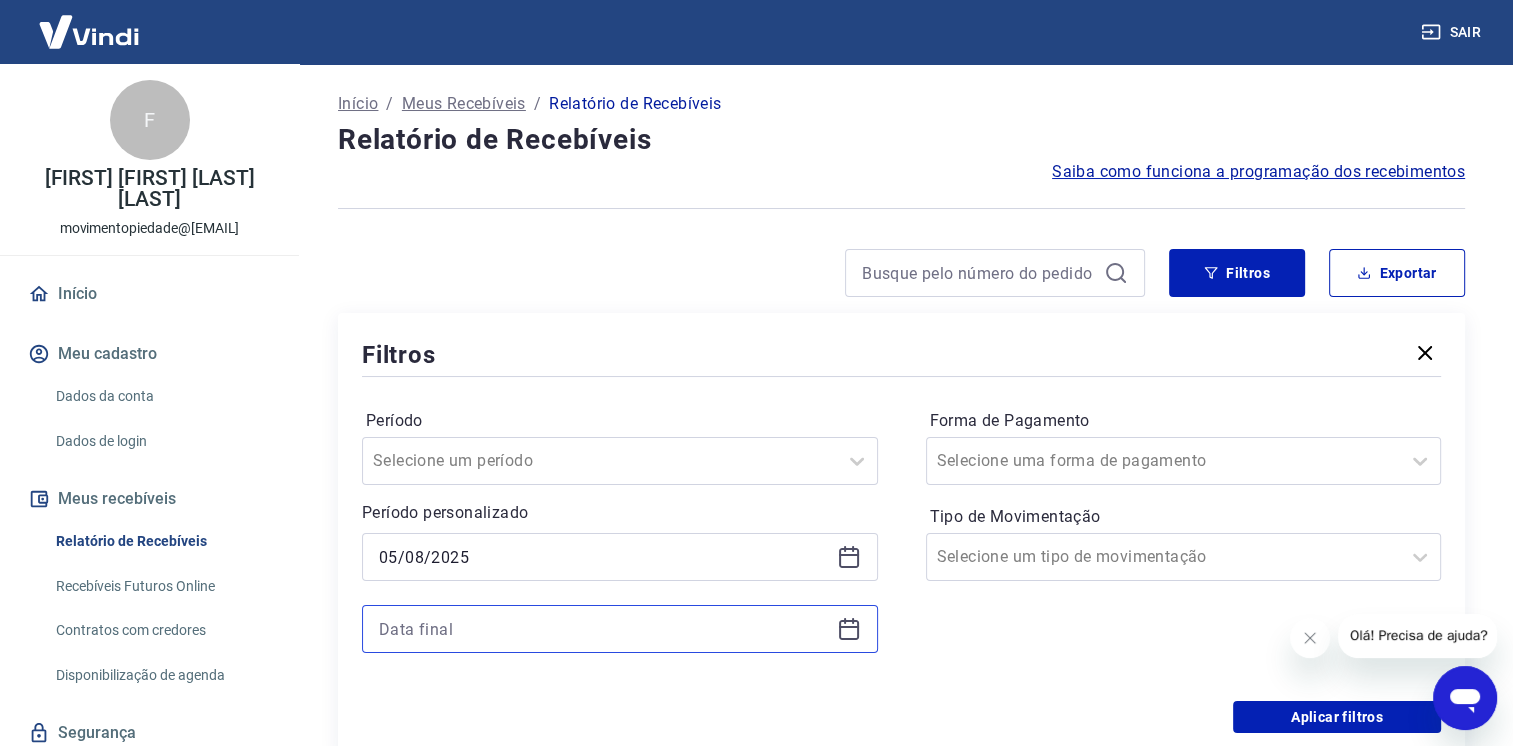 click at bounding box center [604, 629] 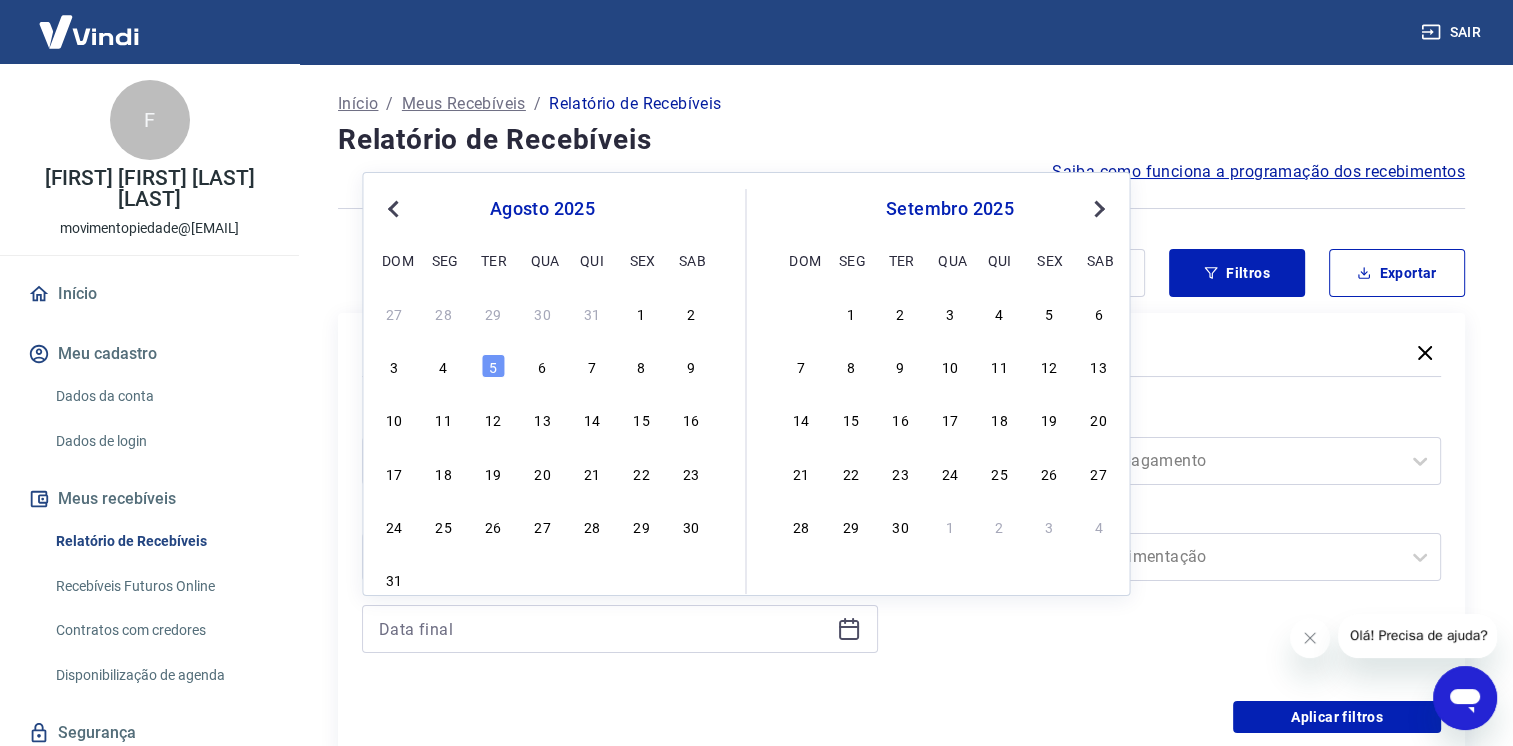 drag, startPoint x: 491, startPoint y: 367, endPoint x: 757, endPoint y: 531, distance: 312.4932 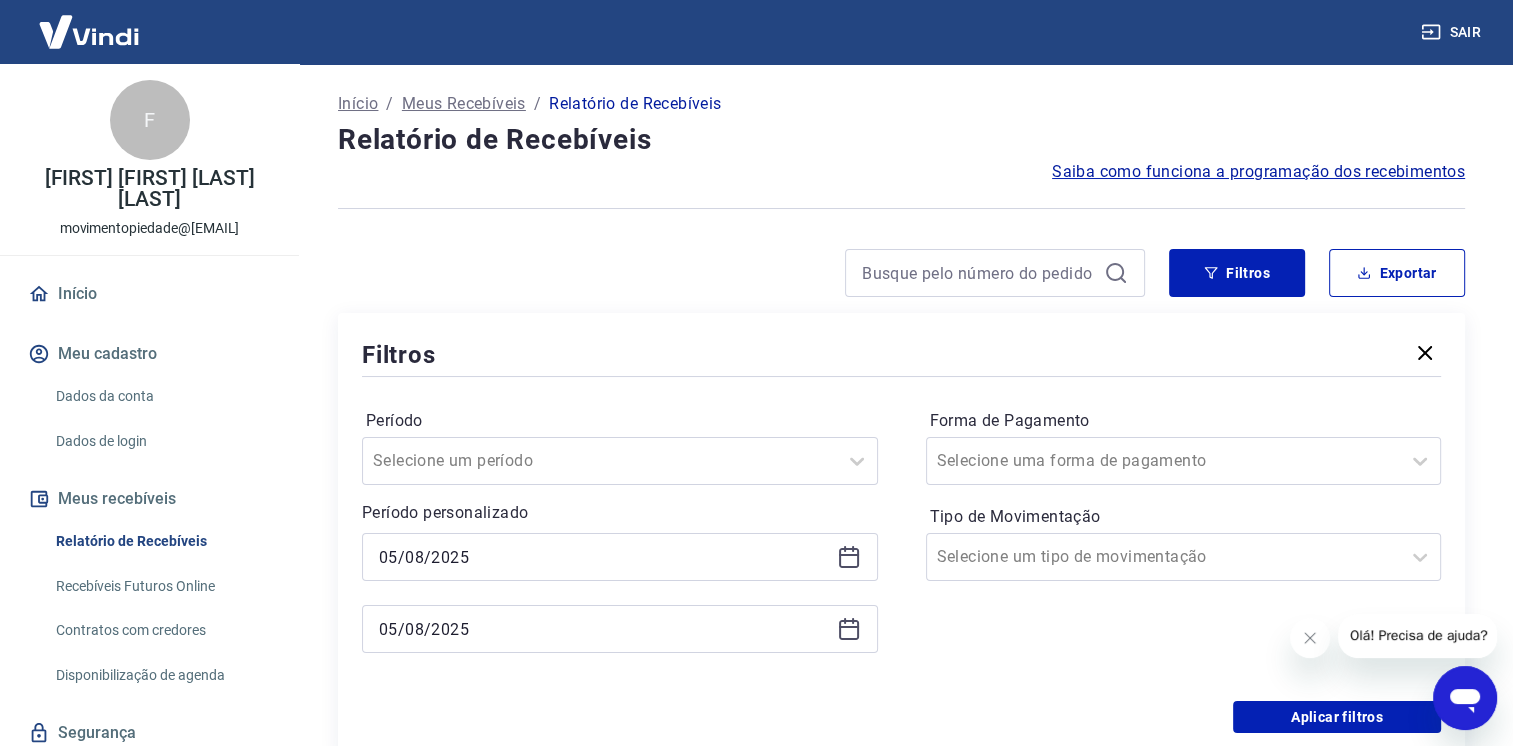 type on "05/08/2025" 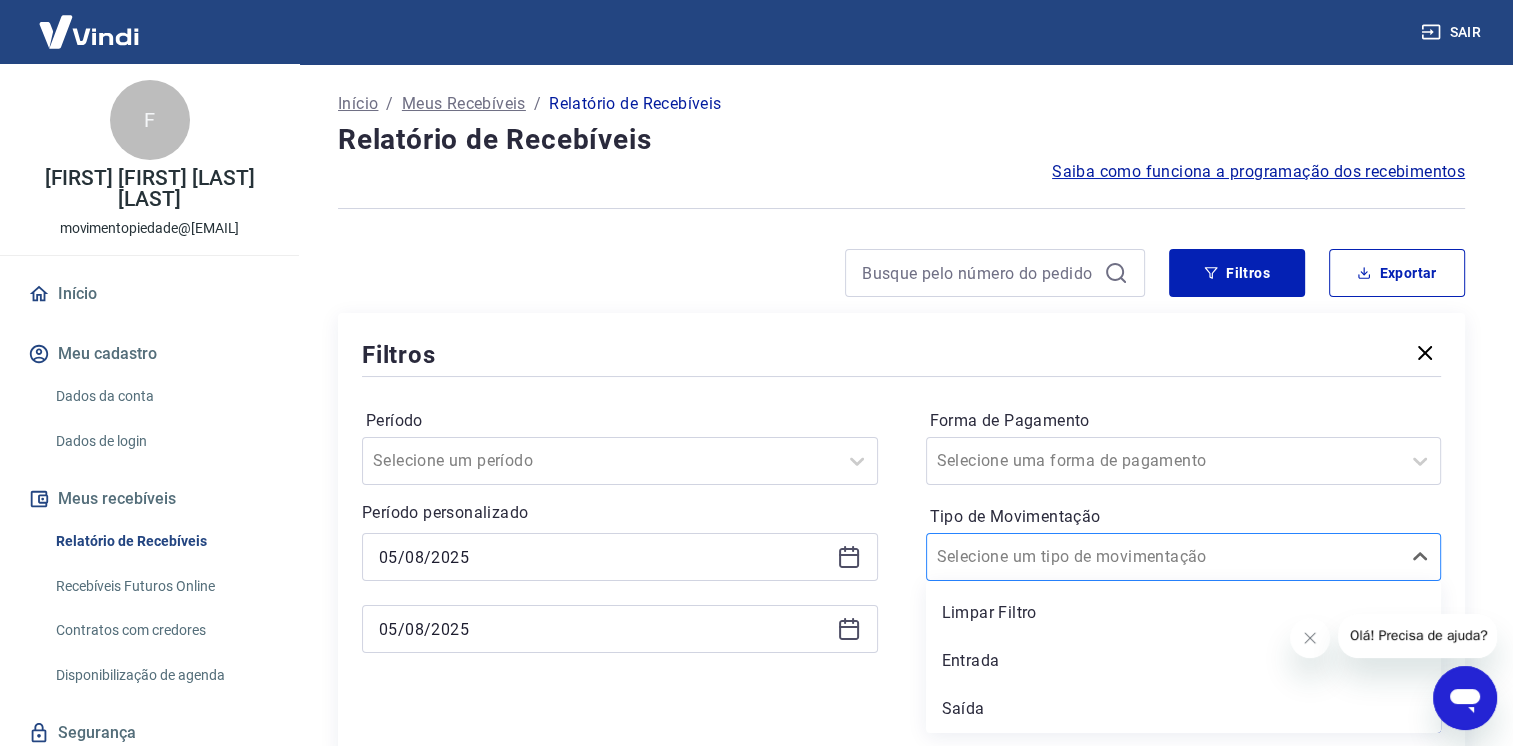 click on "Selecione um tipo de movimentação" at bounding box center (1184, 557) 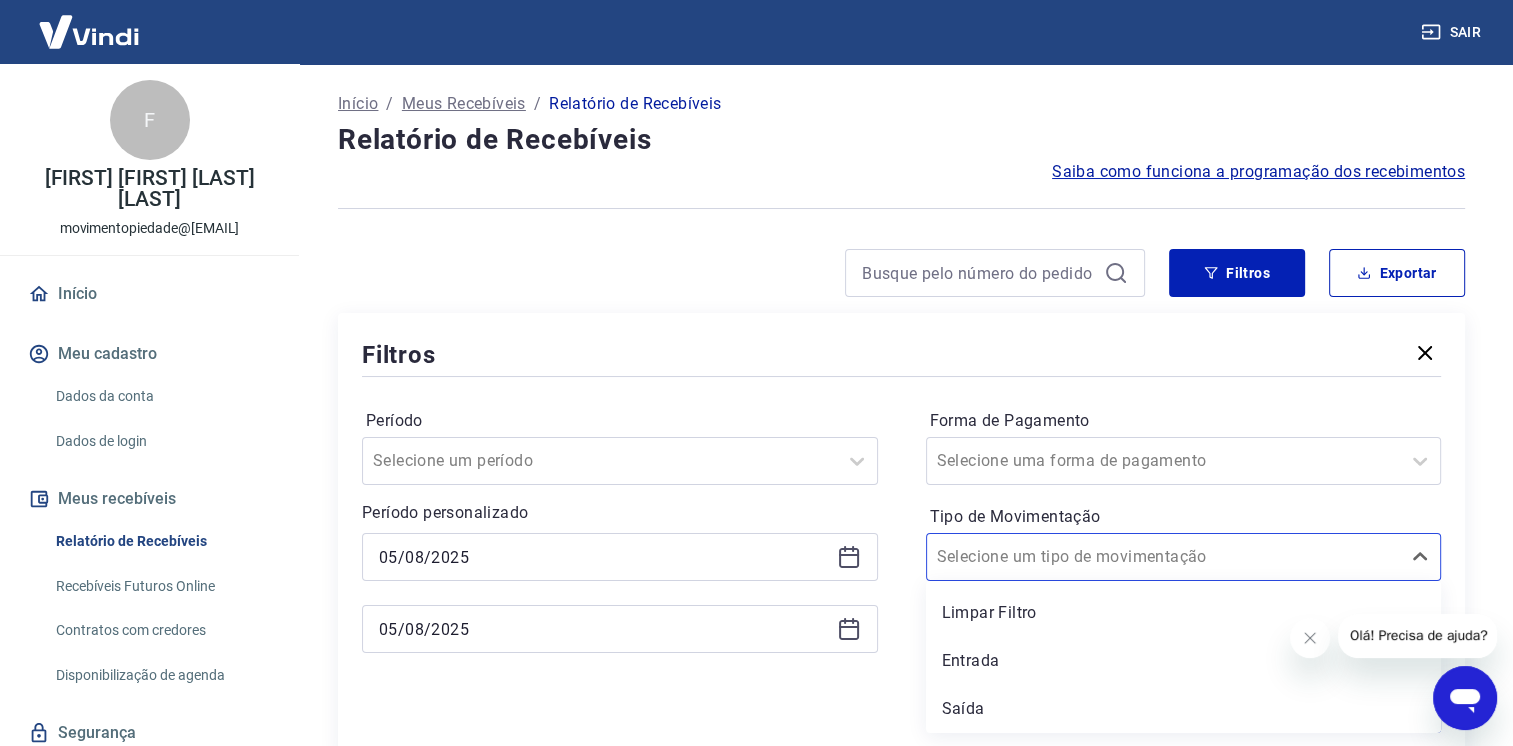 drag, startPoint x: 1010, startPoint y: 651, endPoint x: 1268, endPoint y: 720, distance: 267.0674 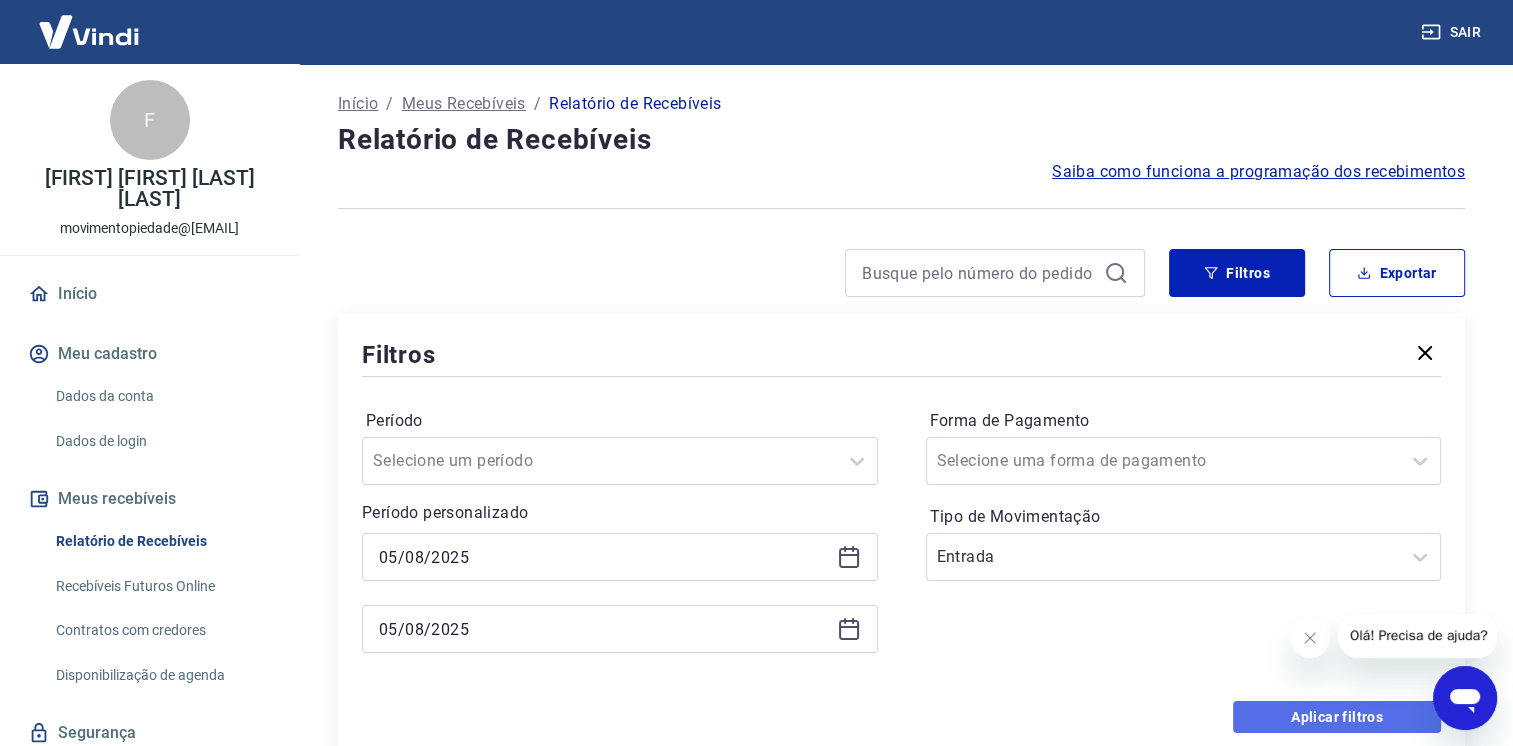 click on "Aplicar filtros" at bounding box center [1337, 717] 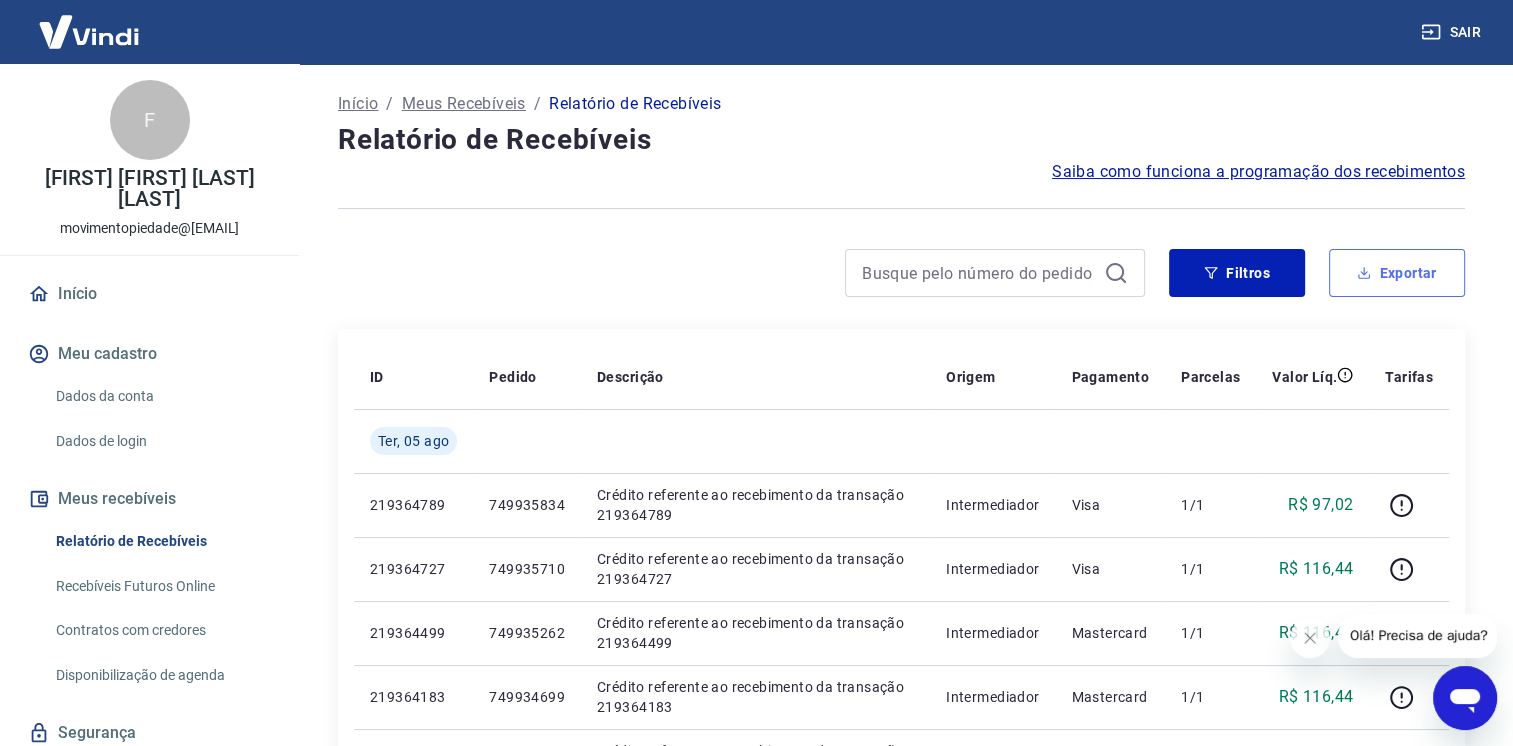 click on "Exportar" at bounding box center (1397, 273) 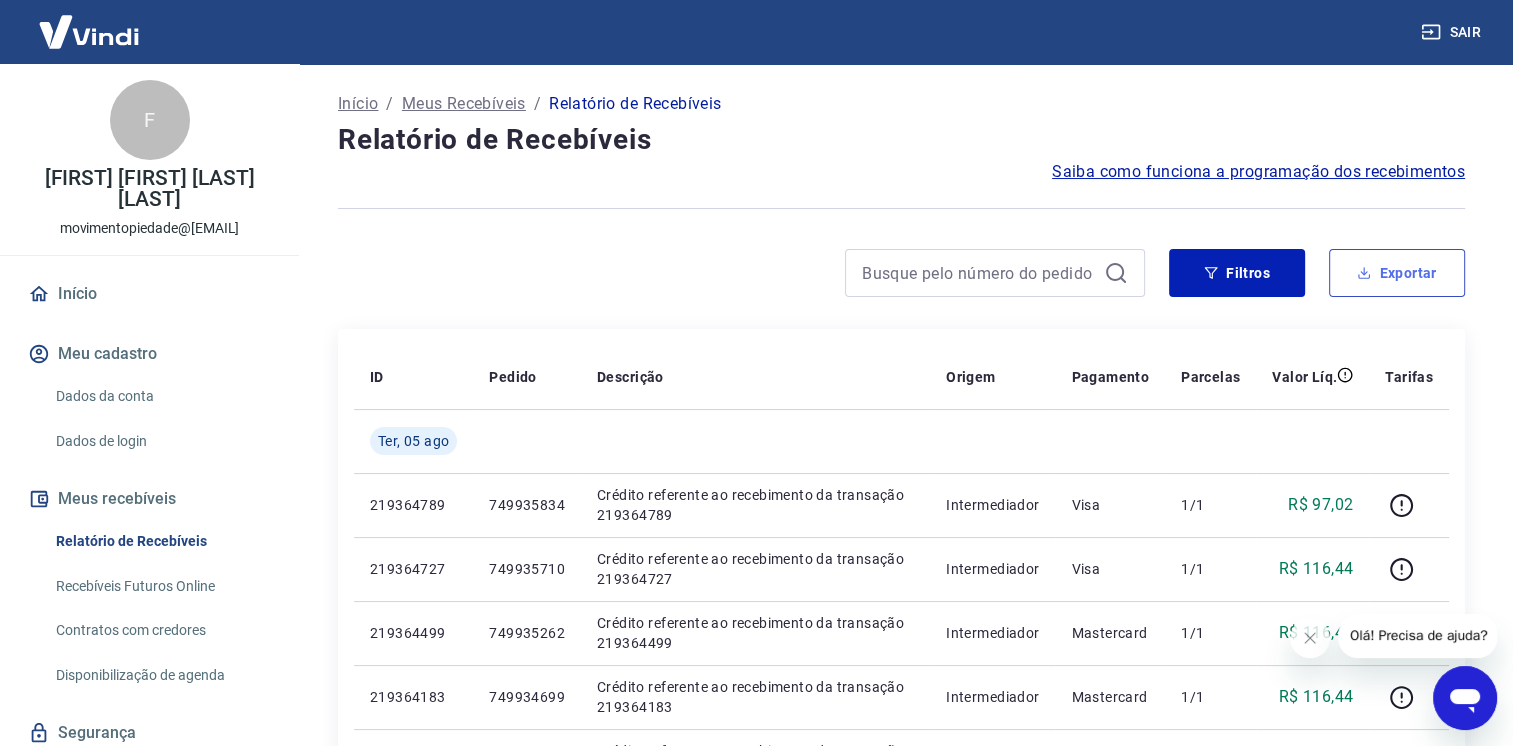 type on "05/08/2025" 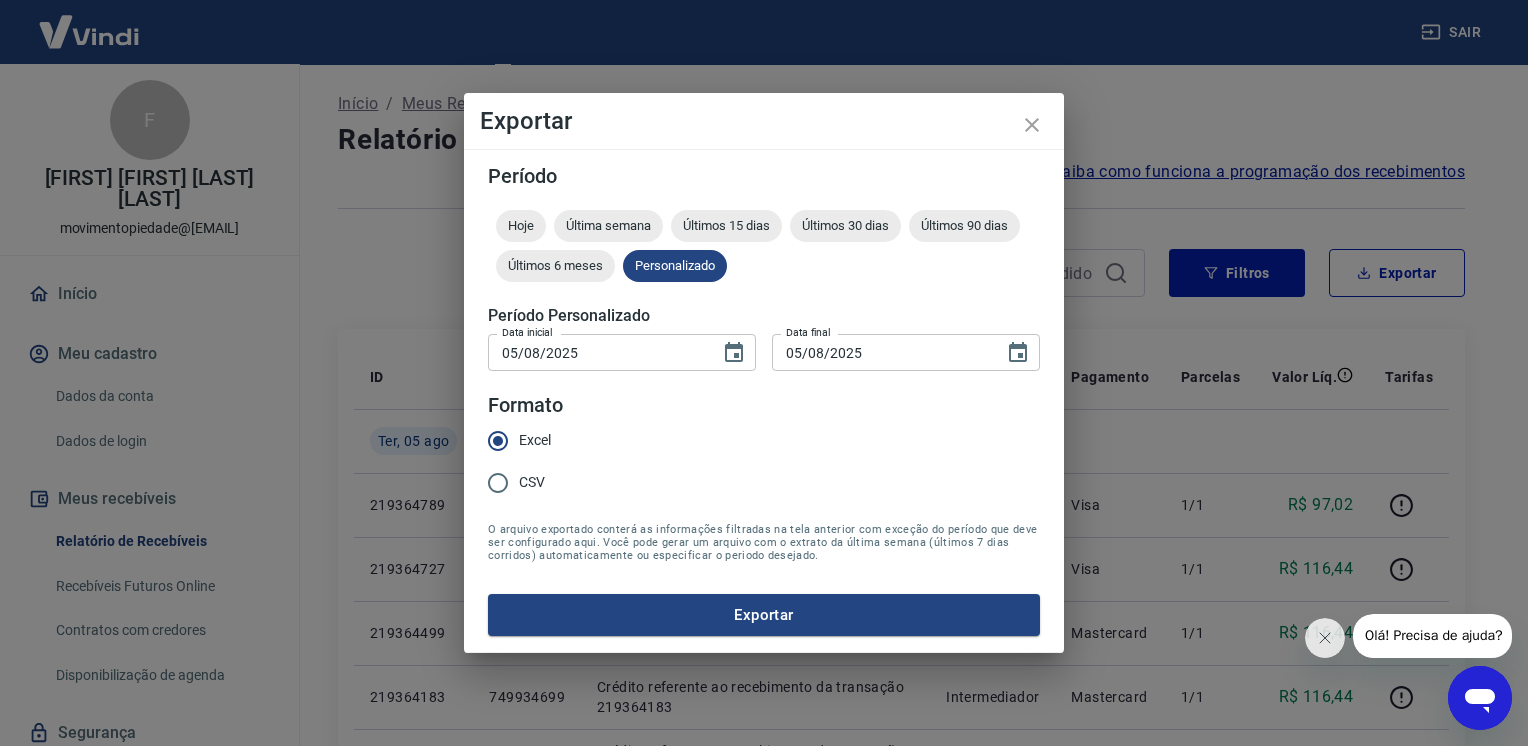 click on "Exportar   Período   Hoje Última semana Últimos 15 dias Últimos 30 dias Últimos 90 dias Últimos 6 meses Personalizado Período Personalizado Data inicial 05/08/2025 Data inicial Data final 05/08/2025 Data final Formato Excel CSV O arquivo exportado conterá as informações filtradas na tela anterior com exceção do período que deve ser configurado aqui. Você pode gerar um arquivo com o extrato da última semana (últimos 7 dias corridos) automaticamente ou especificar o periodo desejado. Exportar" at bounding box center (764, 373) 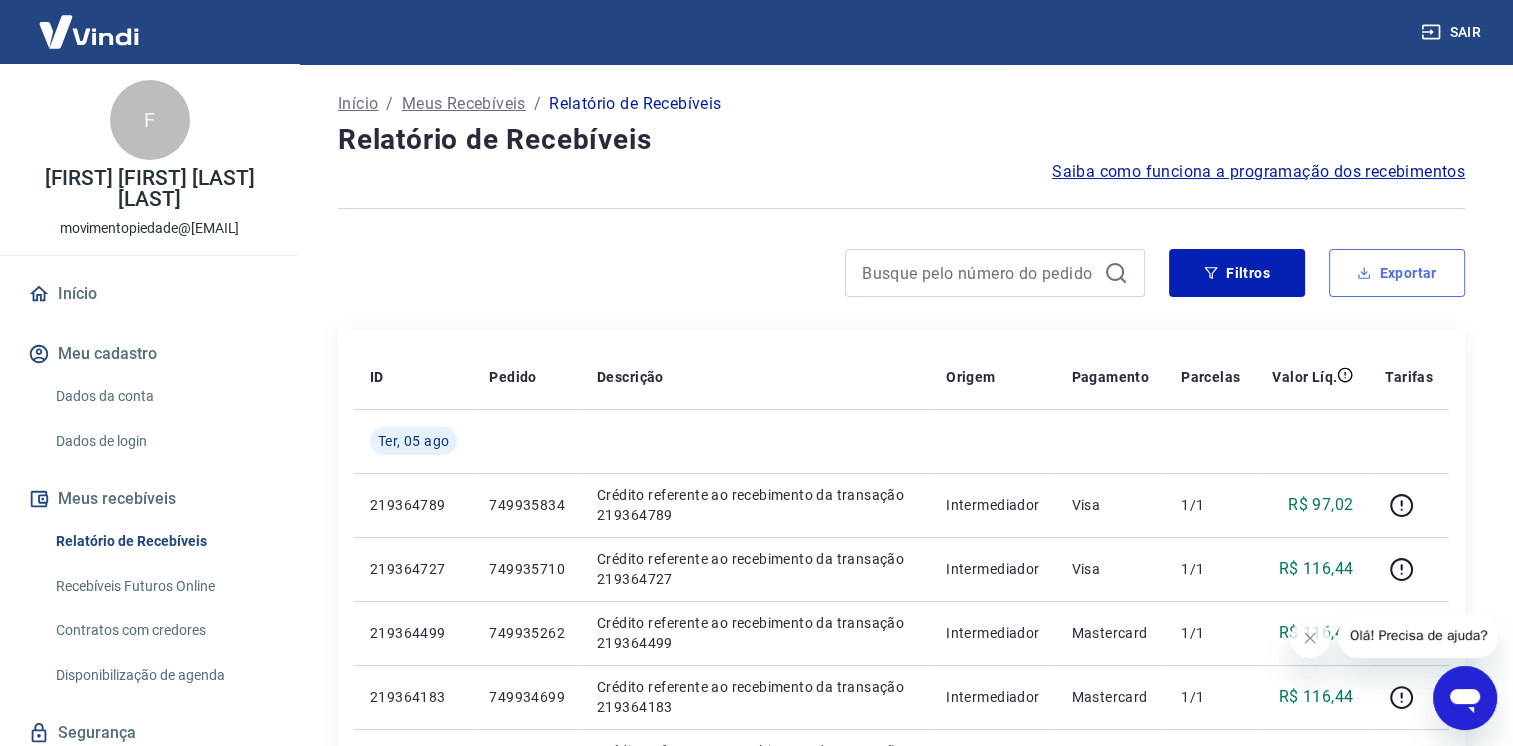 click on "Exportar" at bounding box center [1397, 273] 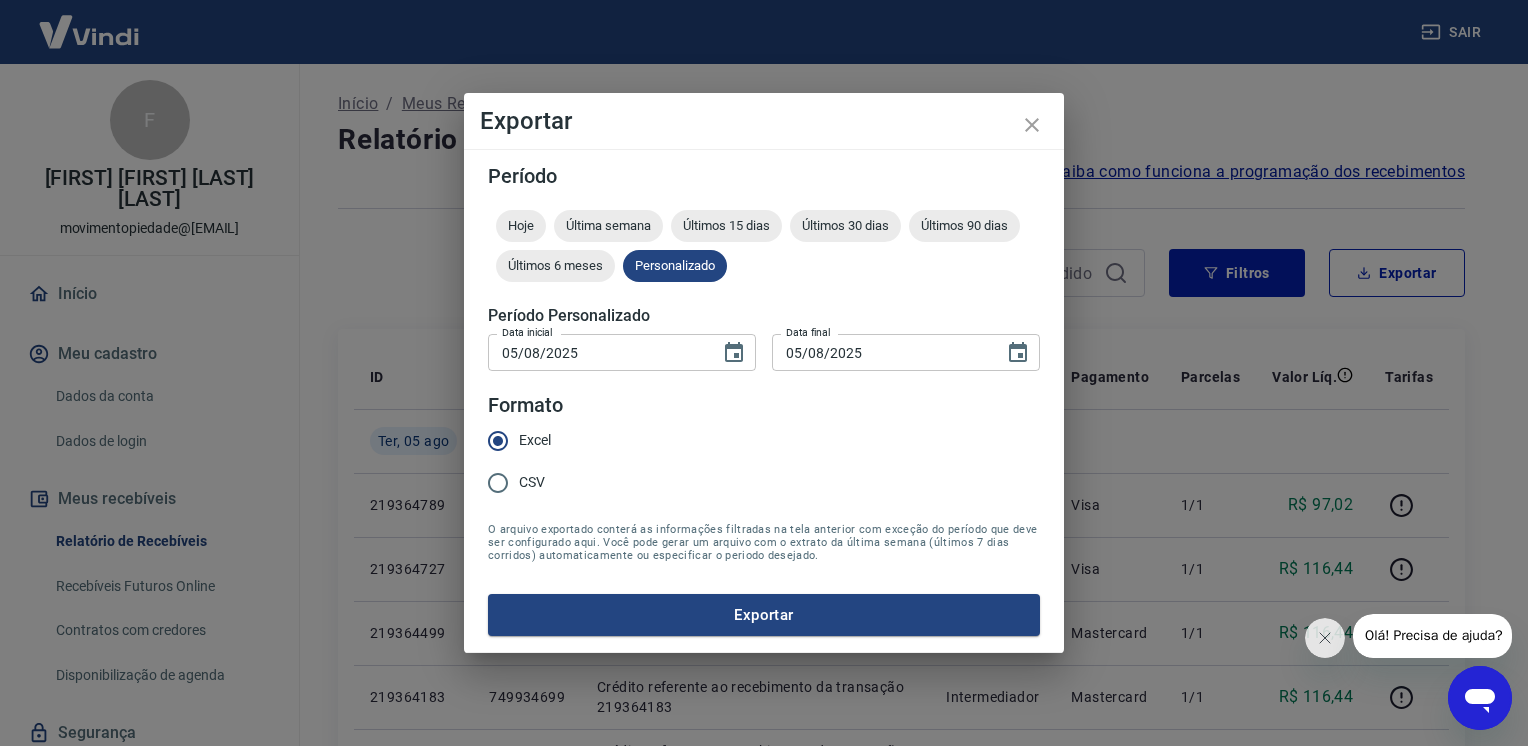 drag, startPoint x: 688, startPoint y: 604, endPoint x: 704, endPoint y: 598, distance: 17.088007 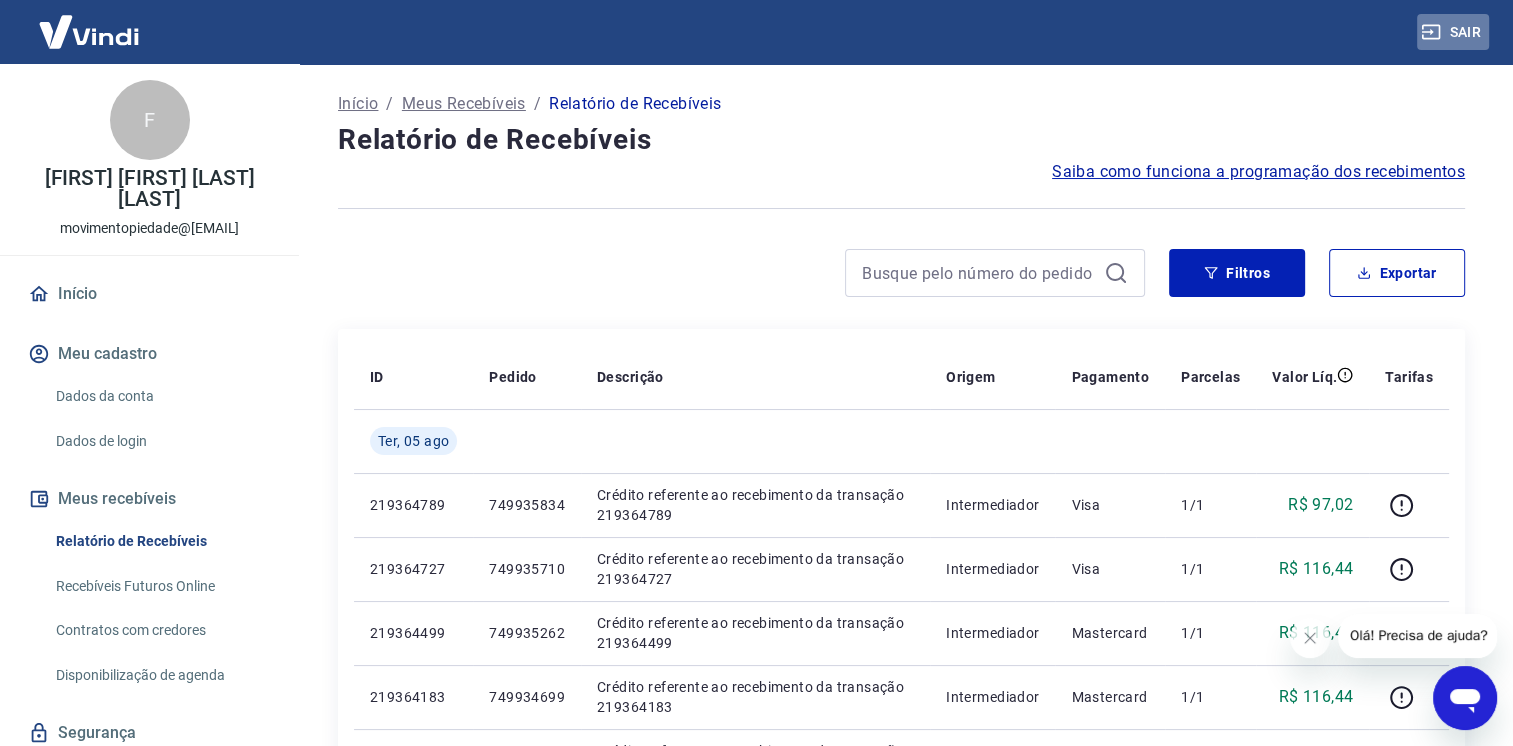 click on "Sair" at bounding box center (1453, 32) 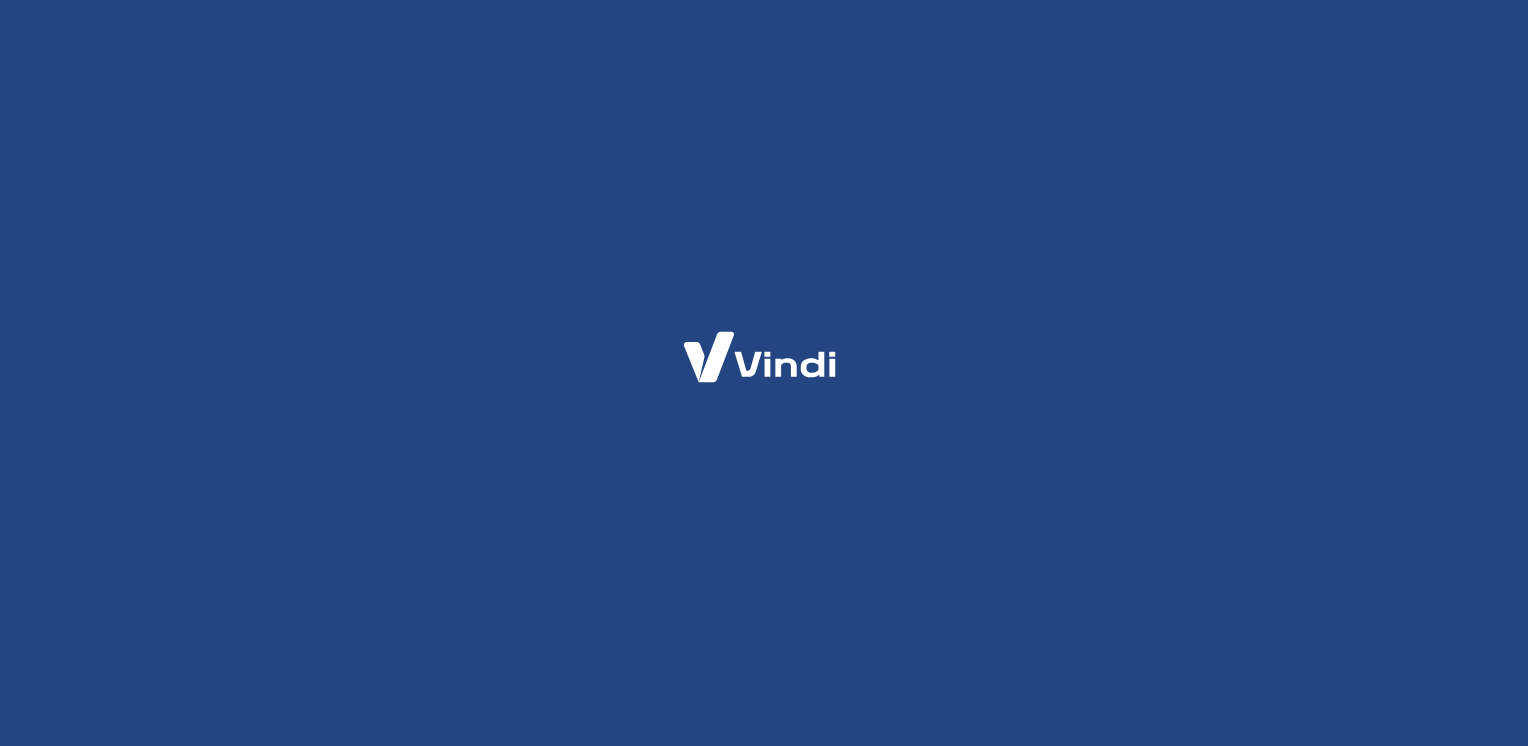 scroll, scrollTop: 0, scrollLeft: 0, axis: both 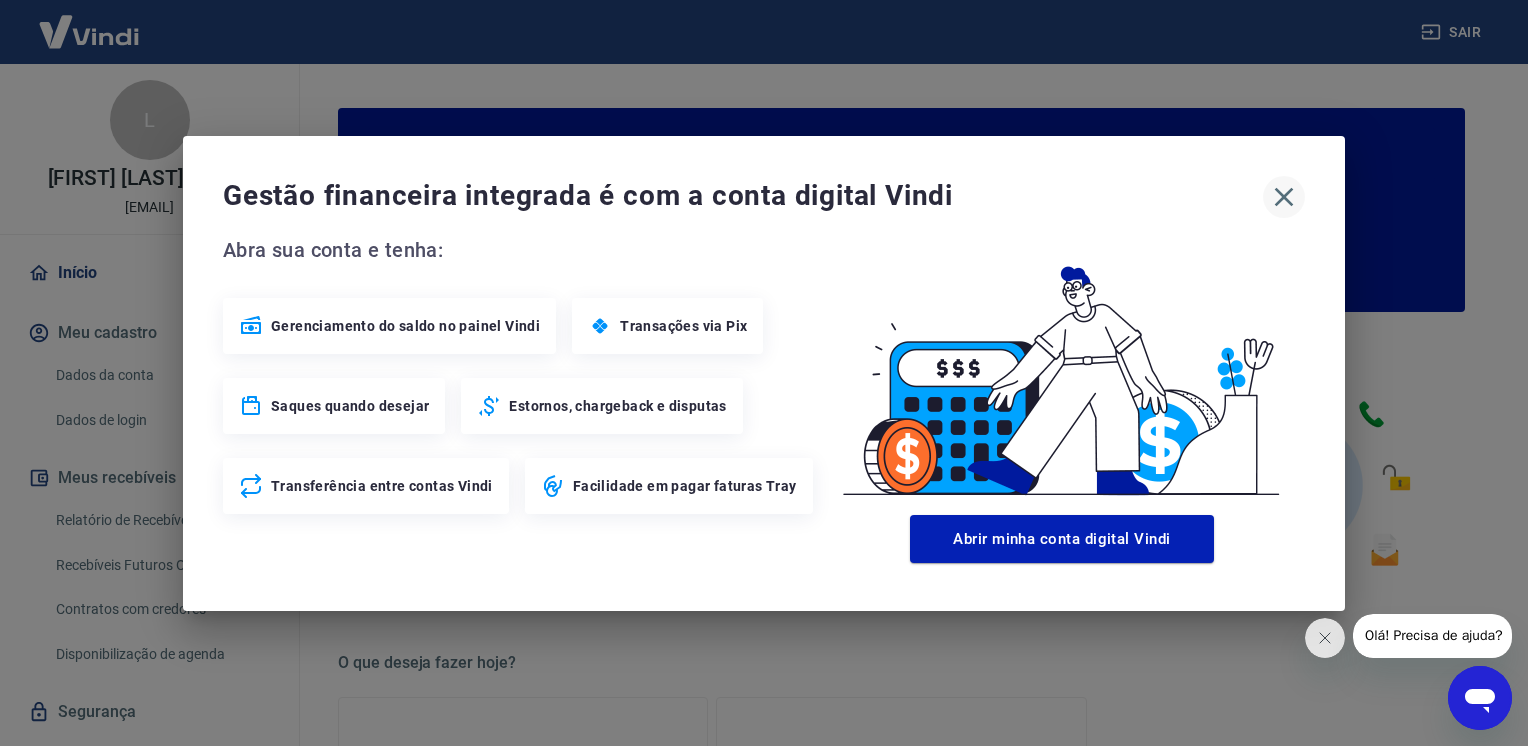 click 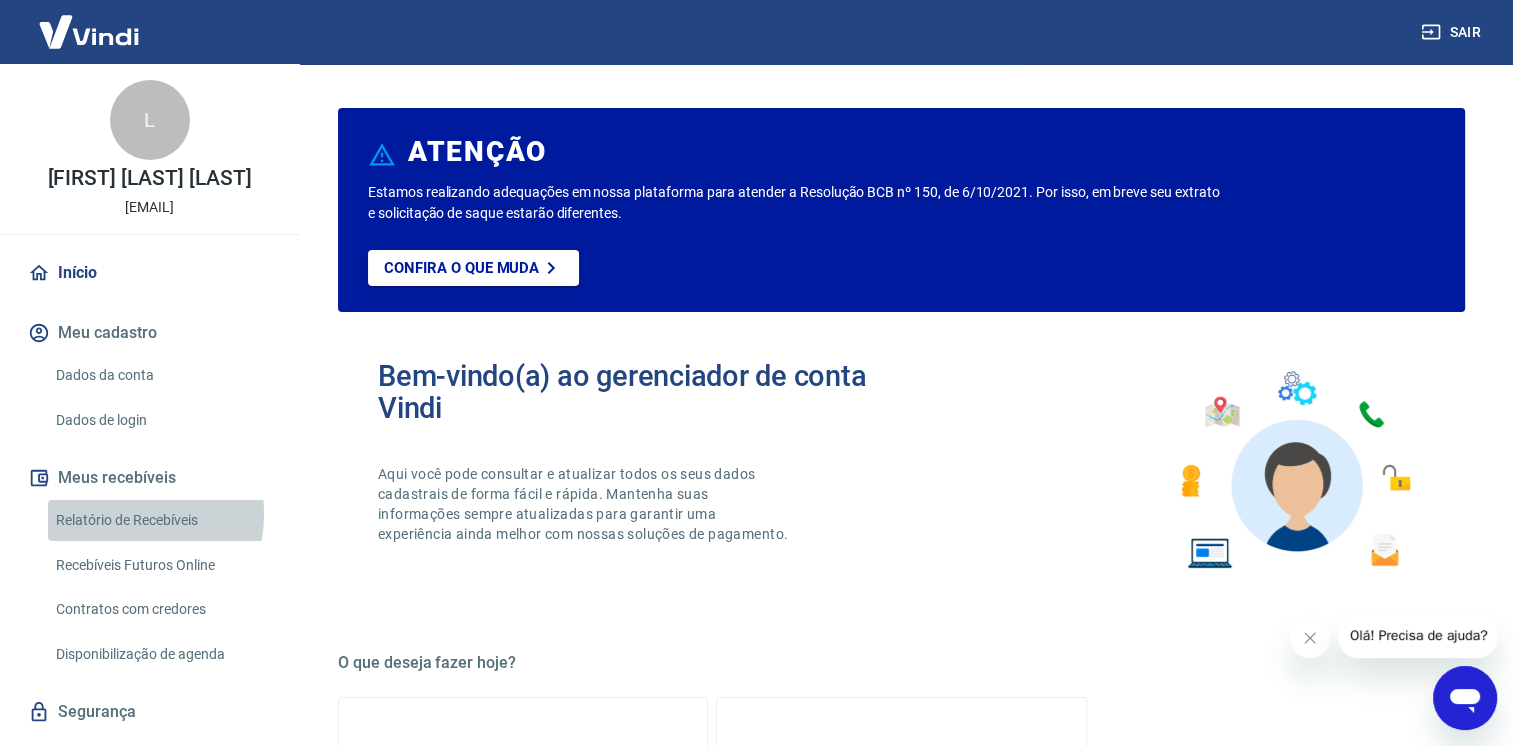 drag, startPoint x: 115, startPoint y: 535, endPoint x: 128, endPoint y: 526, distance: 15.811388 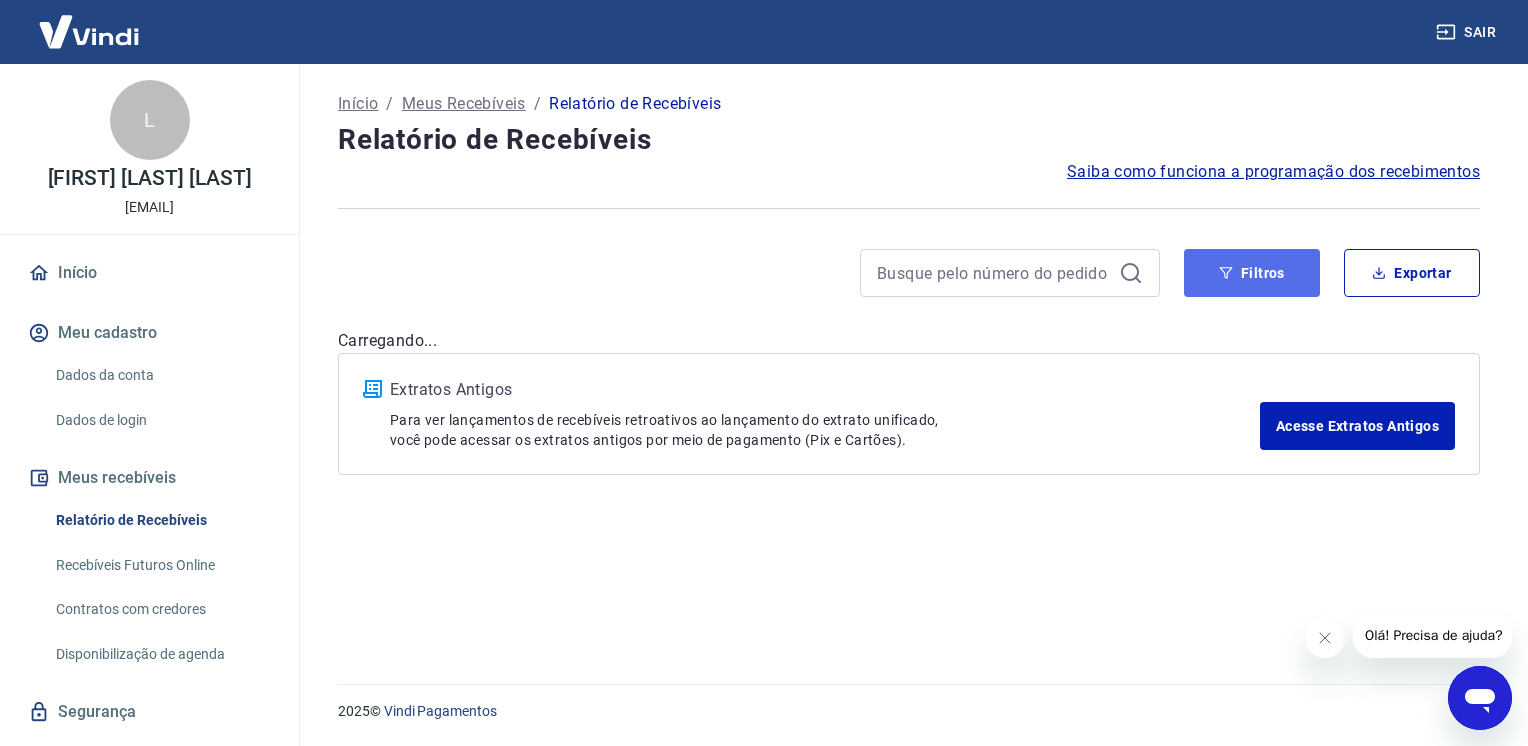 click on "Filtros" at bounding box center (1252, 273) 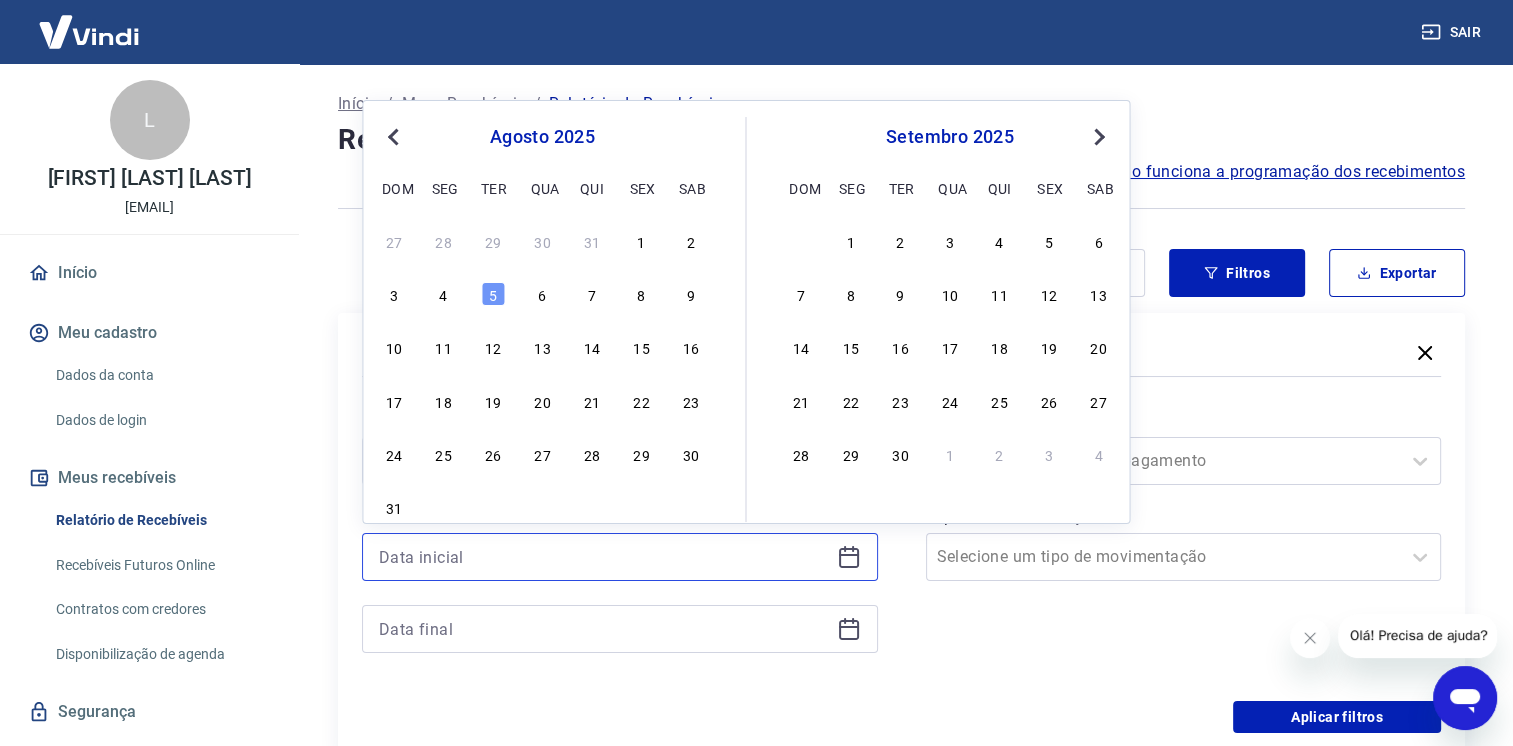 click at bounding box center [604, 557] 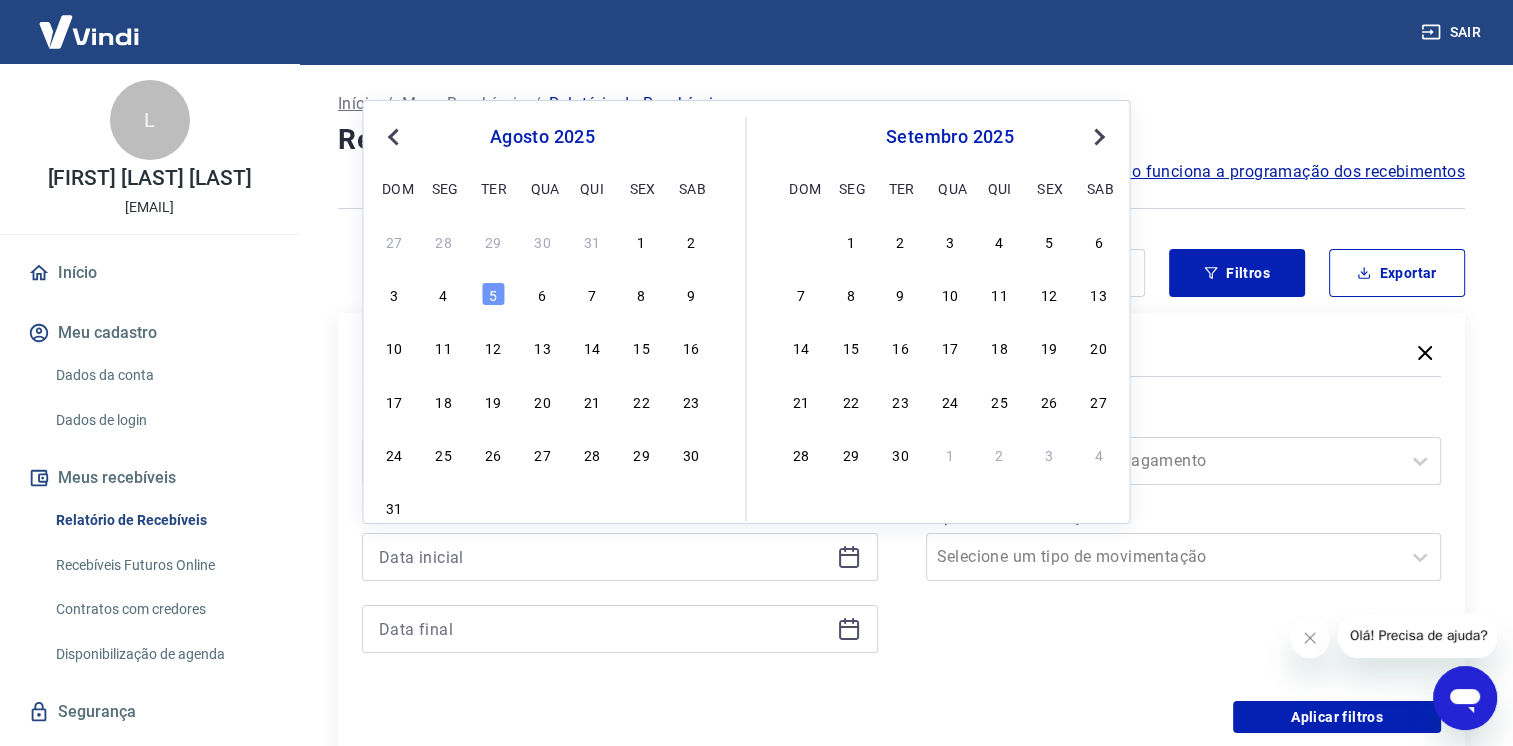 click on "5" at bounding box center (493, 294) 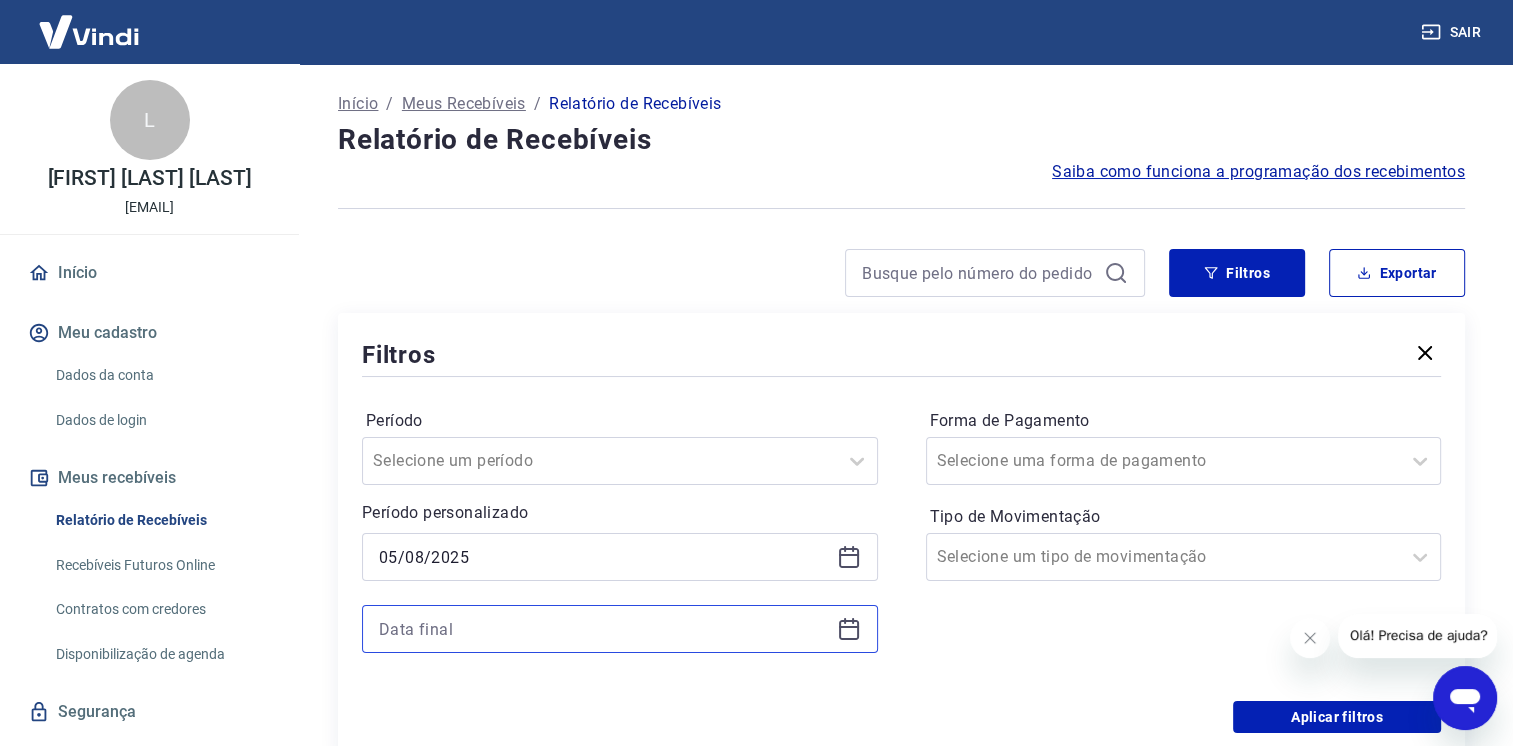 click at bounding box center [604, 629] 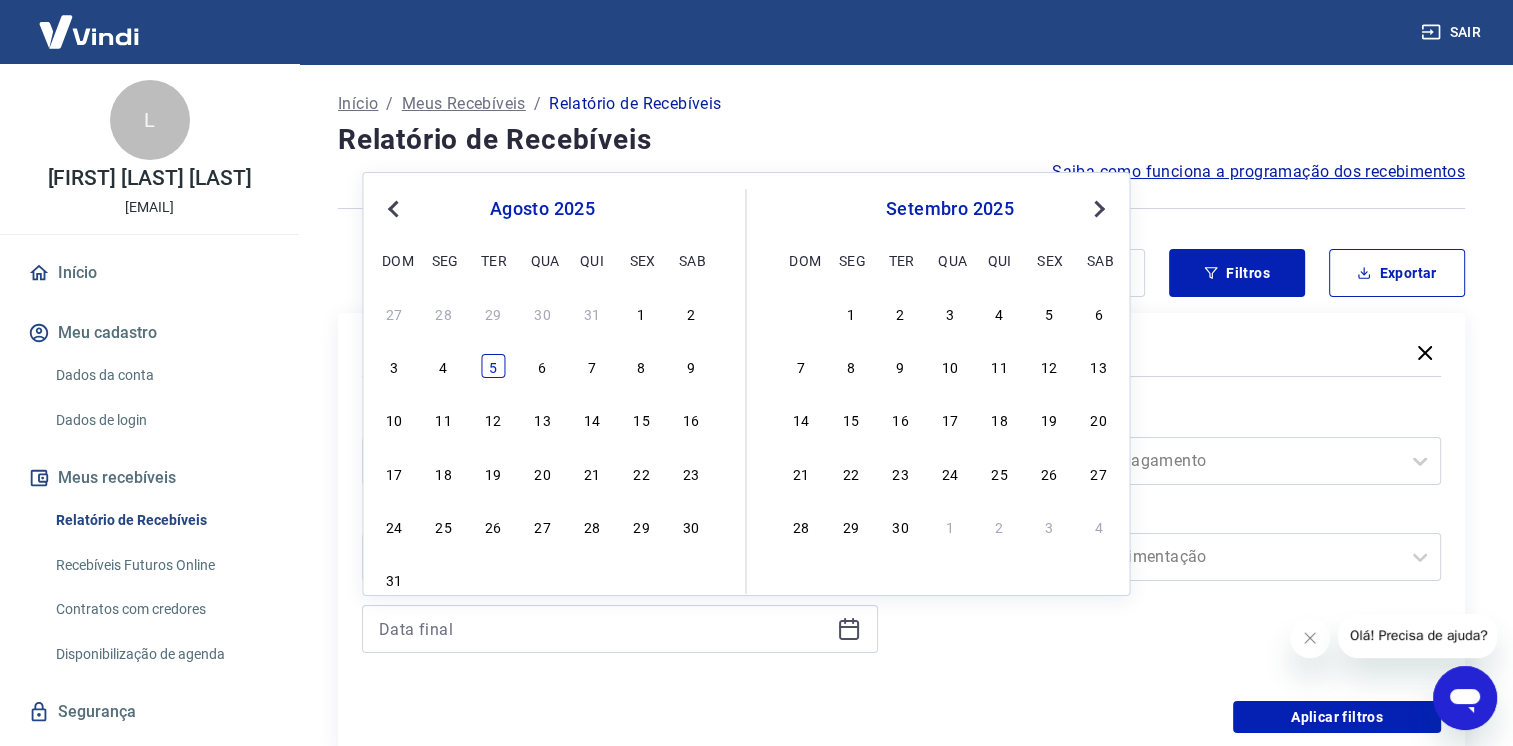 drag, startPoint x: 490, startPoint y: 353, endPoint x: 492, endPoint y: 371, distance: 18.110771 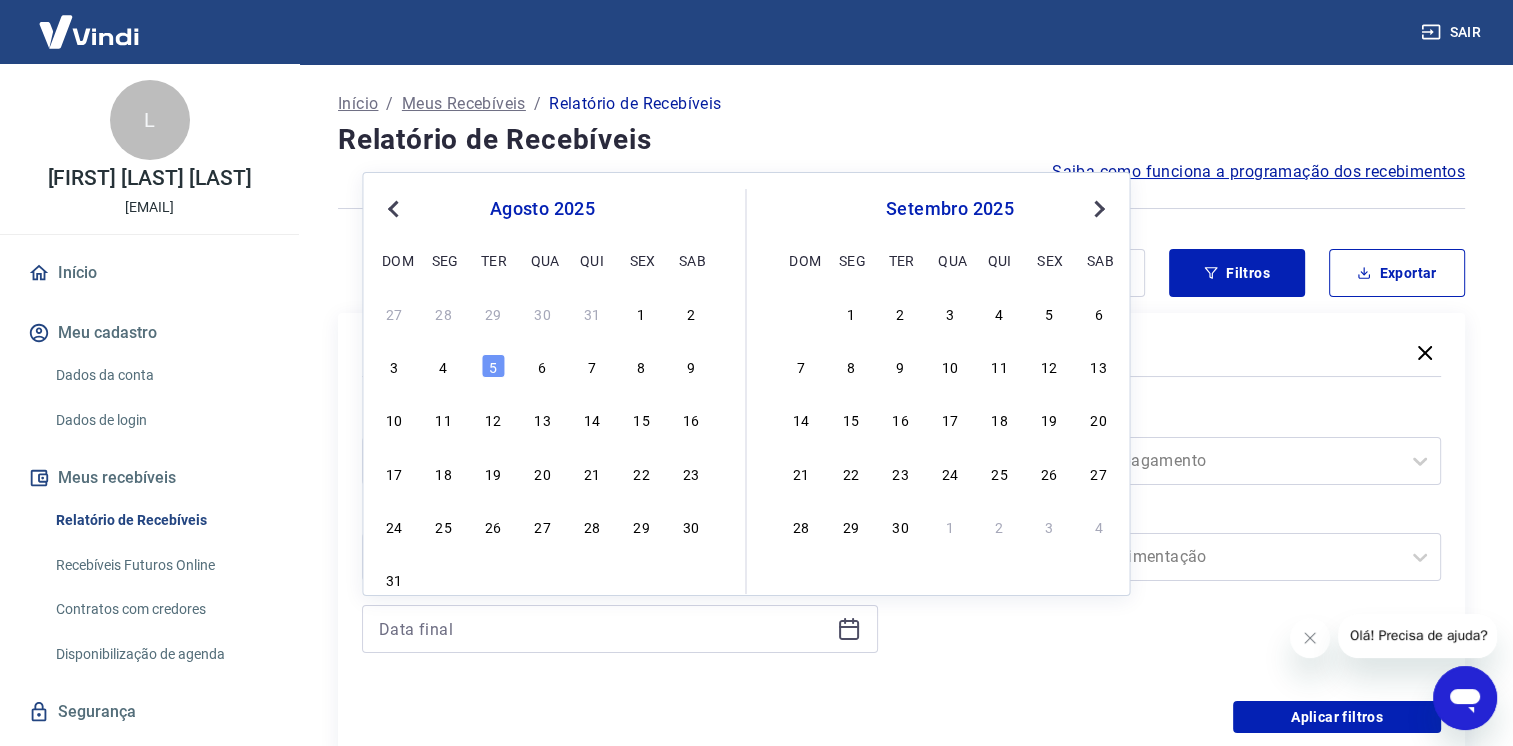 type on "05/08/2025" 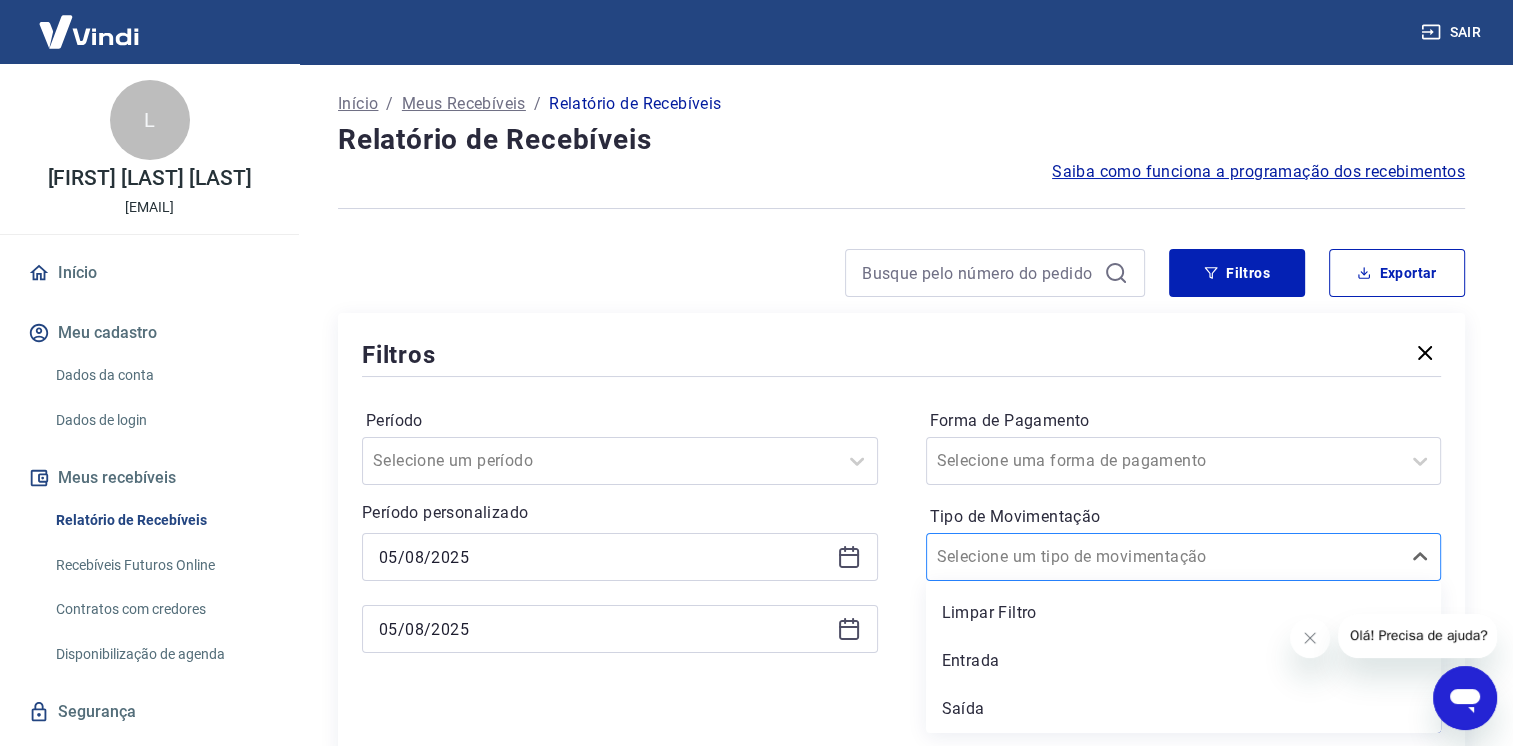 drag, startPoint x: 1177, startPoint y: 548, endPoint x: 1152, endPoint y: 575, distance: 36.796738 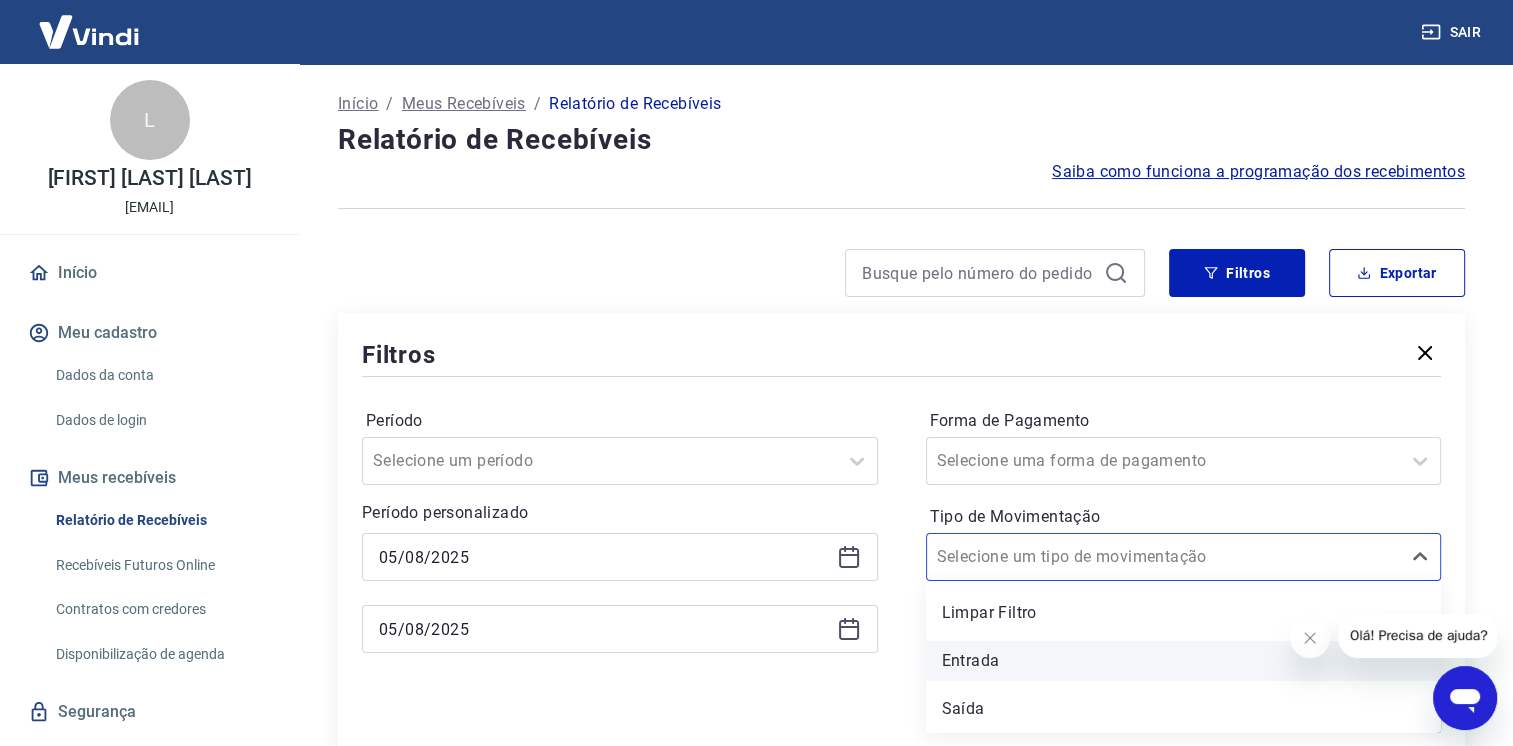 drag, startPoint x: 1028, startPoint y: 658, endPoint x: 1290, endPoint y: 692, distance: 264.1969 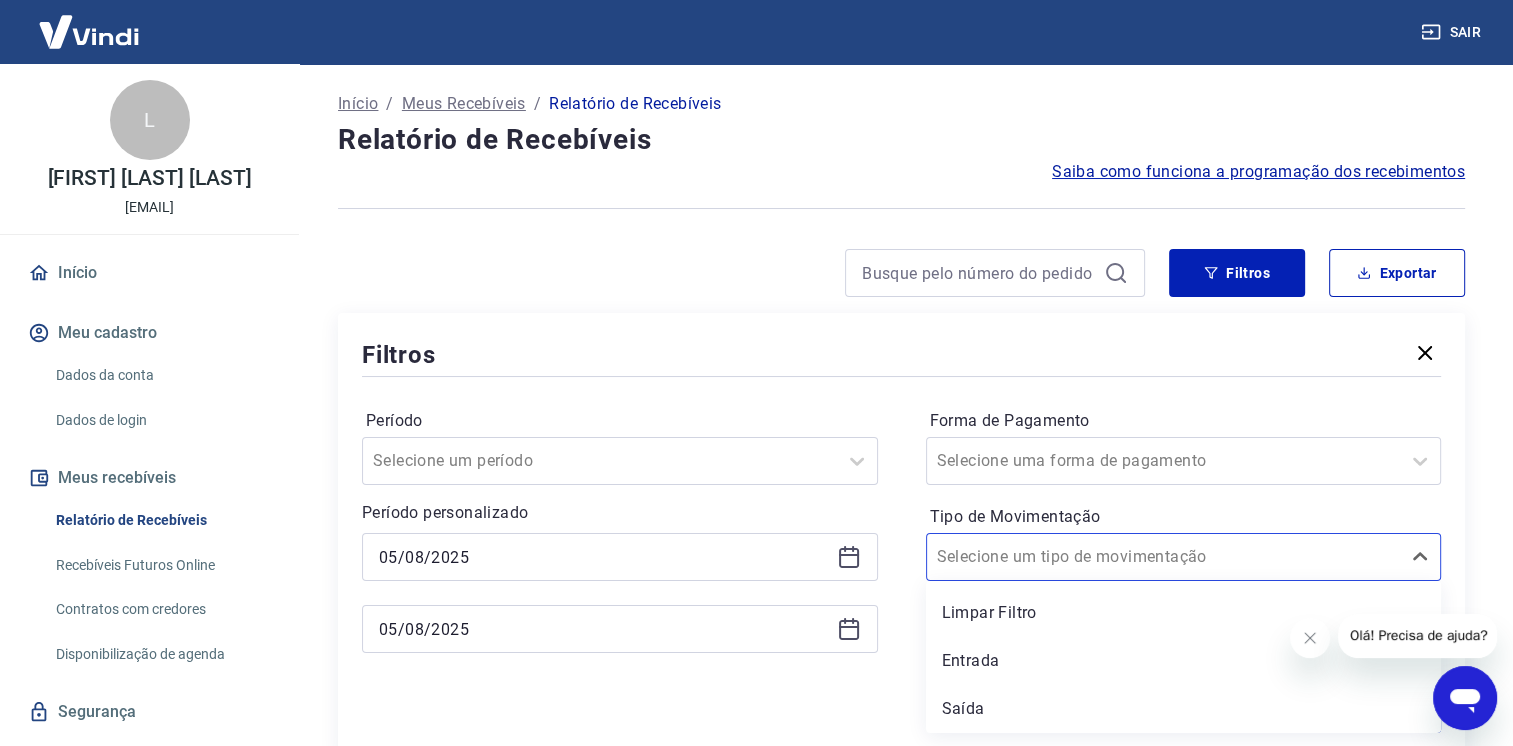 click on "Entrada" at bounding box center [1184, 661] 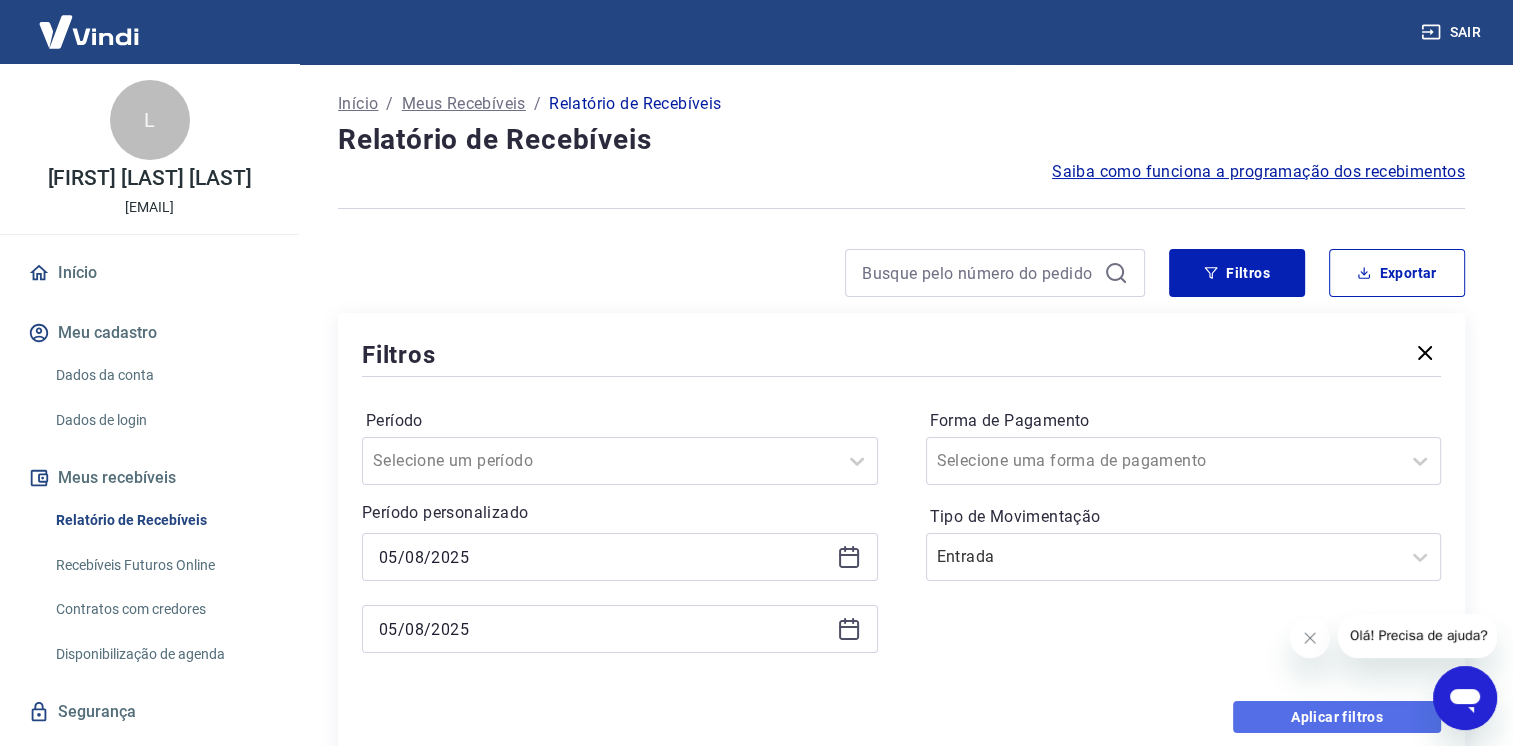 click on "Aplicar filtros" at bounding box center (1337, 717) 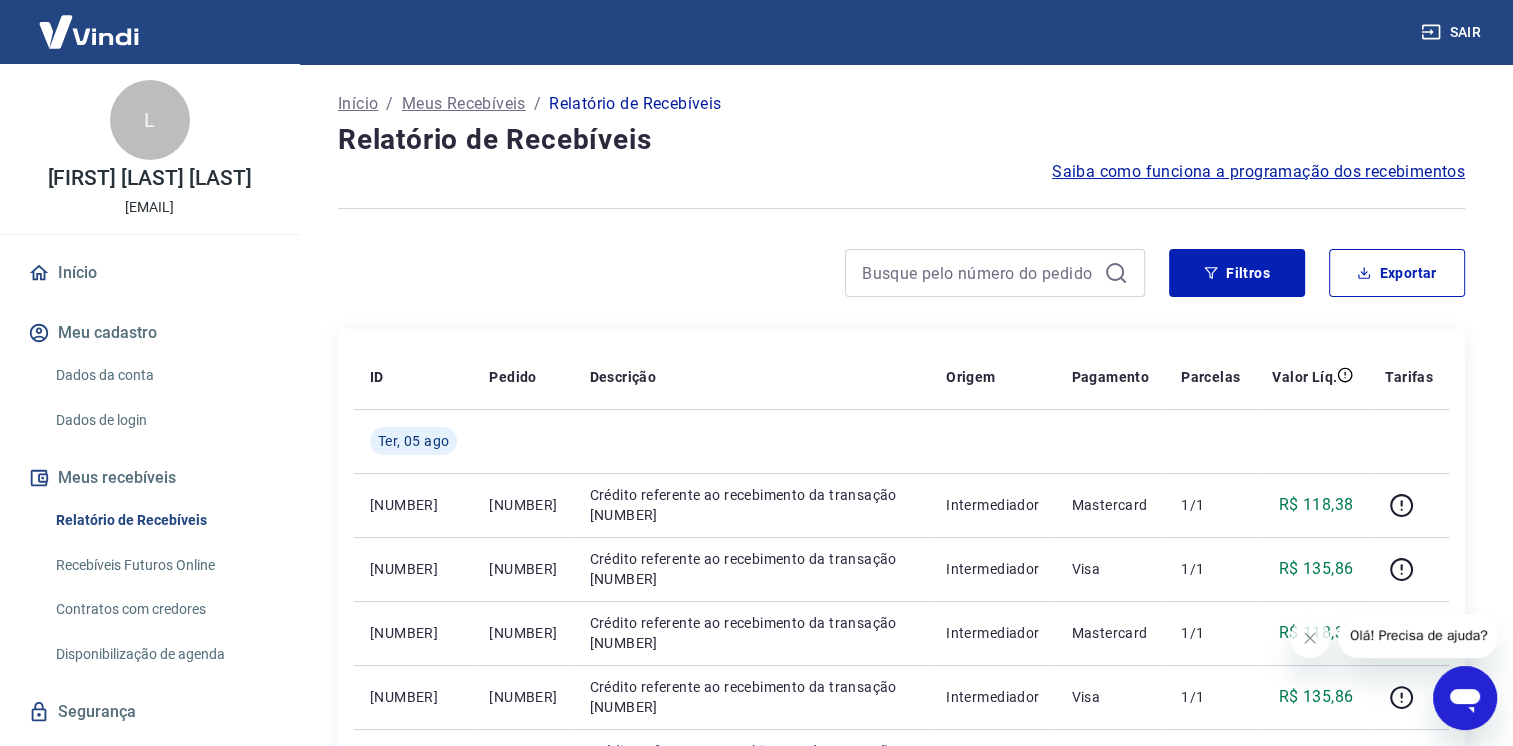 click on "Início / Meus Recebíveis / Relatório de Recebíveis Relatório de Recebíveis Saiba como funciona a programação dos recebimentos Saiba como funciona a programação dos recebimentos Filtros Exportar ID Pedido Descrição Origem Pagamento Parcelas Valor Líq. Tarifas Ter, 05 ago 219418919 750058070 Crédito referente ao recebimento da transação 219418919 Intermediador Mastercard 1/1 R$ 118,38 219406232 750029323 Crédito referente ao recebimento da transação 219406232 Intermediador Visa 1/1 R$ 135,86 219360588 749929112 Crédito referente ao recebimento da transação 219360588 Intermediador Mastercard 1/1 R$ 118,38 219360654 749929232 Crédito referente ao recebimento da transação 219360654 Intermediador Visa 1/1 R$ 135,86 219360680 749929276 Crédito referente ao recebimento da transação 219360680 Intermediador Visa 1/1 R$ 145,57 219360749 749929427 Crédito referente ao recebimento da transação 219360749 Intermediador Visa 1/1 R$ 135,86 219360773 749929487 Intermediador Mastercard 1/1 1" at bounding box center (901, 678) 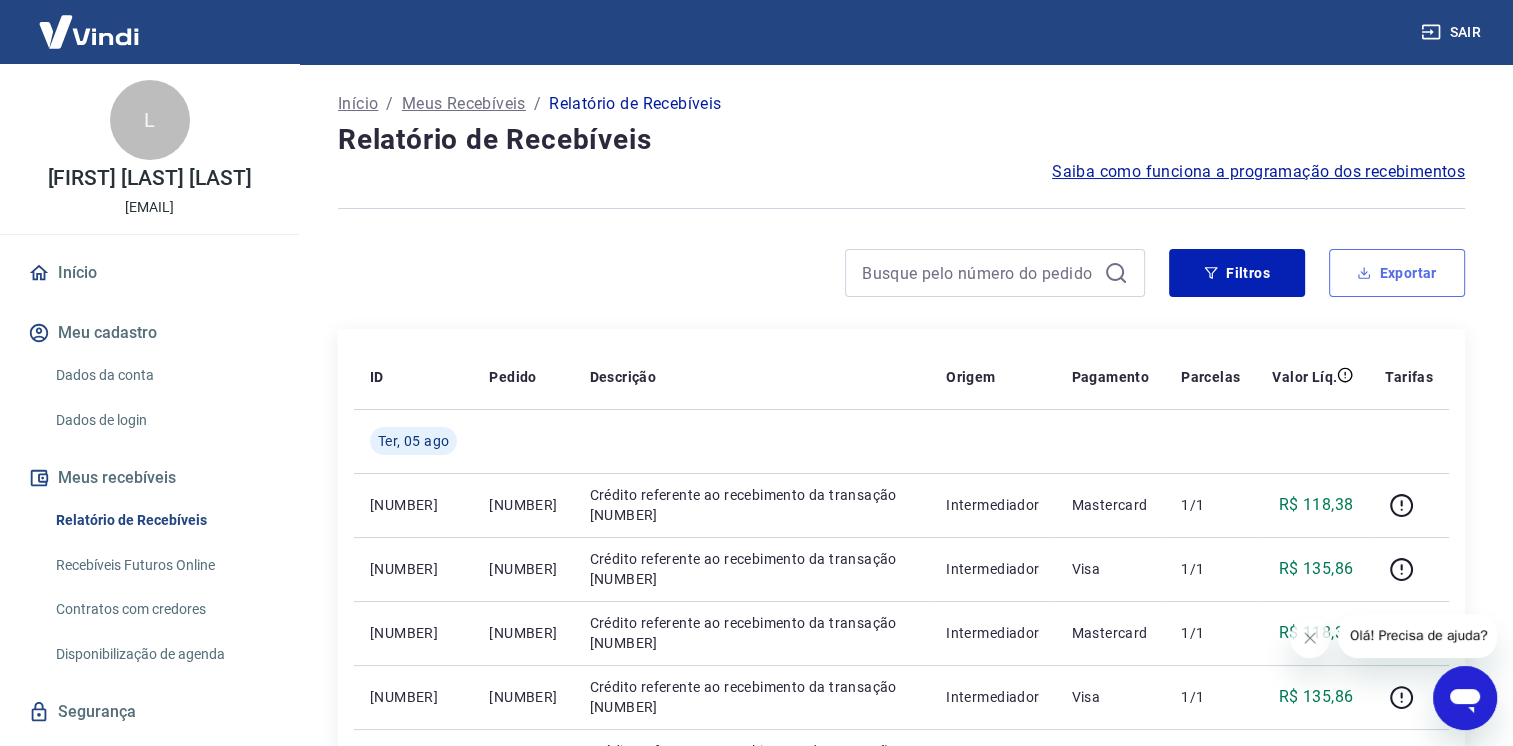 click on "Exportar" at bounding box center (1397, 273) 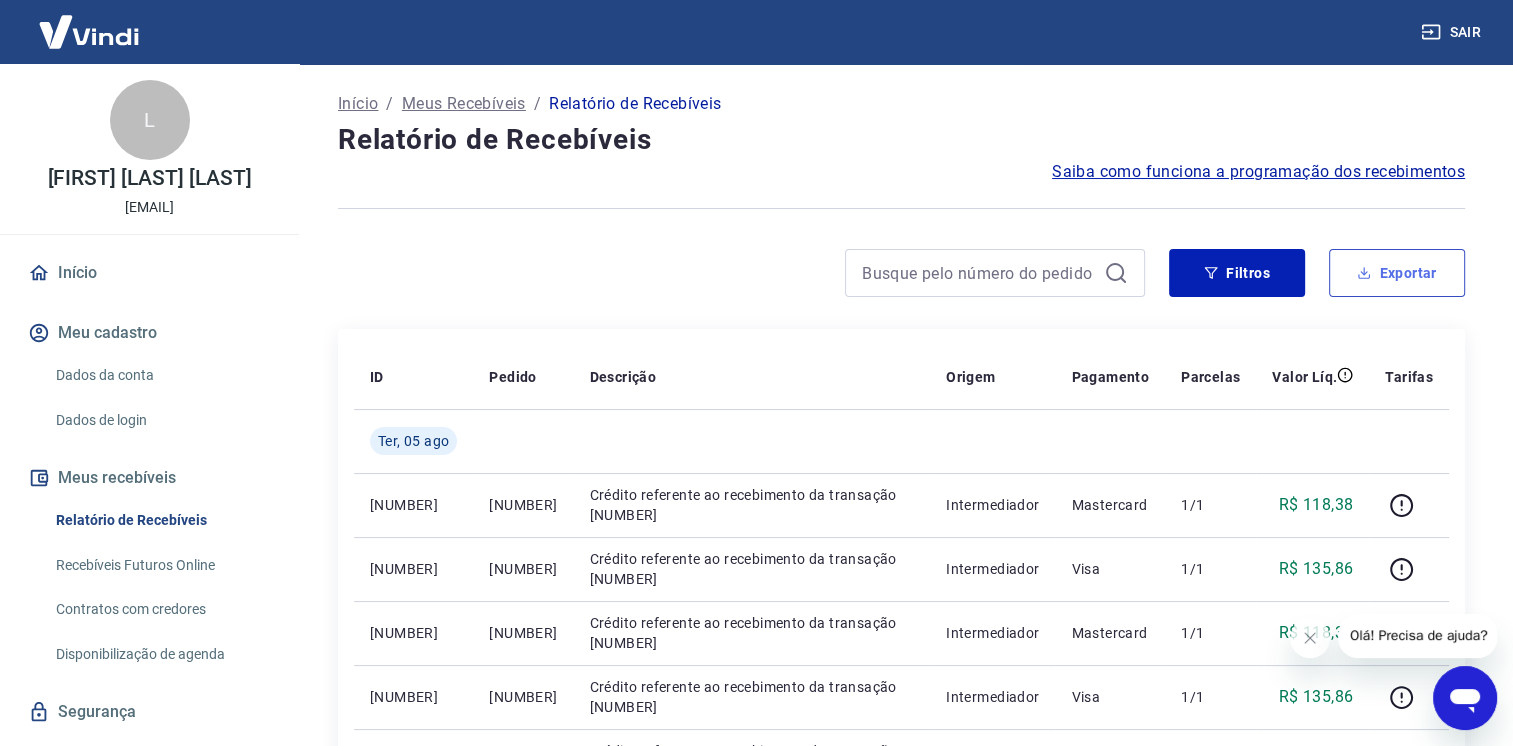 type on "05/08/2025" 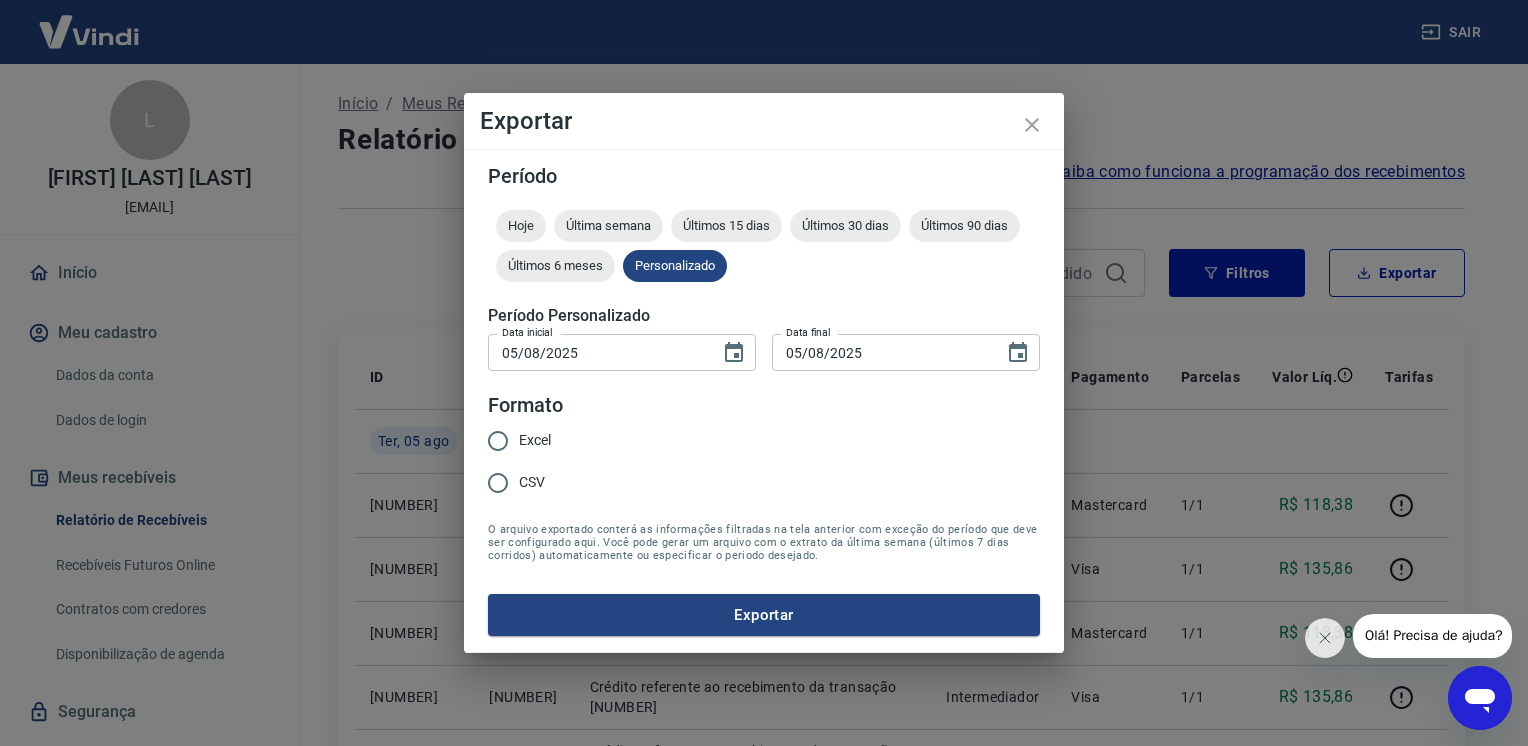 drag, startPoint x: 503, startPoint y: 431, endPoint x: 512, endPoint y: 439, distance: 12.0415945 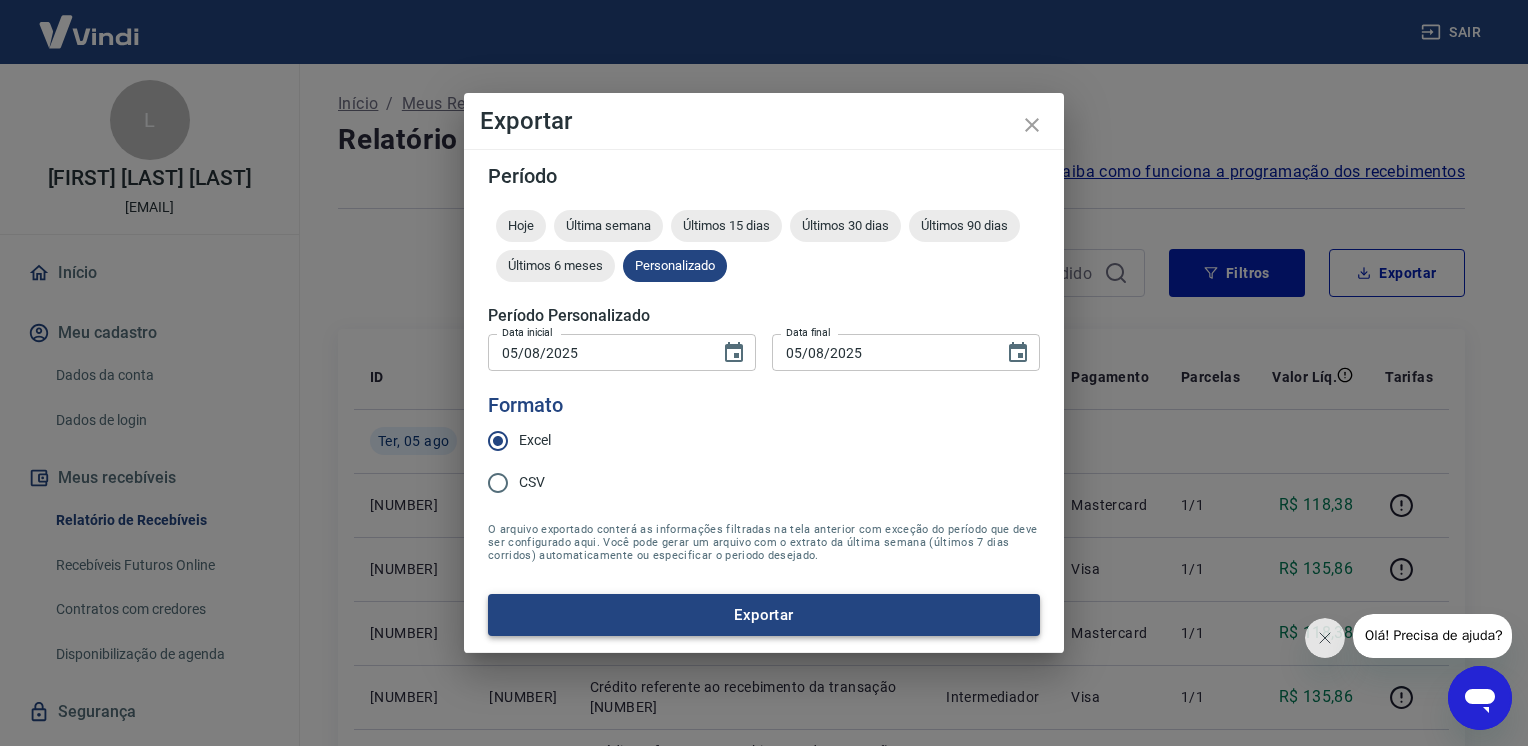 click on "Exportar" at bounding box center (764, 615) 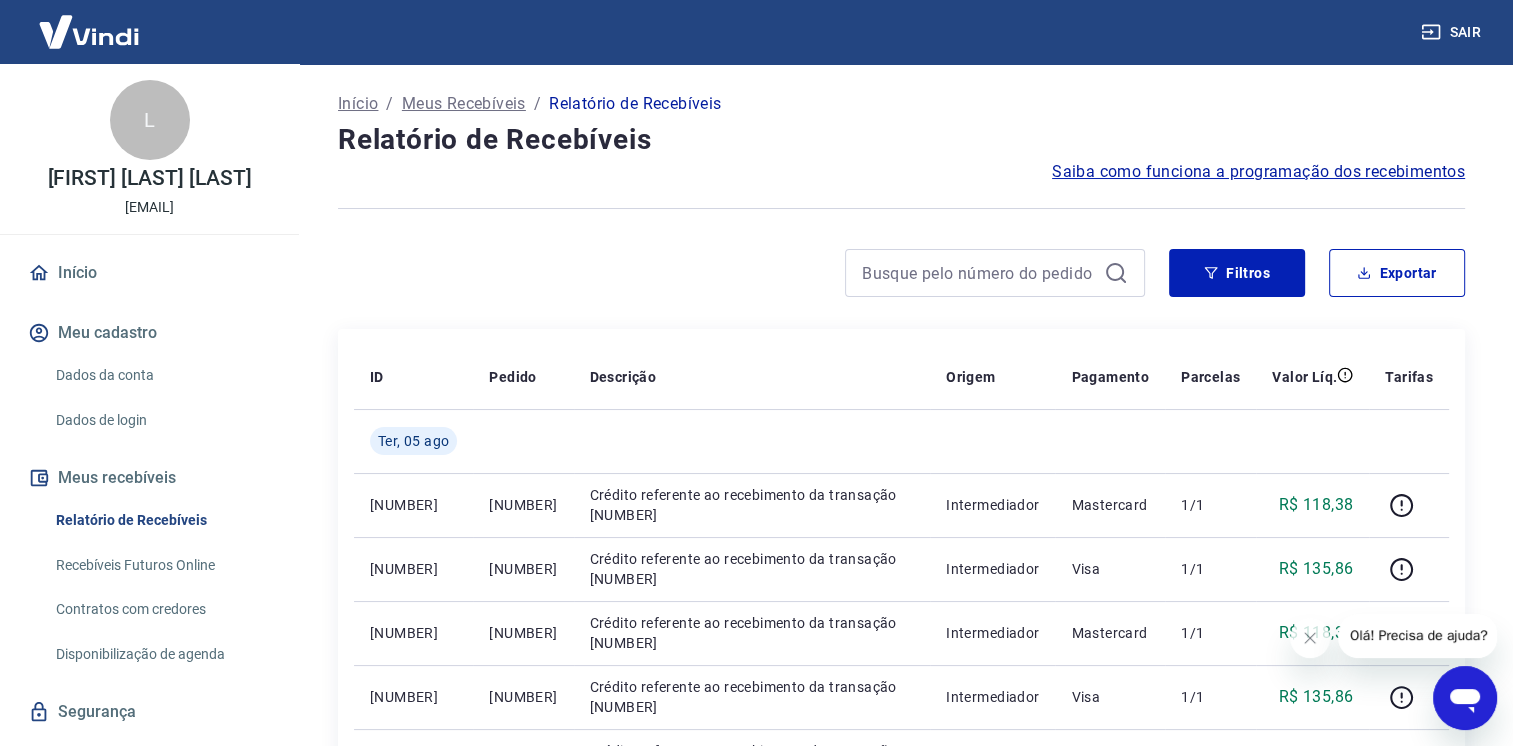 click 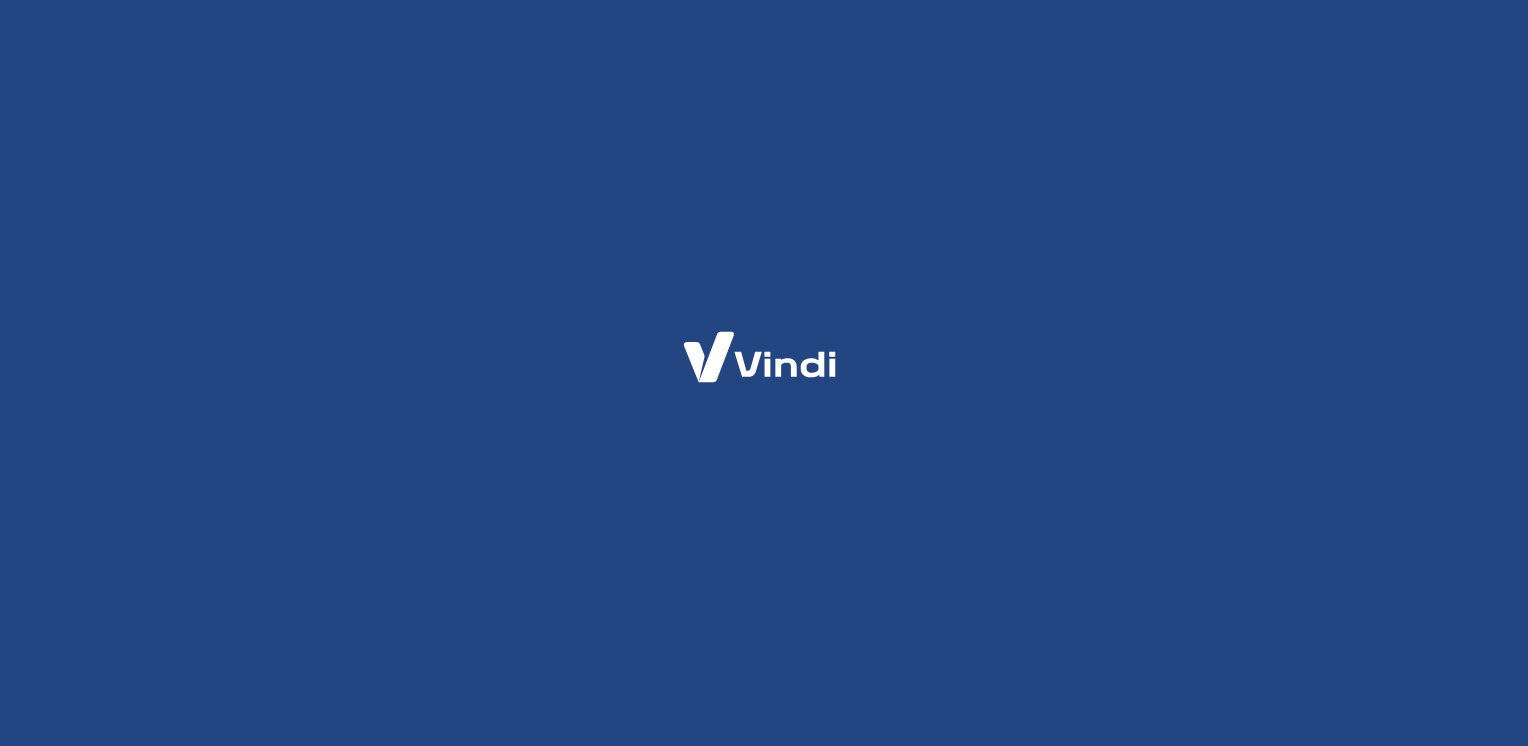scroll, scrollTop: 0, scrollLeft: 0, axis: both 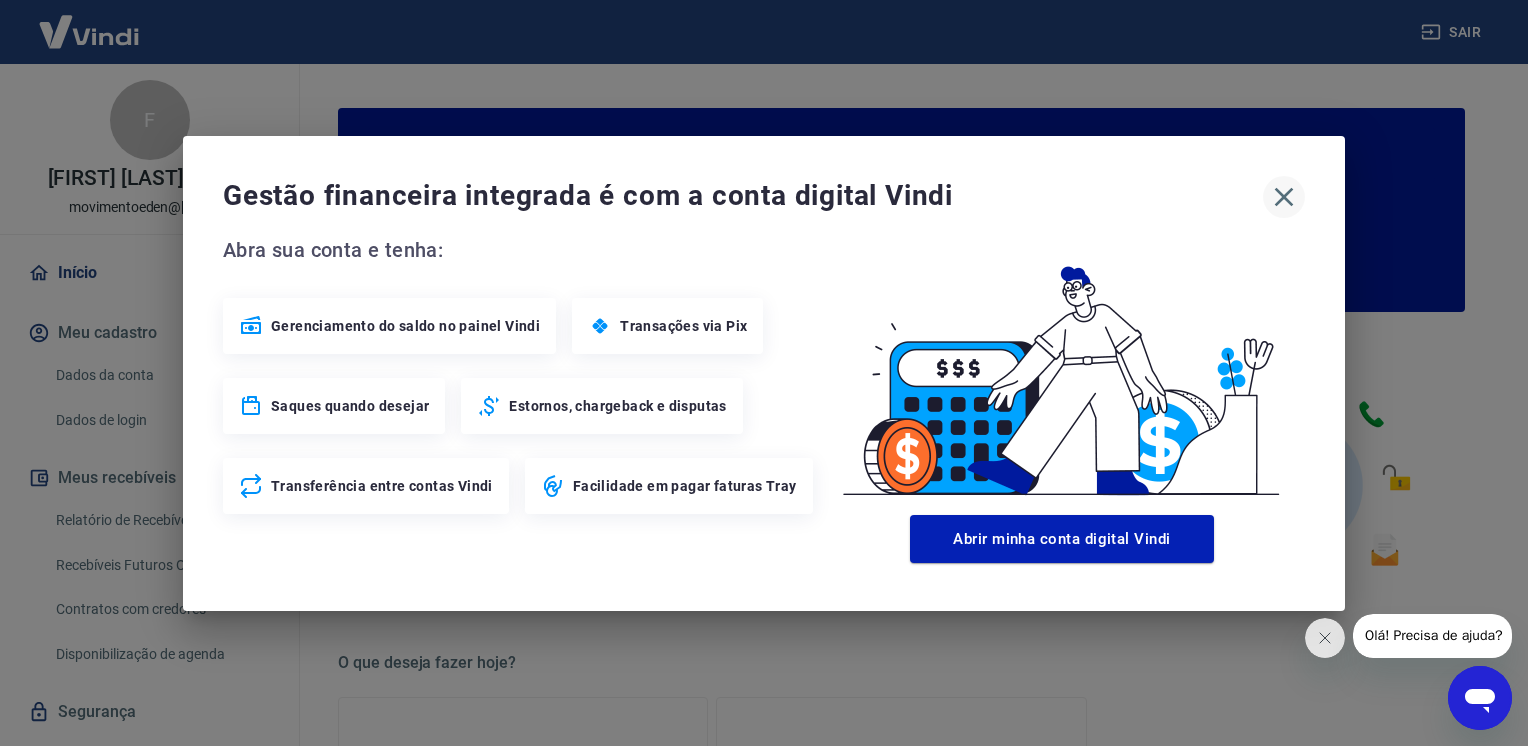 click 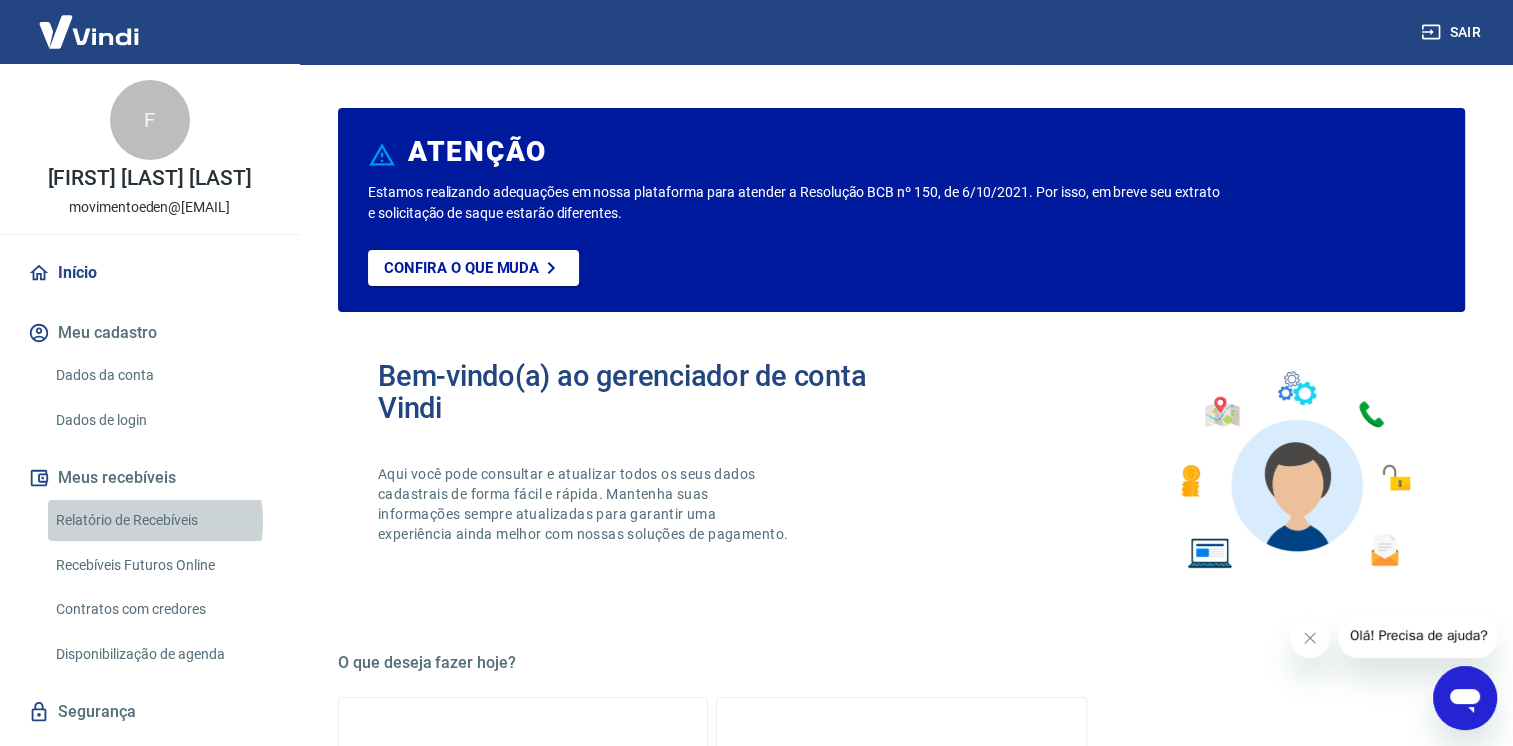 click on "Relatório de Recebíveis" at bounding box center (161, 520) 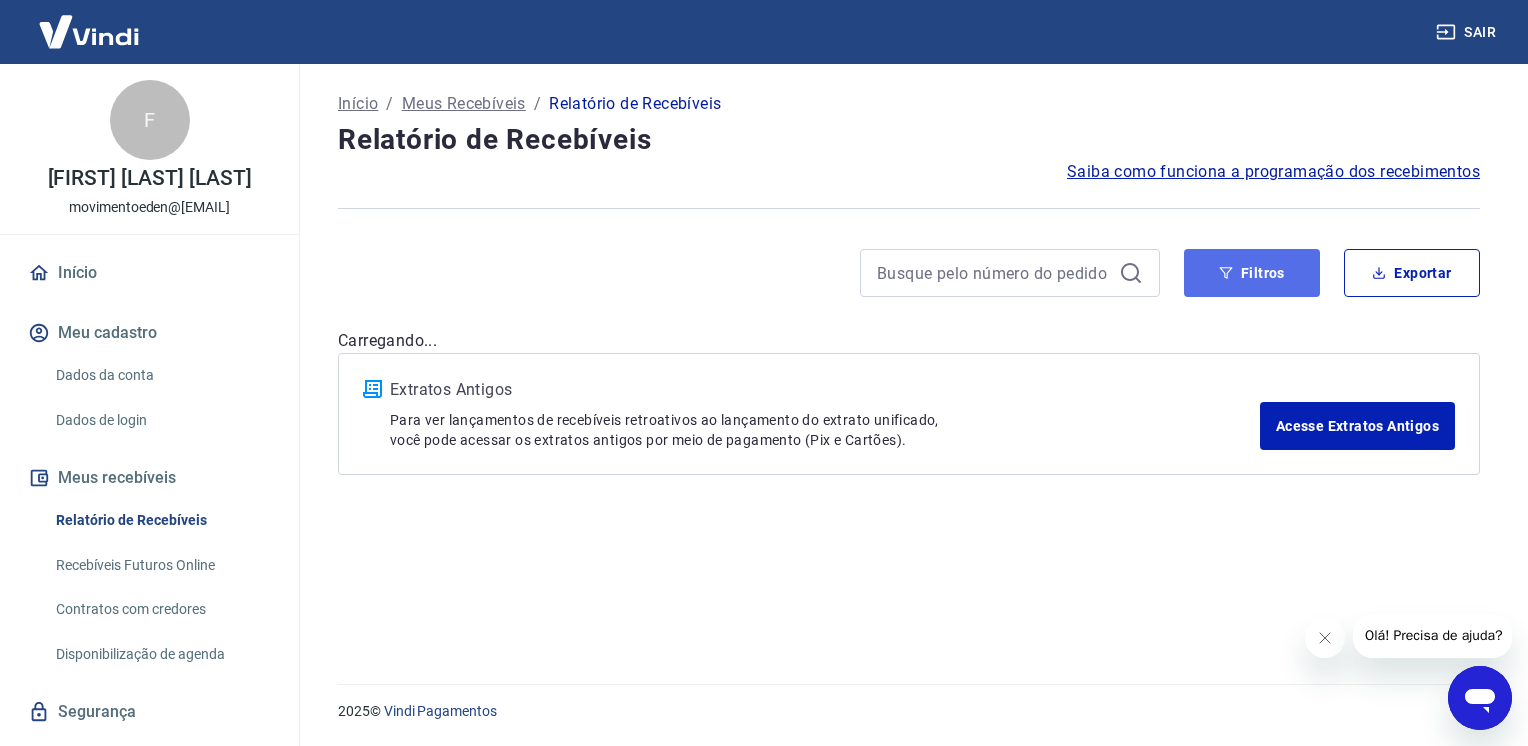 click on "Filtros" at bounding box center (1252, 273) 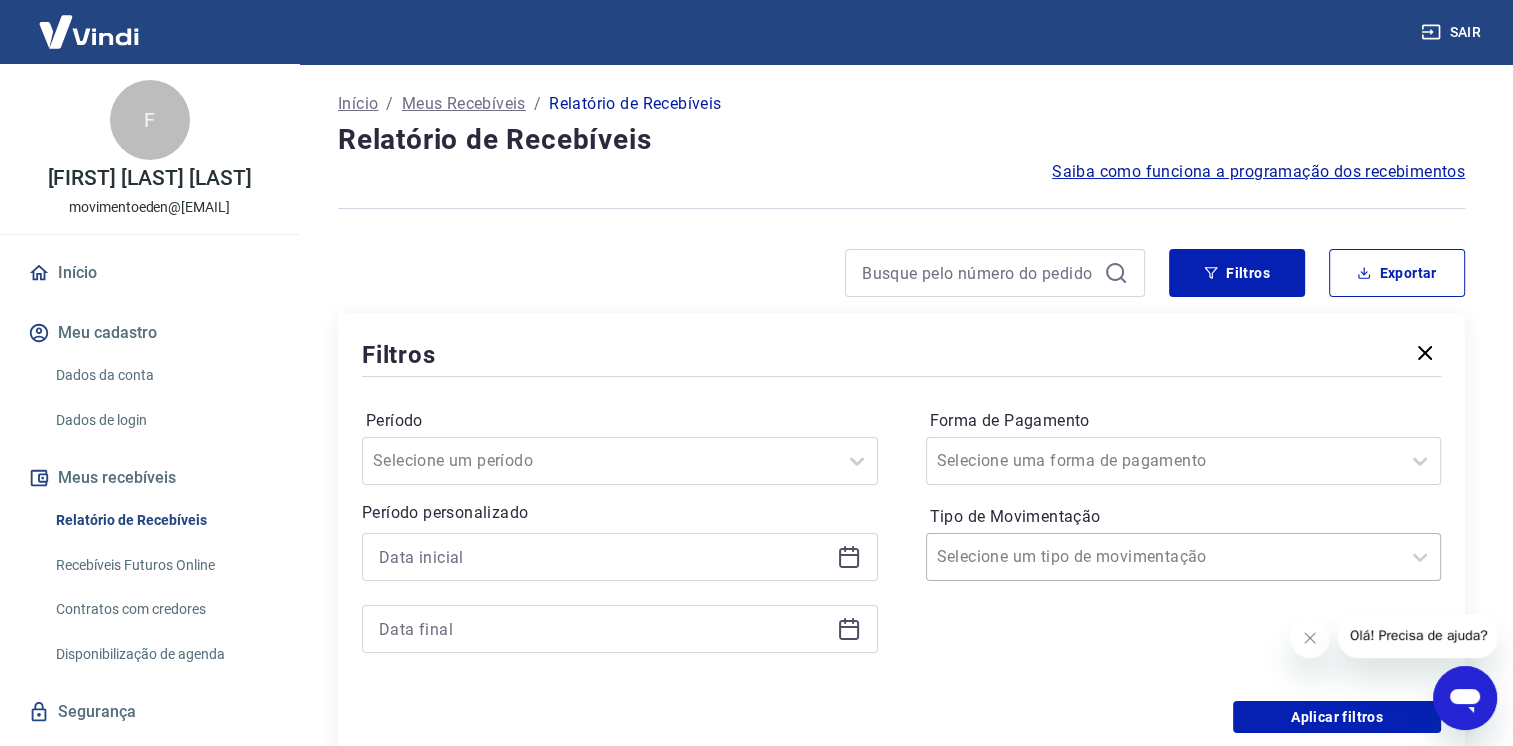 click on "Tipo de Movimentação" at bounding box center [1038, 557] 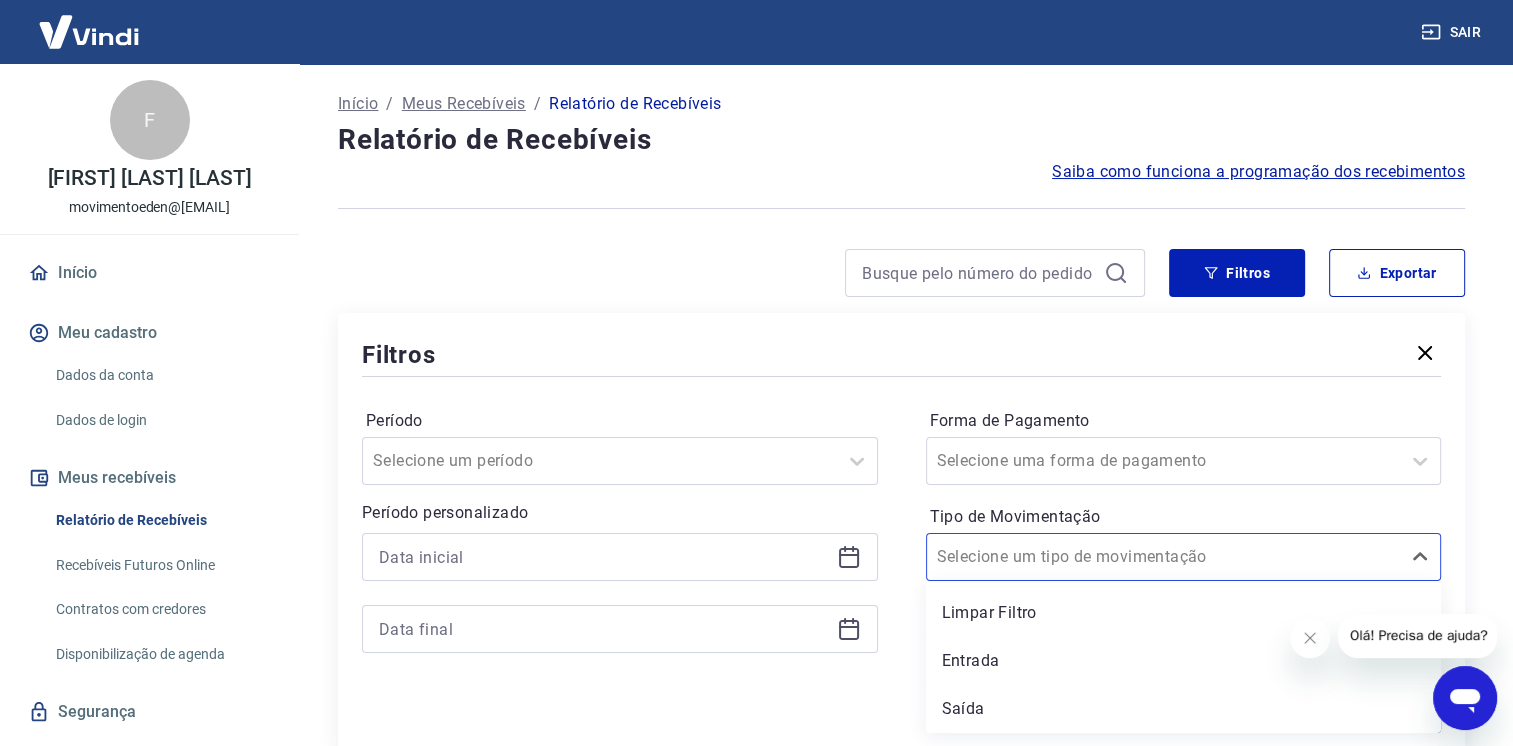 drag, startPoint x: 1004, startPoint y: 659, endPoint x: 701, endPoint y: 568, distance: 316.37003 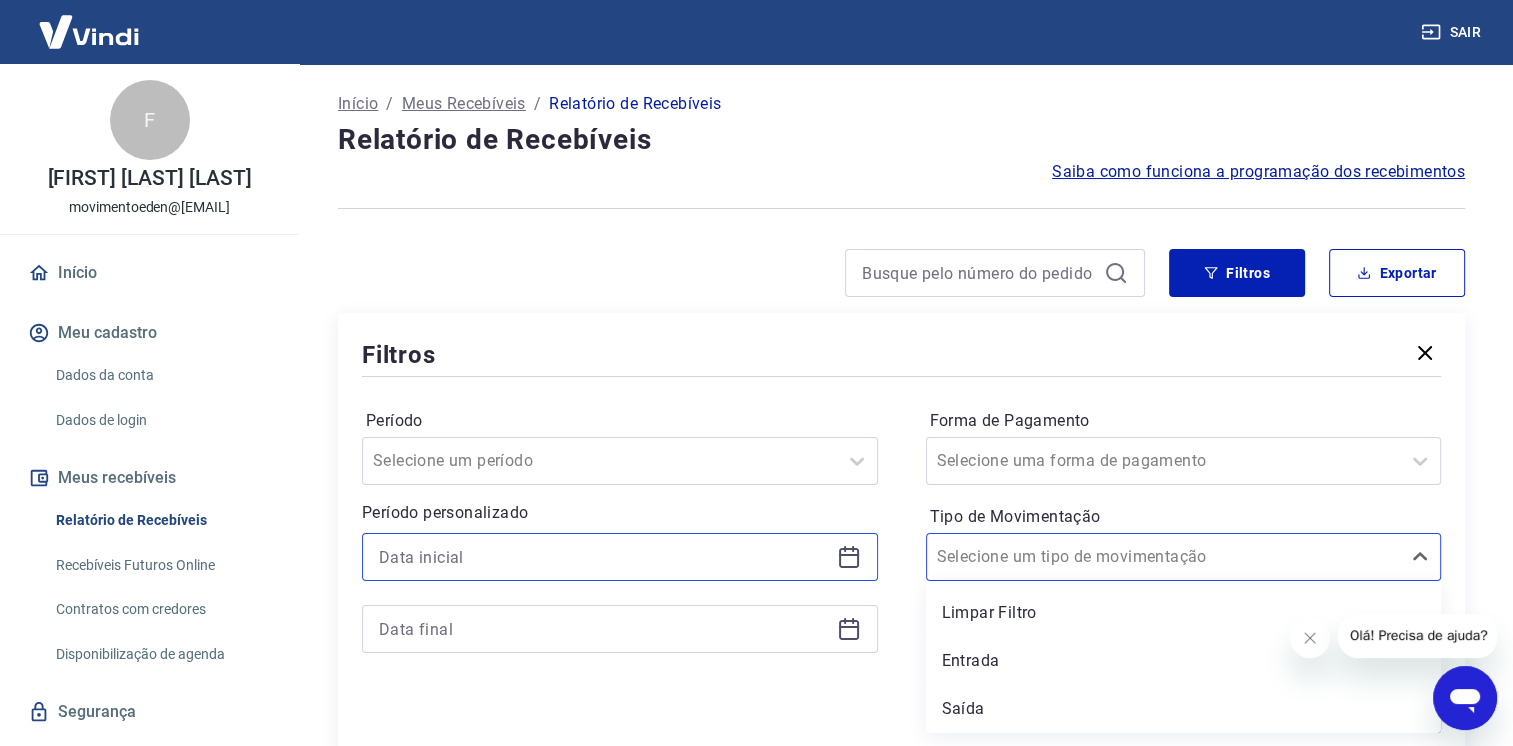 click at bounding box center (604, 557) 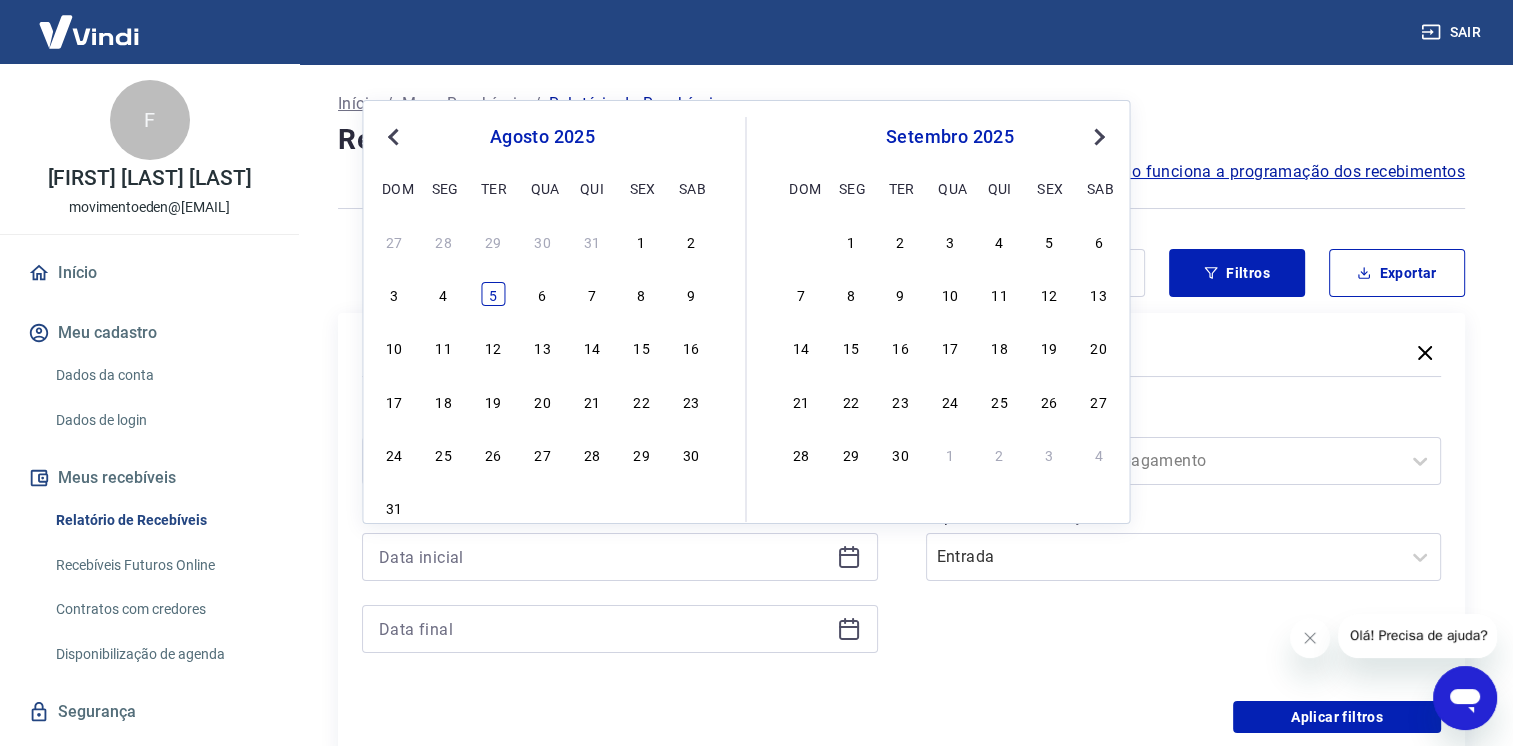 click on "5" at bounding box center (493, 294) 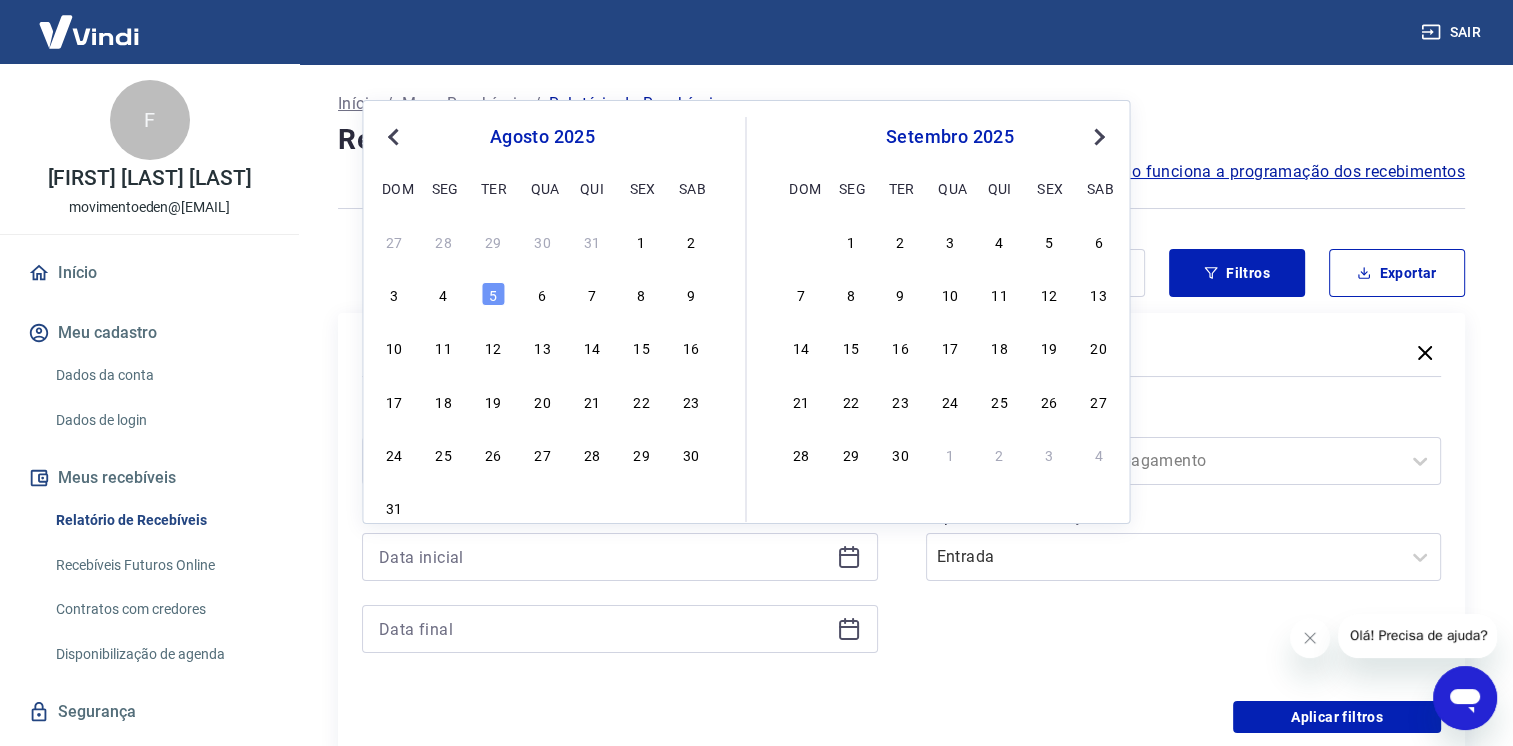 type on "05/08/2025" 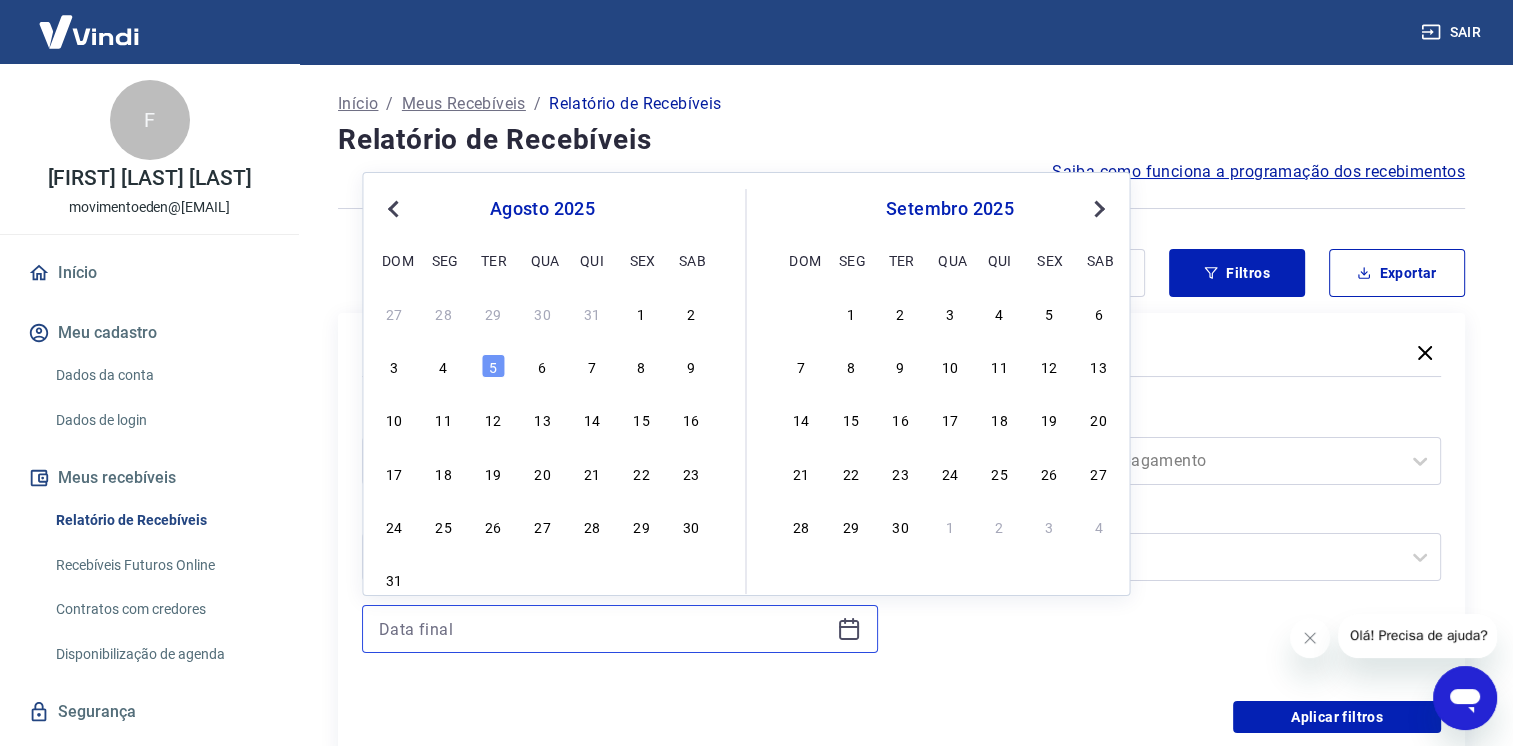 click at bounding box center [604, 629] 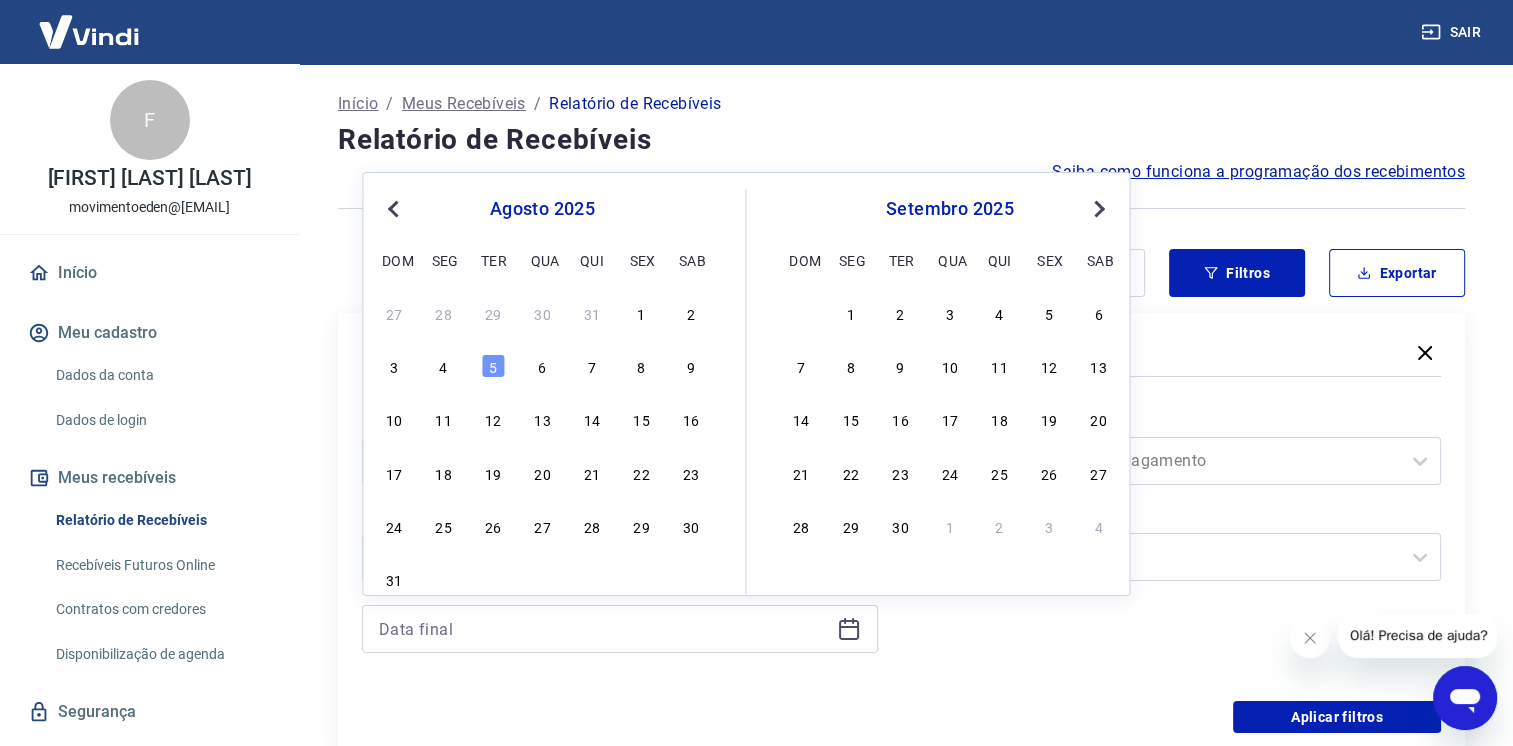 click on "3 4 5 6 7 8 9" at bounding box center [542, 366] 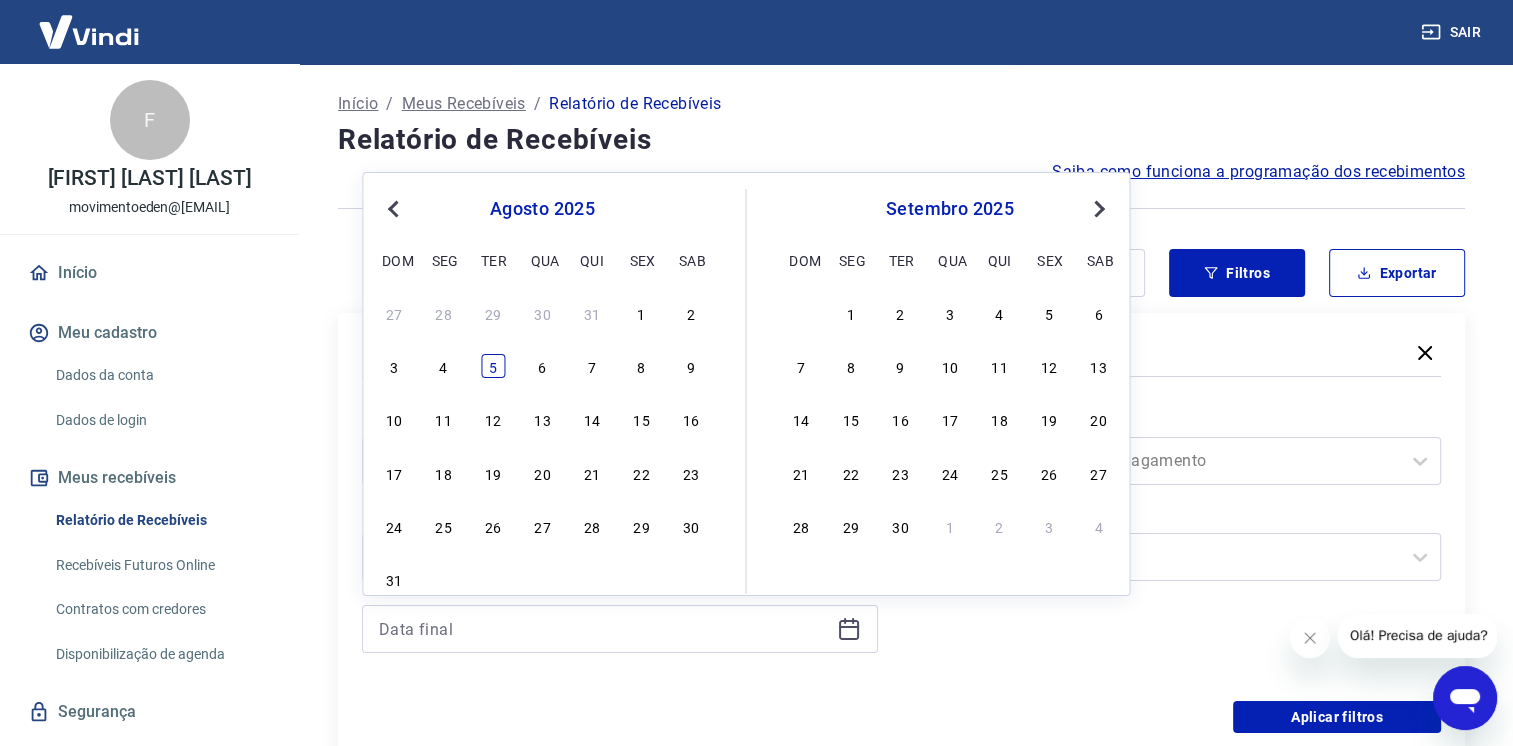click on "3 4 5 6 7 8 9" at bounding box center [542, 366] 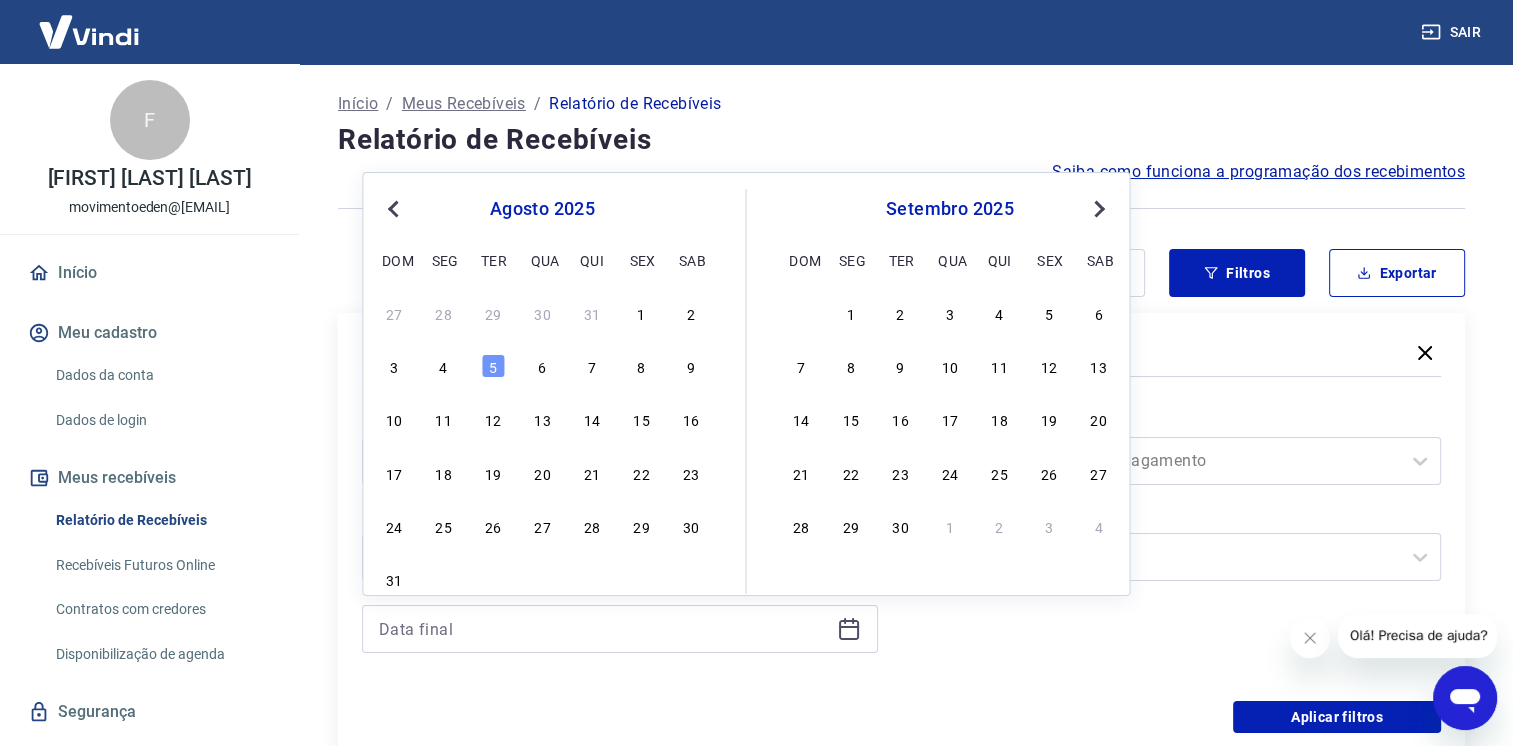 type on "05/08/2025" 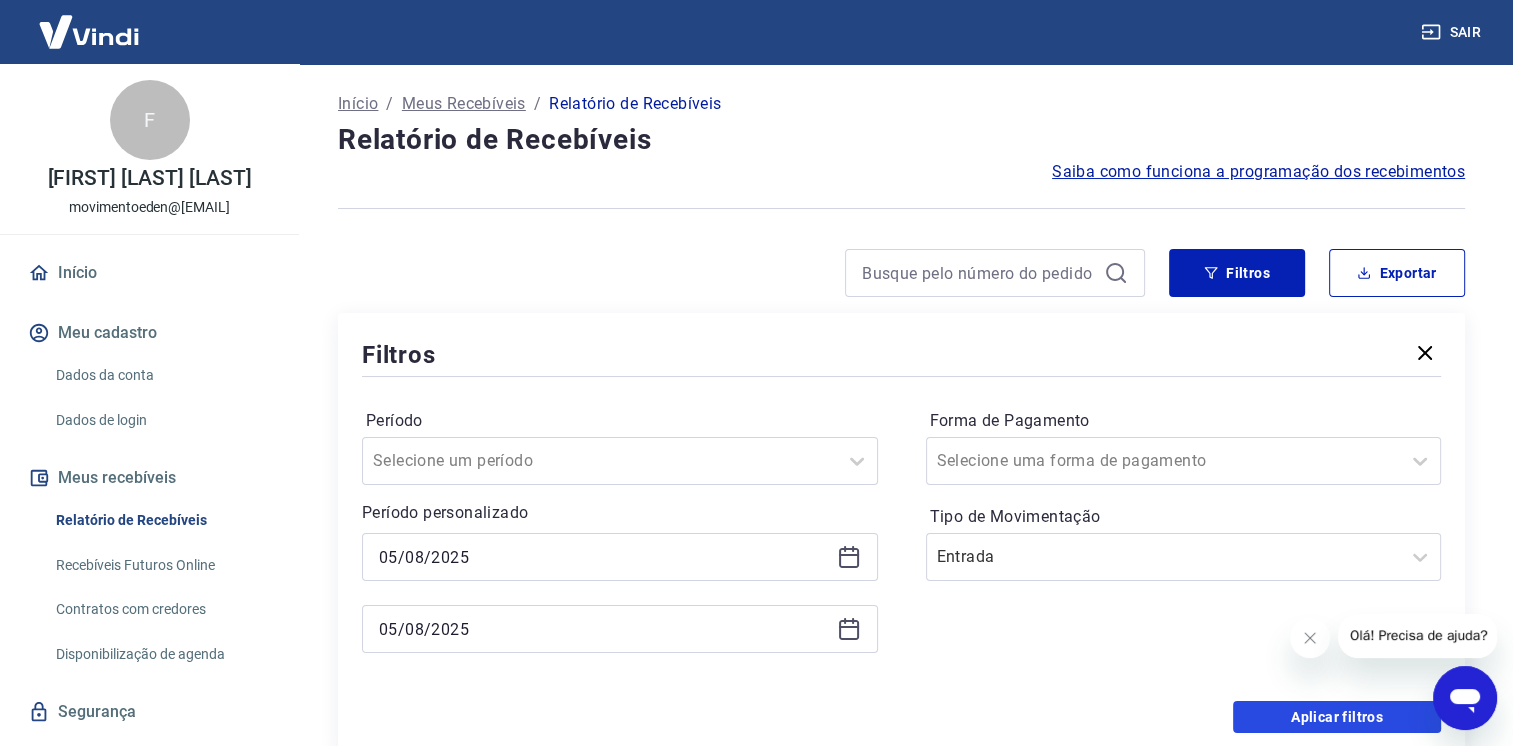 click on "Aplicar filtros" at bounding box center [1337, 717] 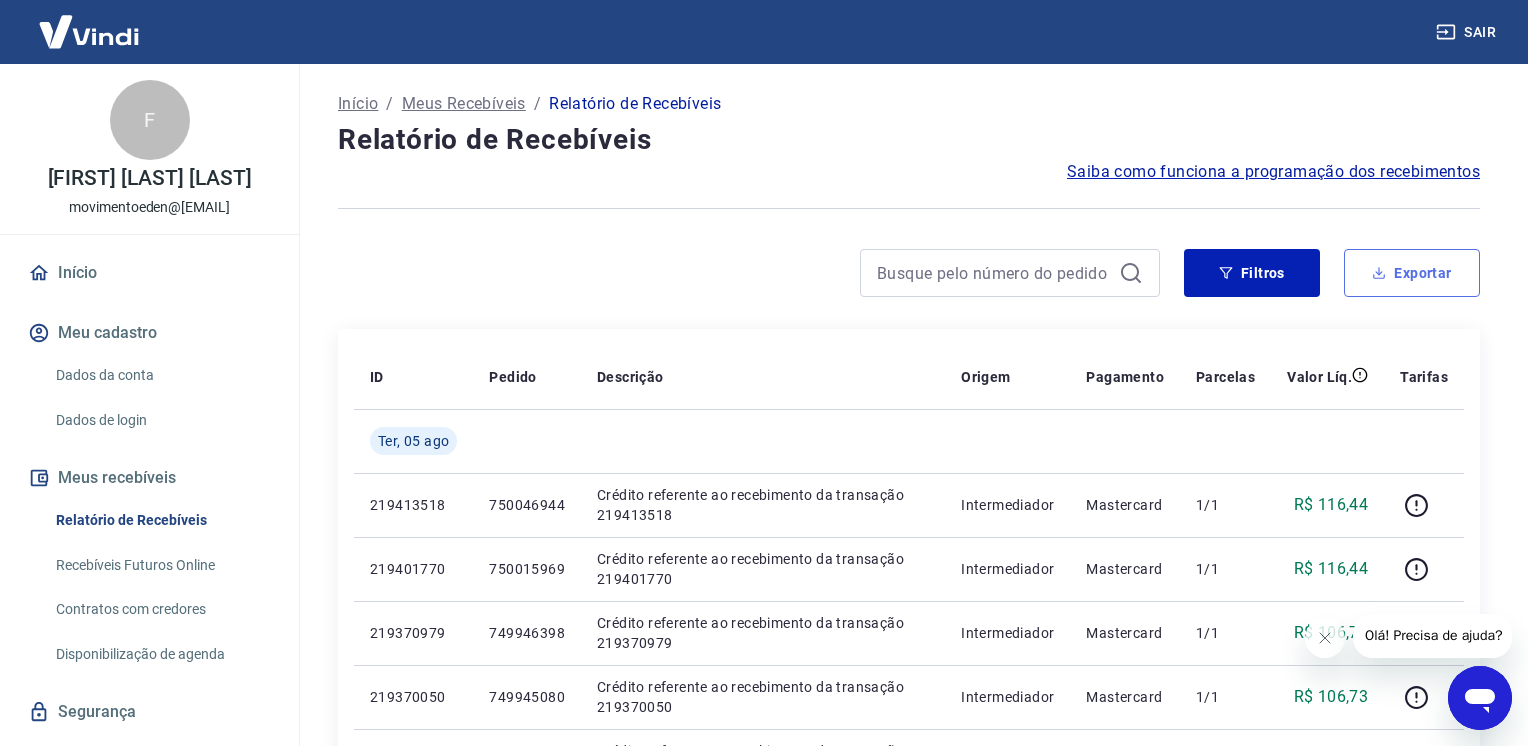 click on "Exportar" at bounding box center [1412, 273] 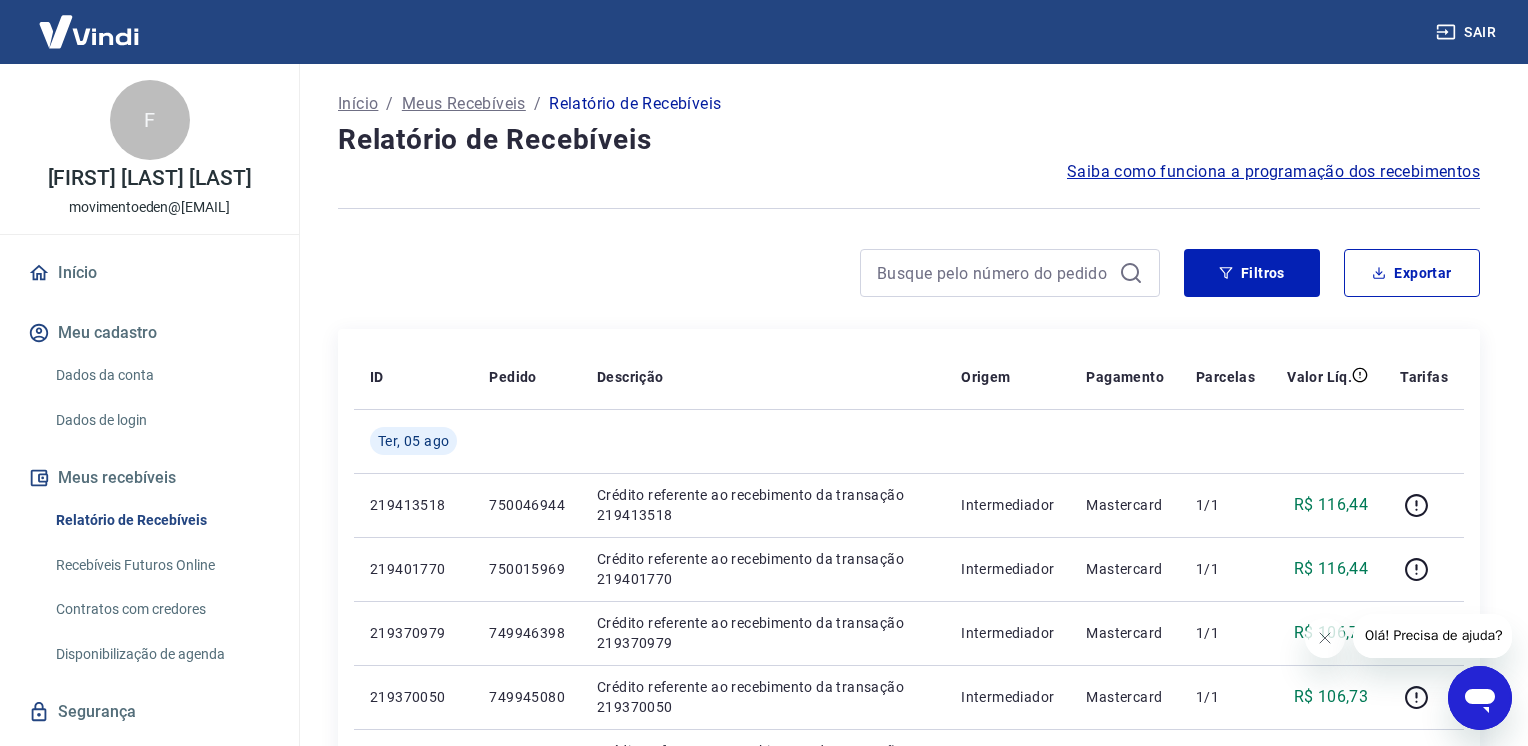 type on "05/08/2025" 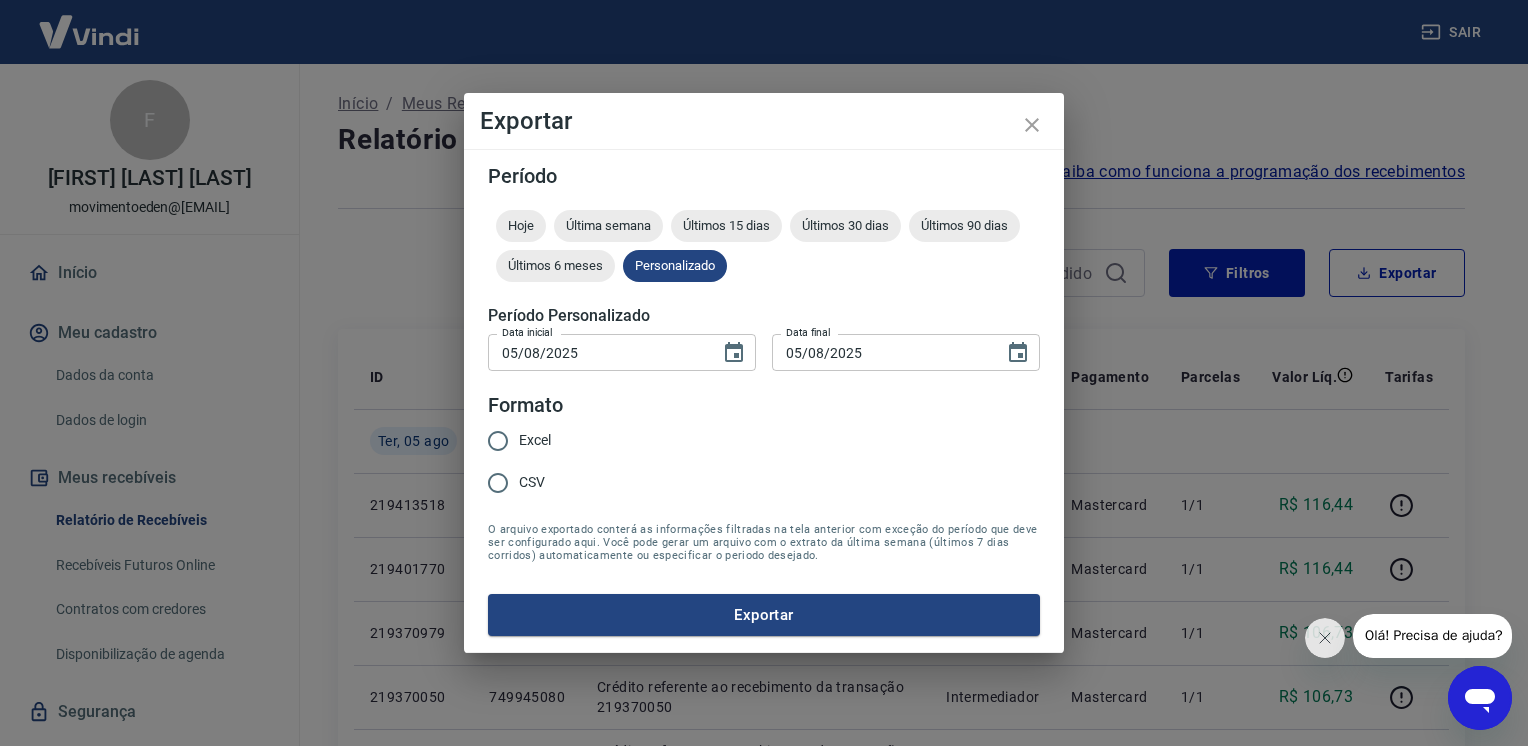 click on "Excel" at bounding box center (535, 440) 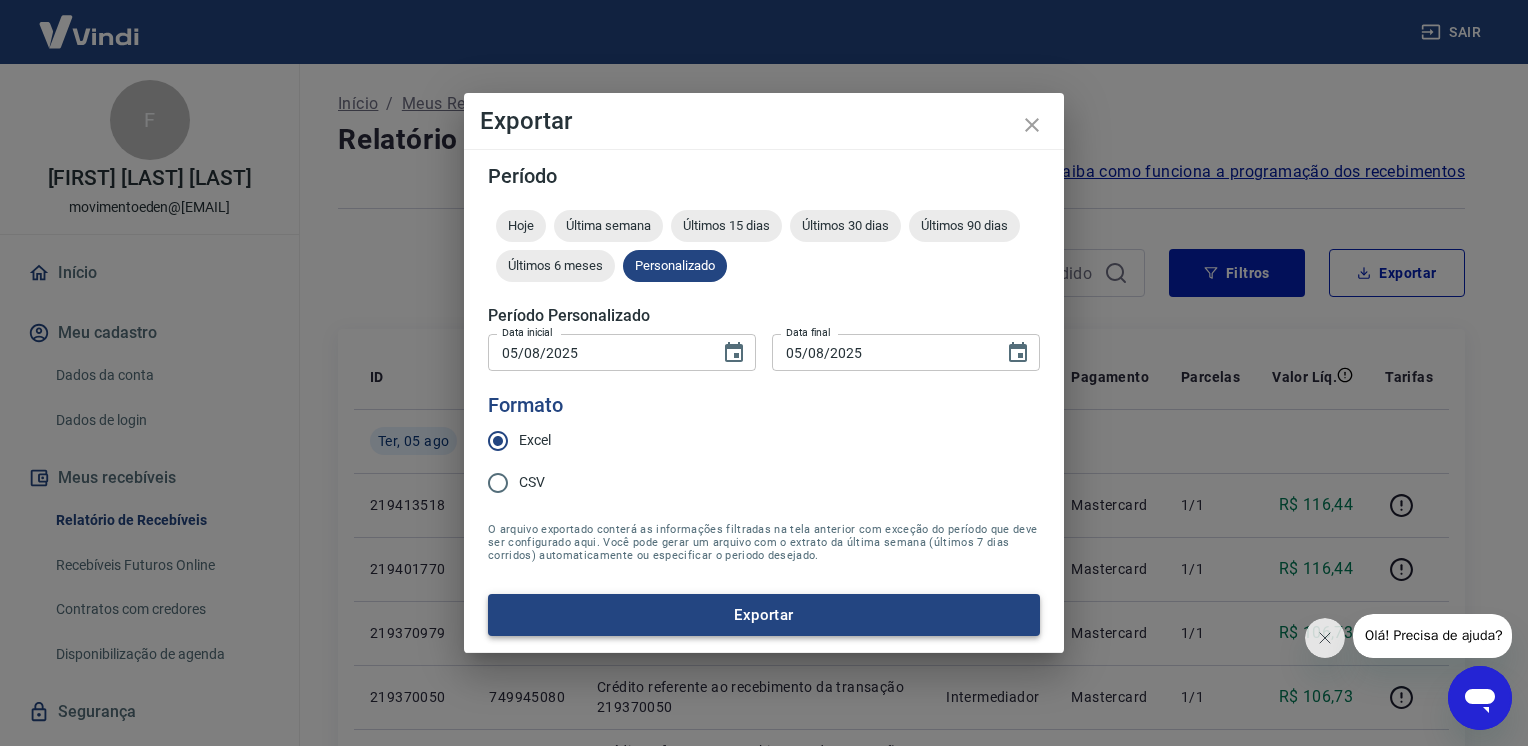 click on "Exportar" at bounding box center [764, 615] 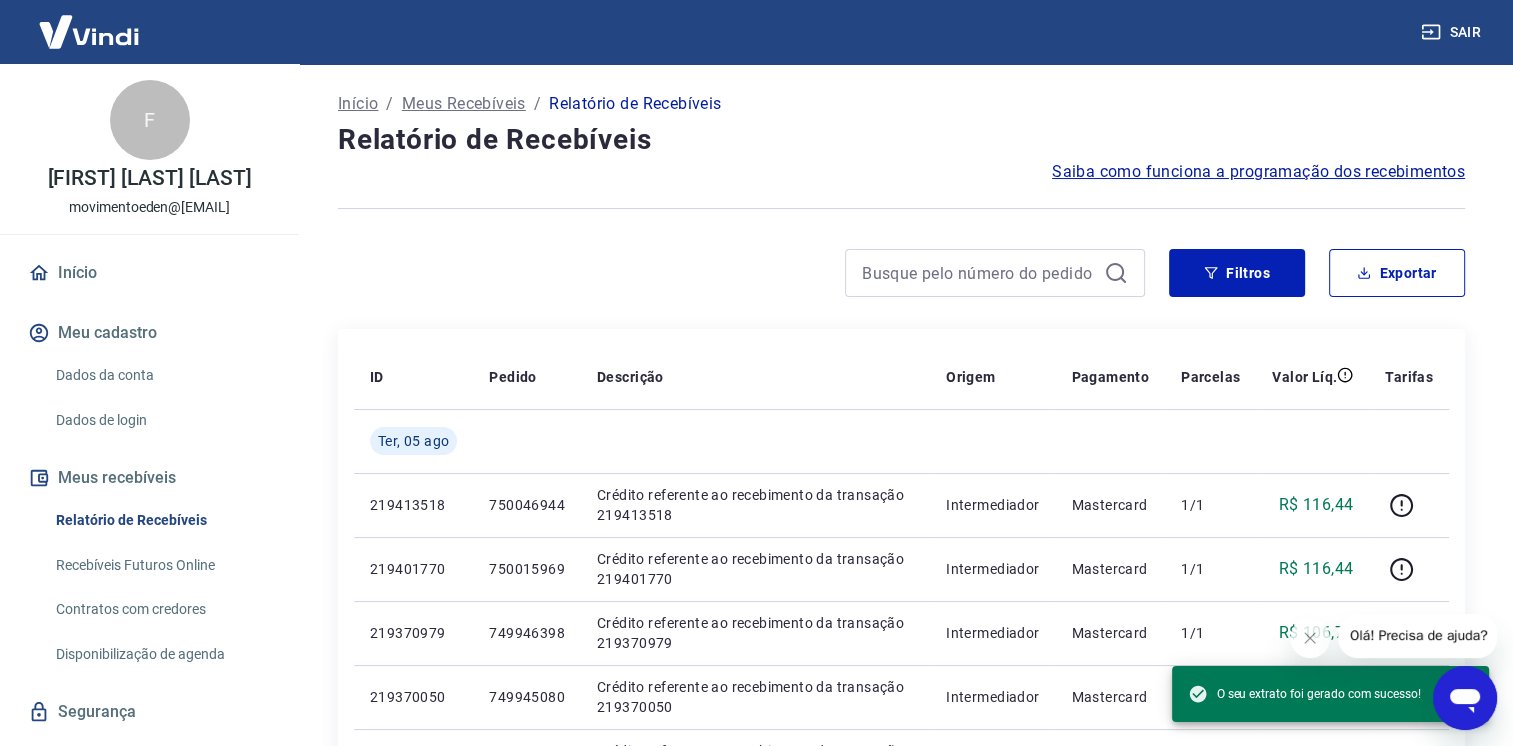 click at bounding box center (901, 208) 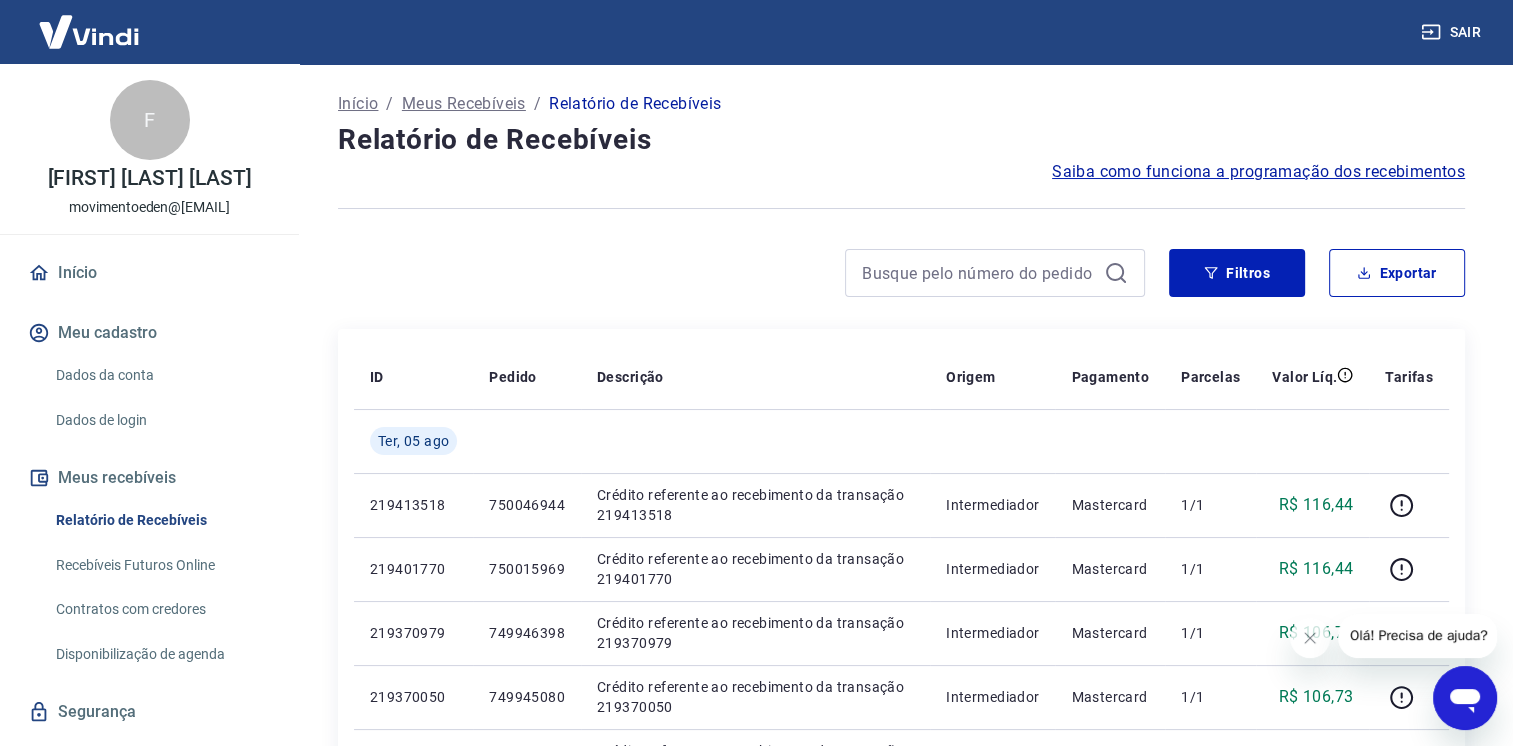 click on "Sair" at bounding box center (756, 32) 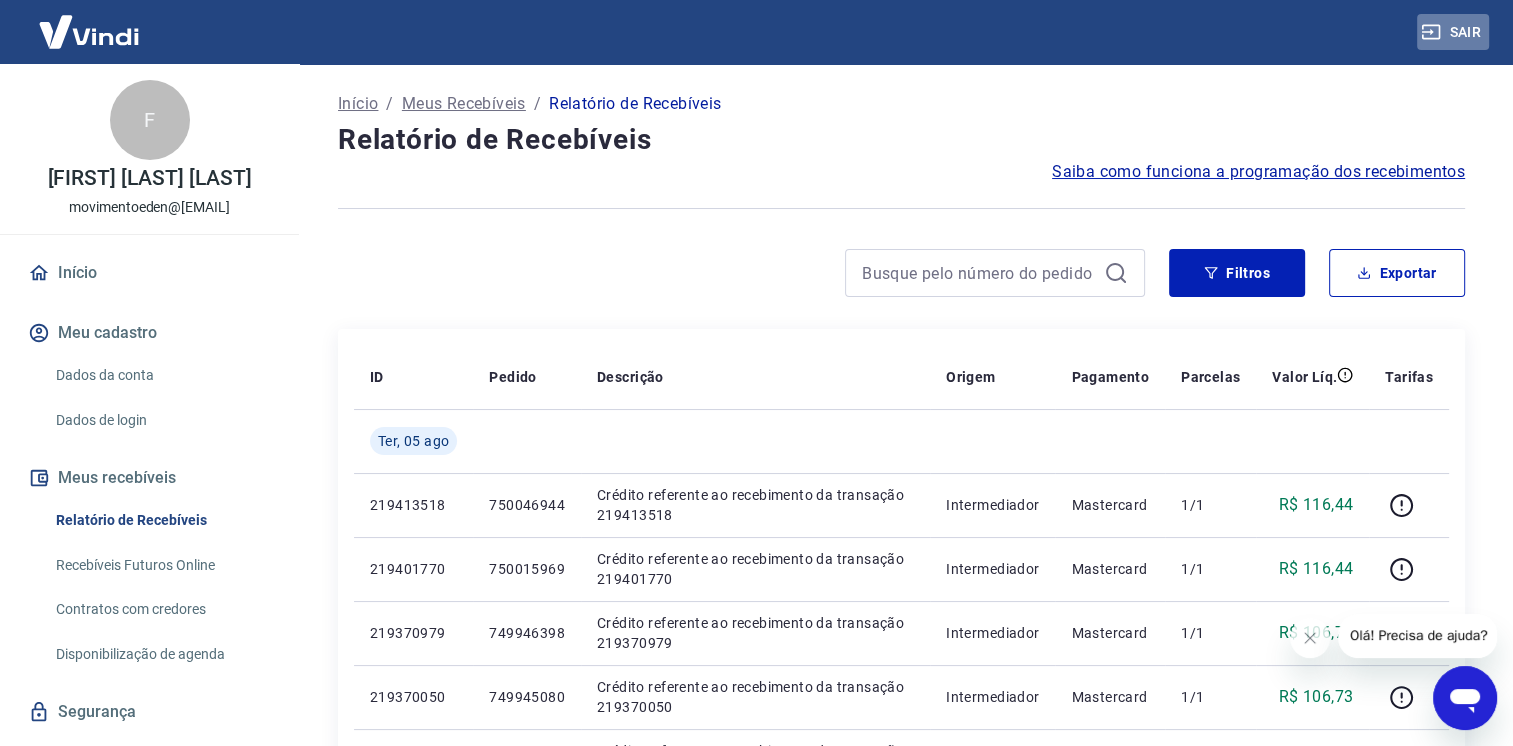 click on "Sair" at bounding box center (1453, 32) 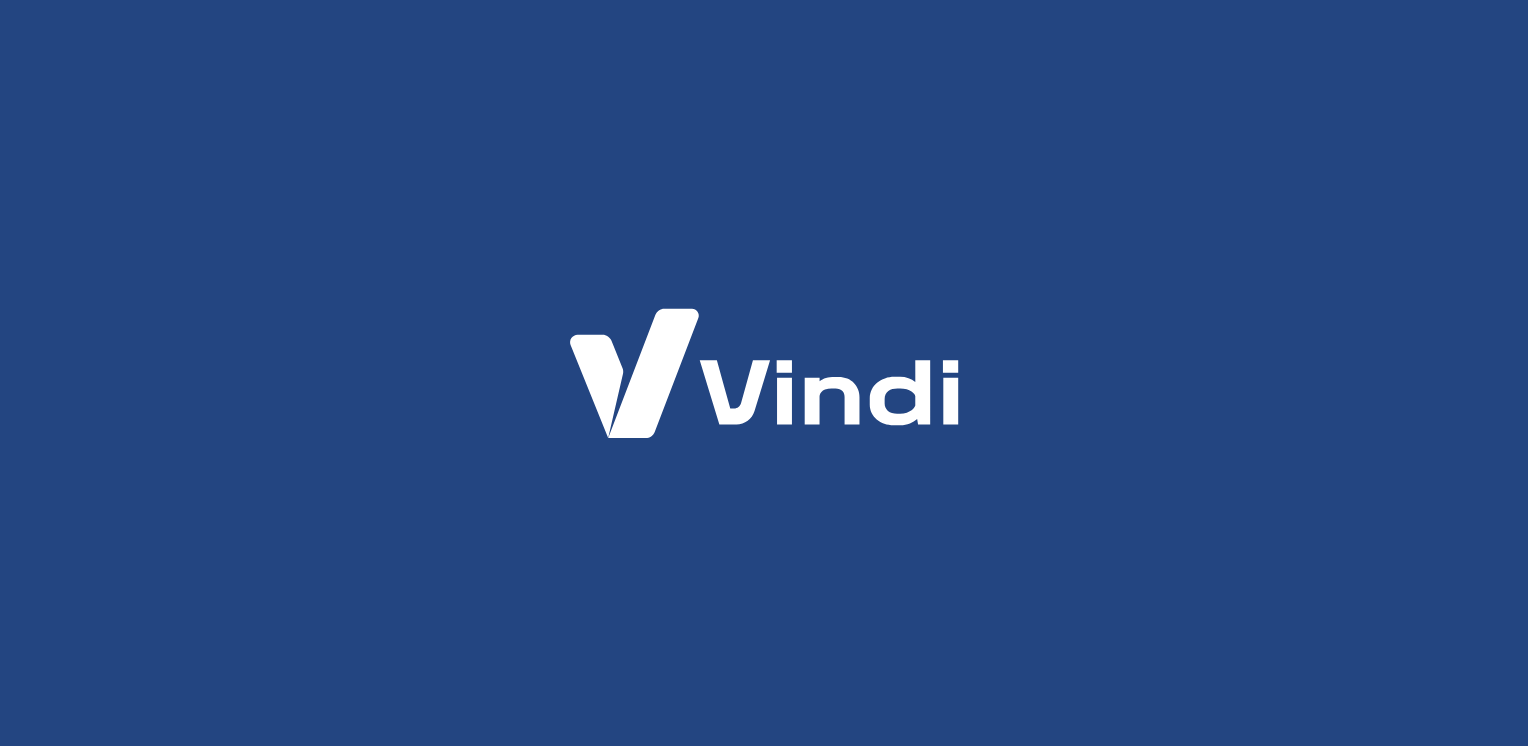 scroll, scrollTop: 0, scrollLeft: 0, axis: both 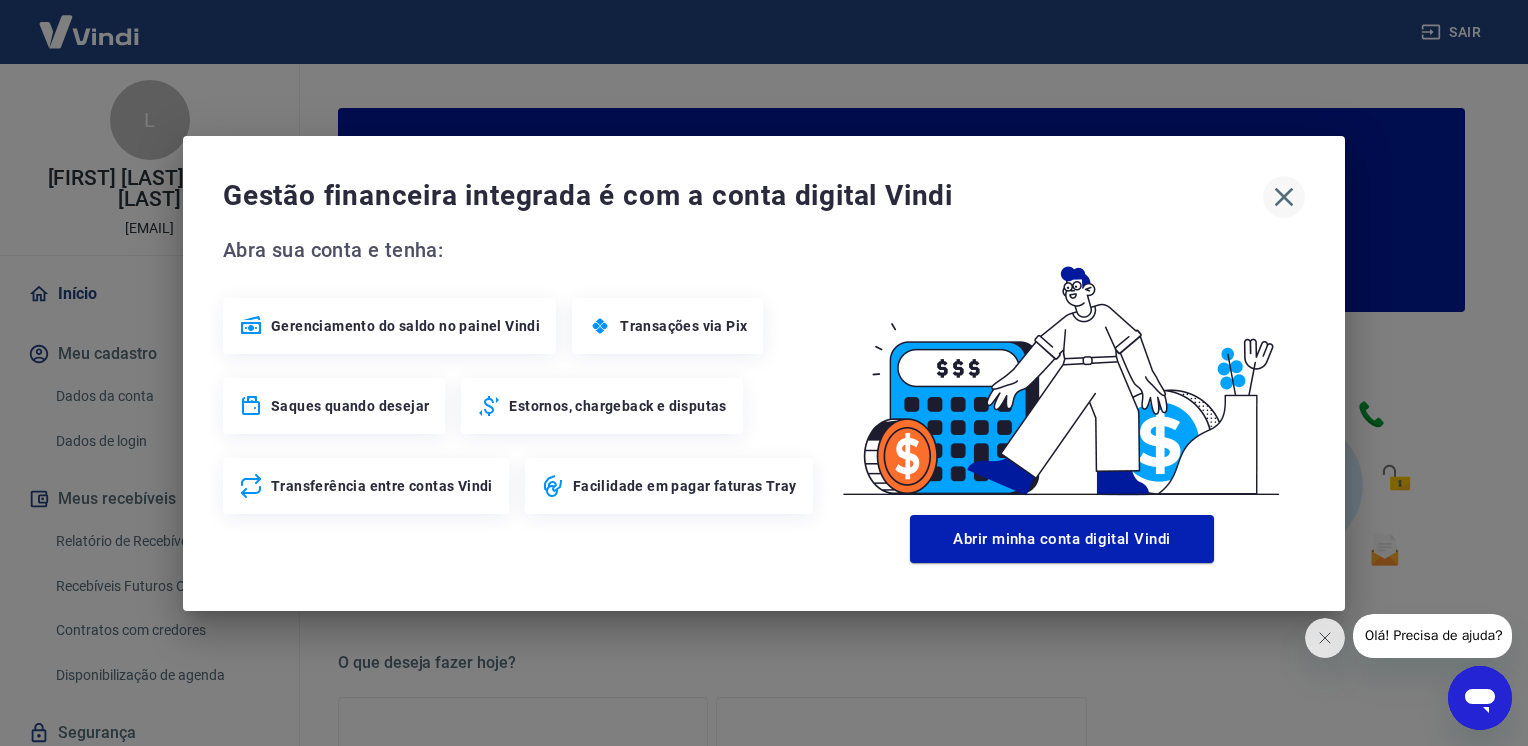 click 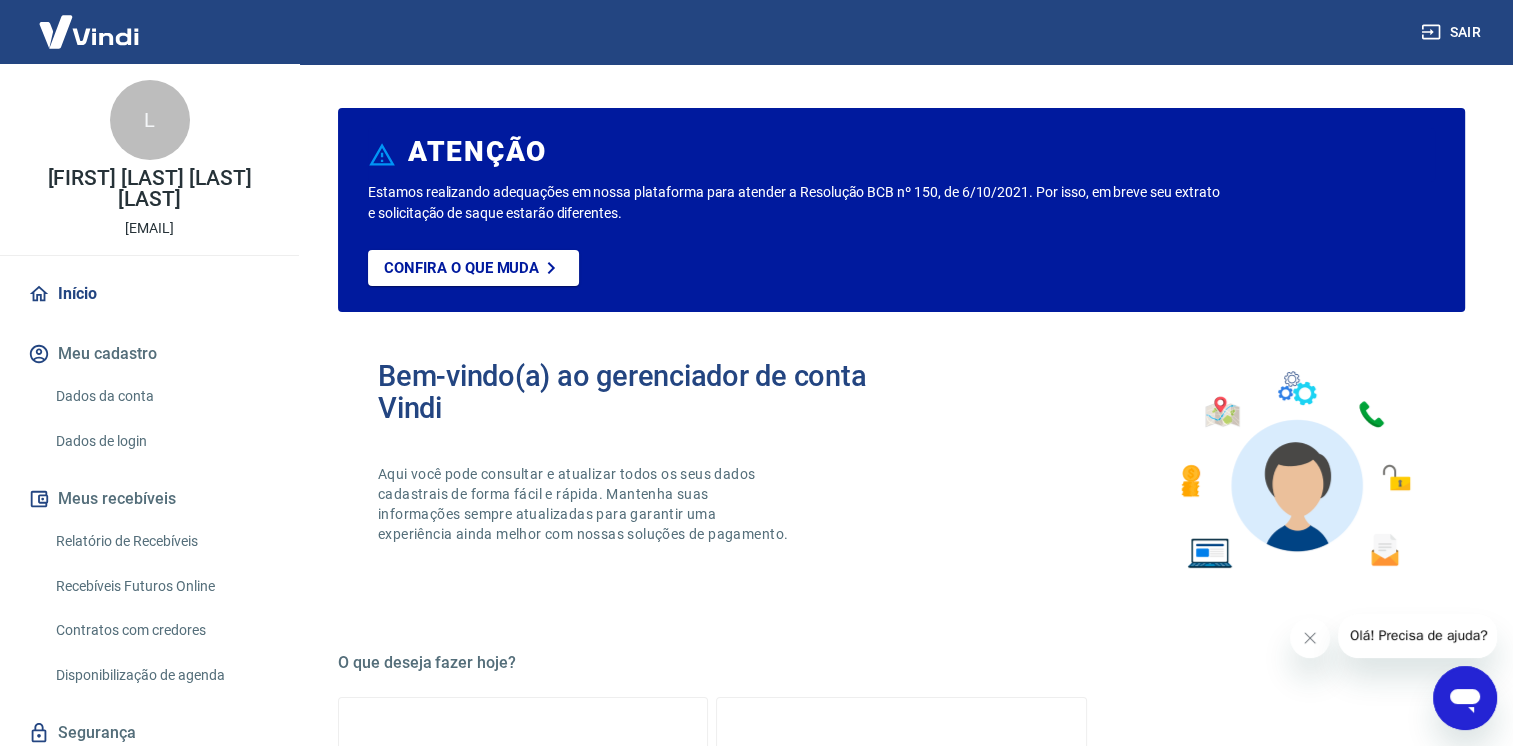 click on "Relatório de Recebíveis" at bounding box center [161, 541] 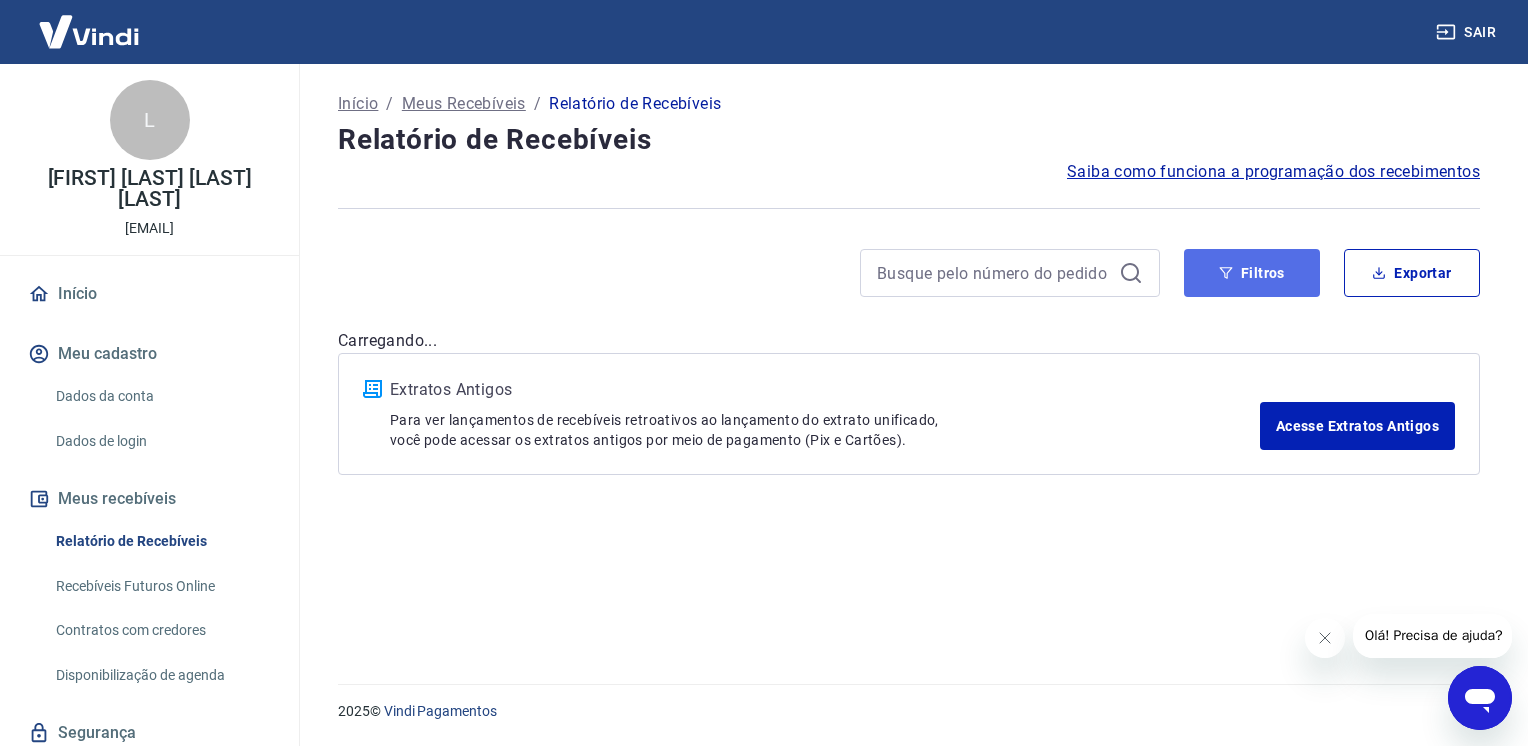 click on "Filtros" at bounding box center (1252, 273) 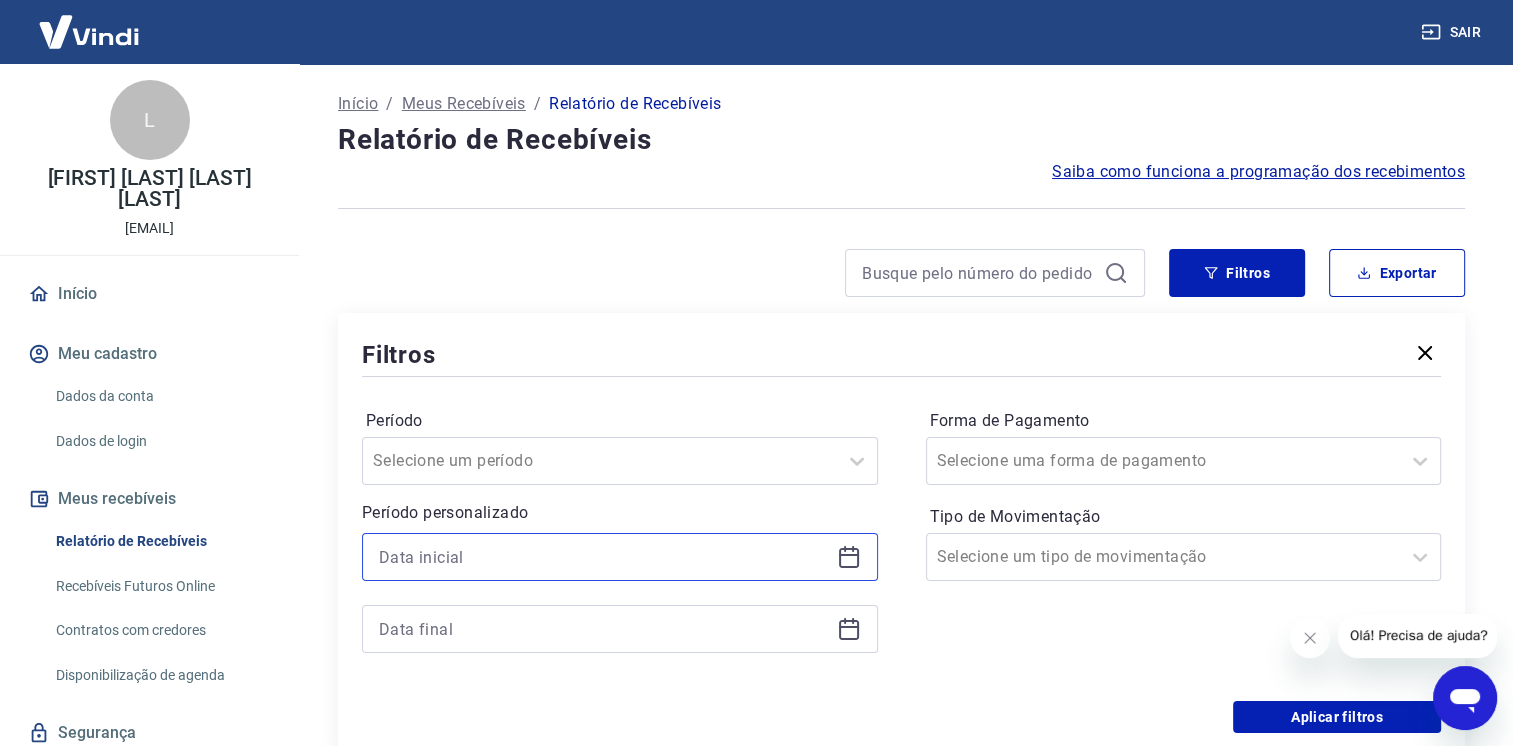 click at bounding box center [604, 557] 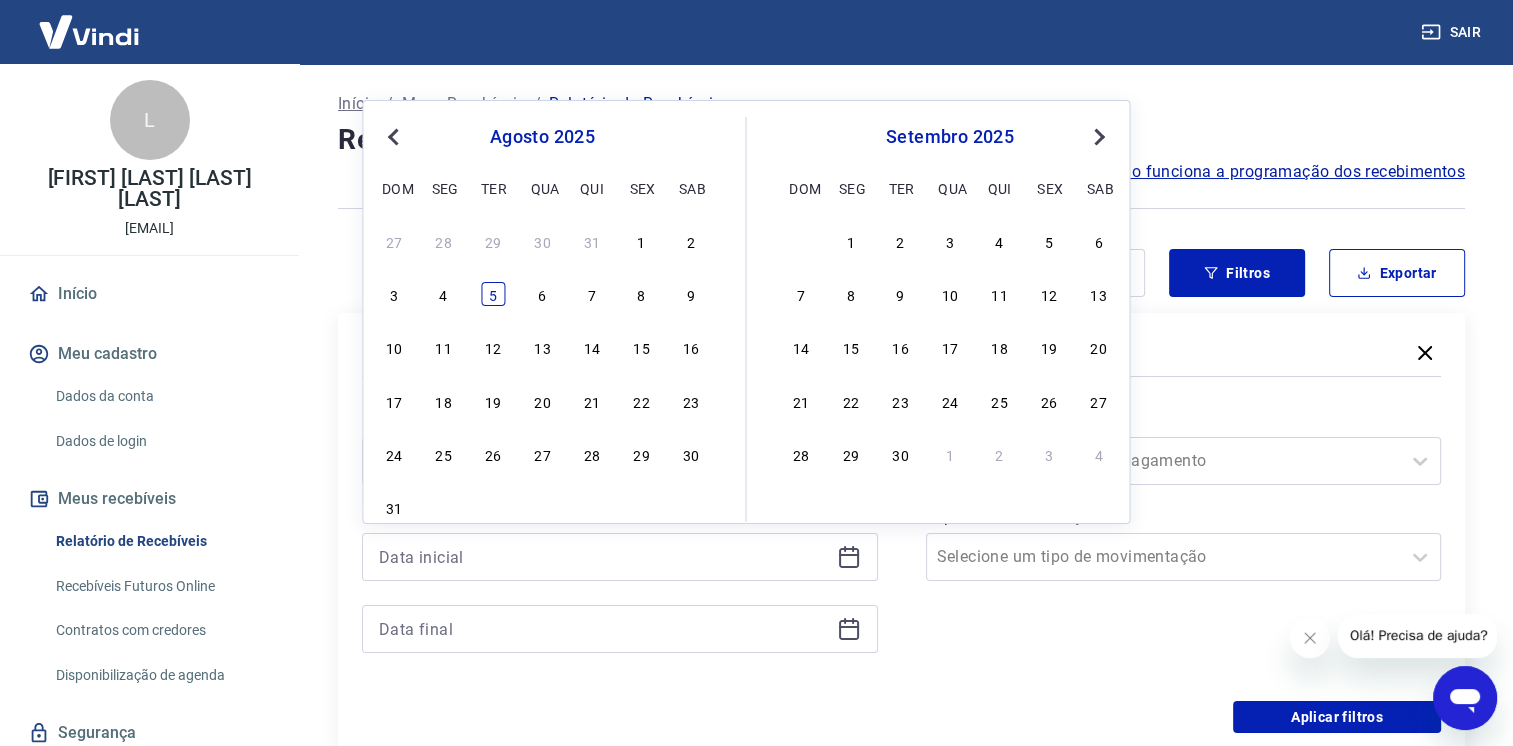 click on "5" at bounding box center [493, 294] 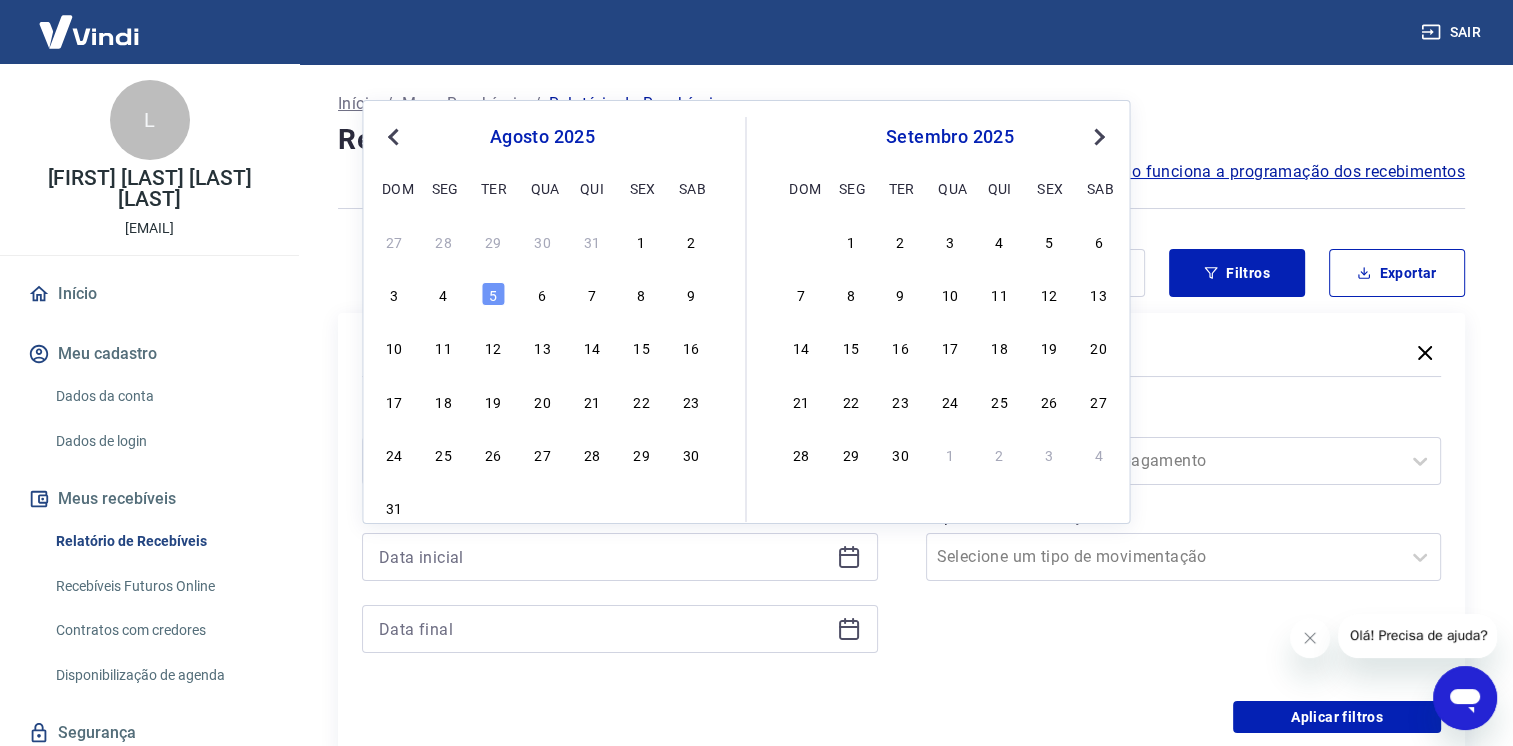 type on "05/08/2025" 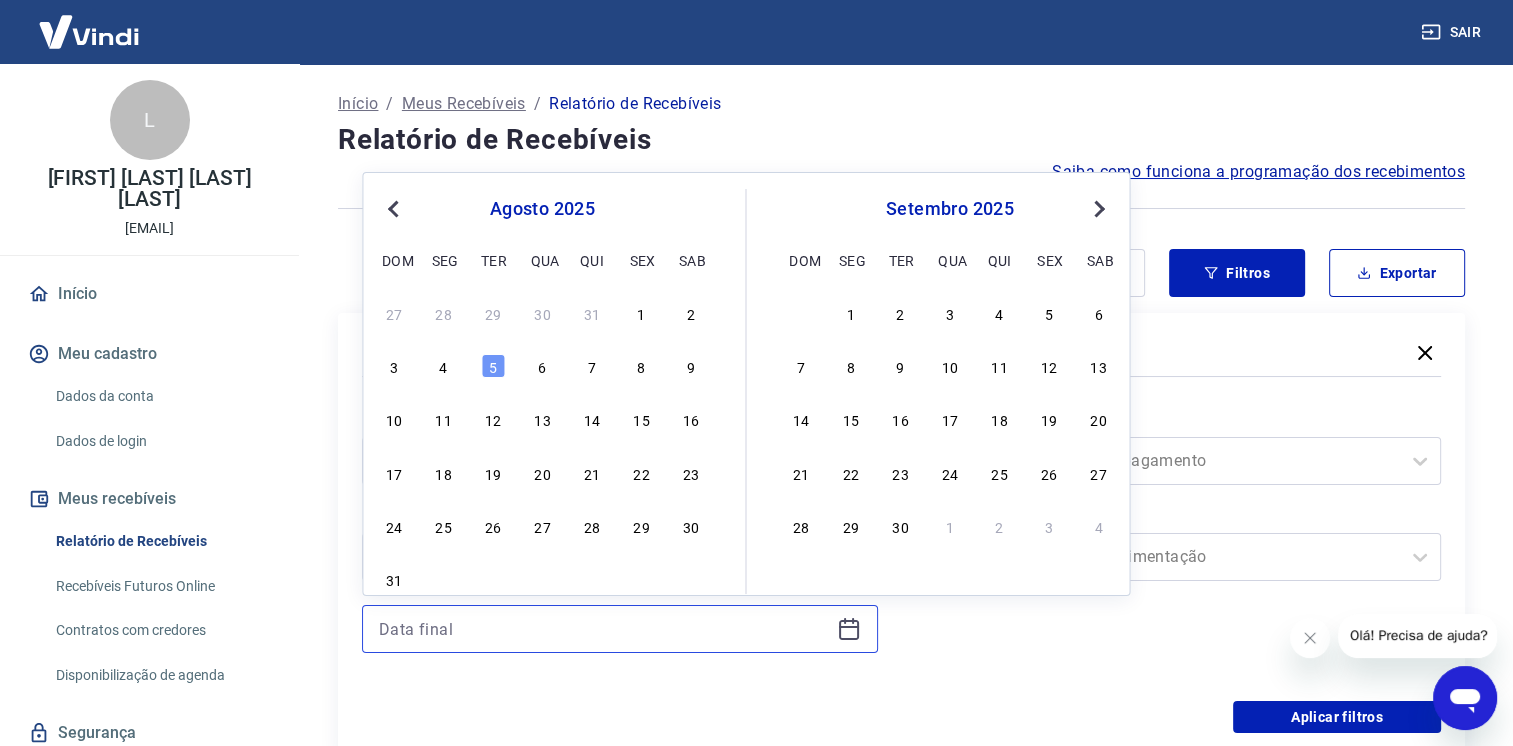 click at bounding box center (604, 629) 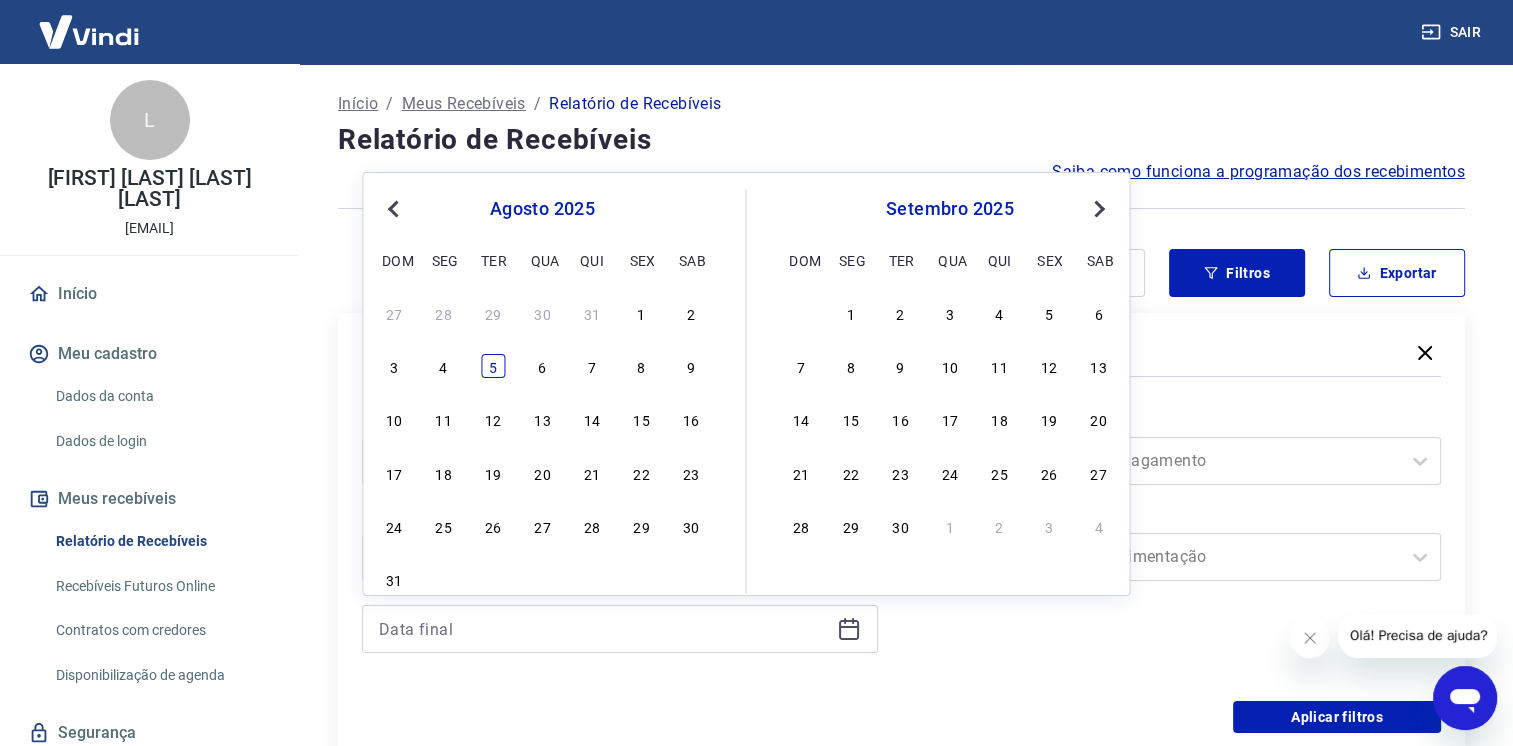 click on "5" at bounding box center [493, 366] 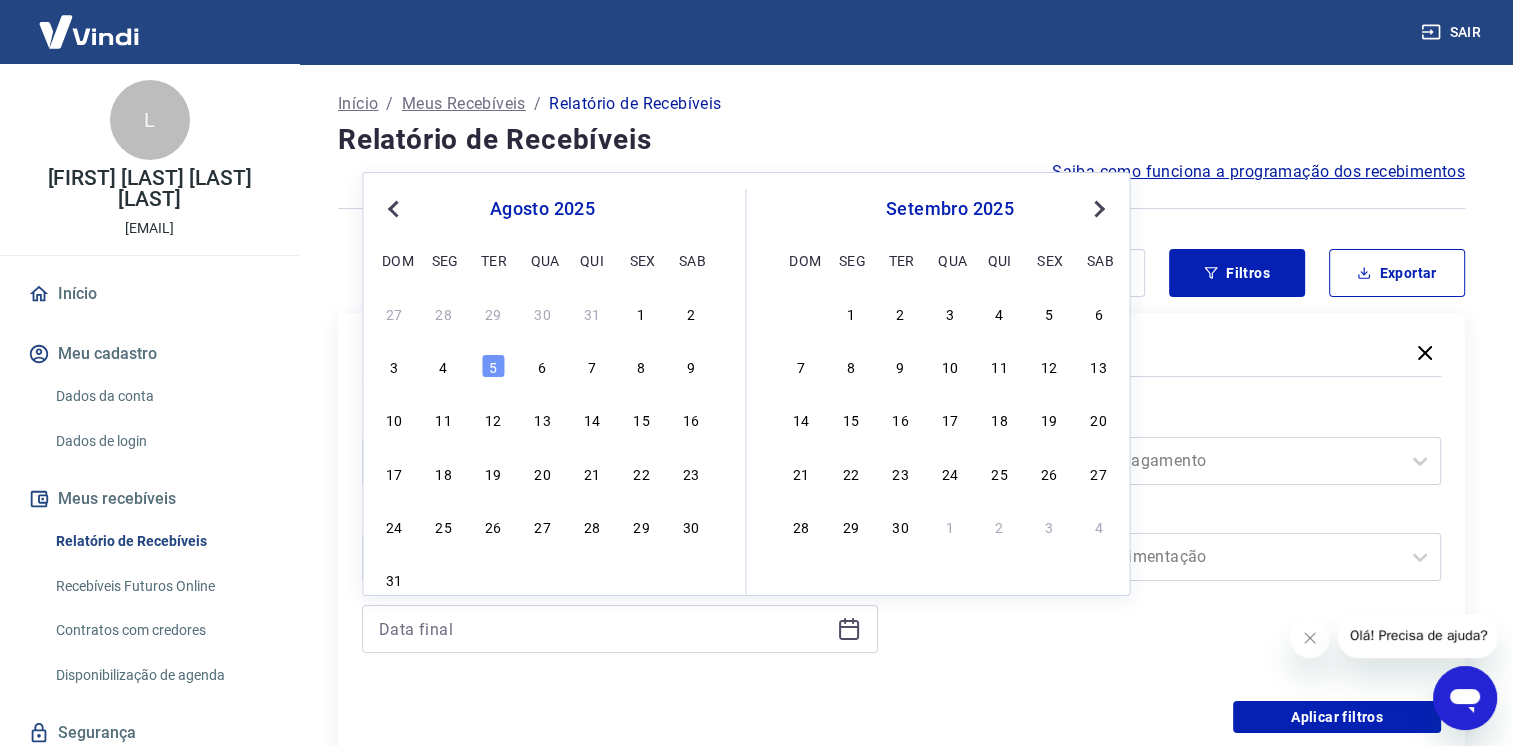 type on "05/08/2025" 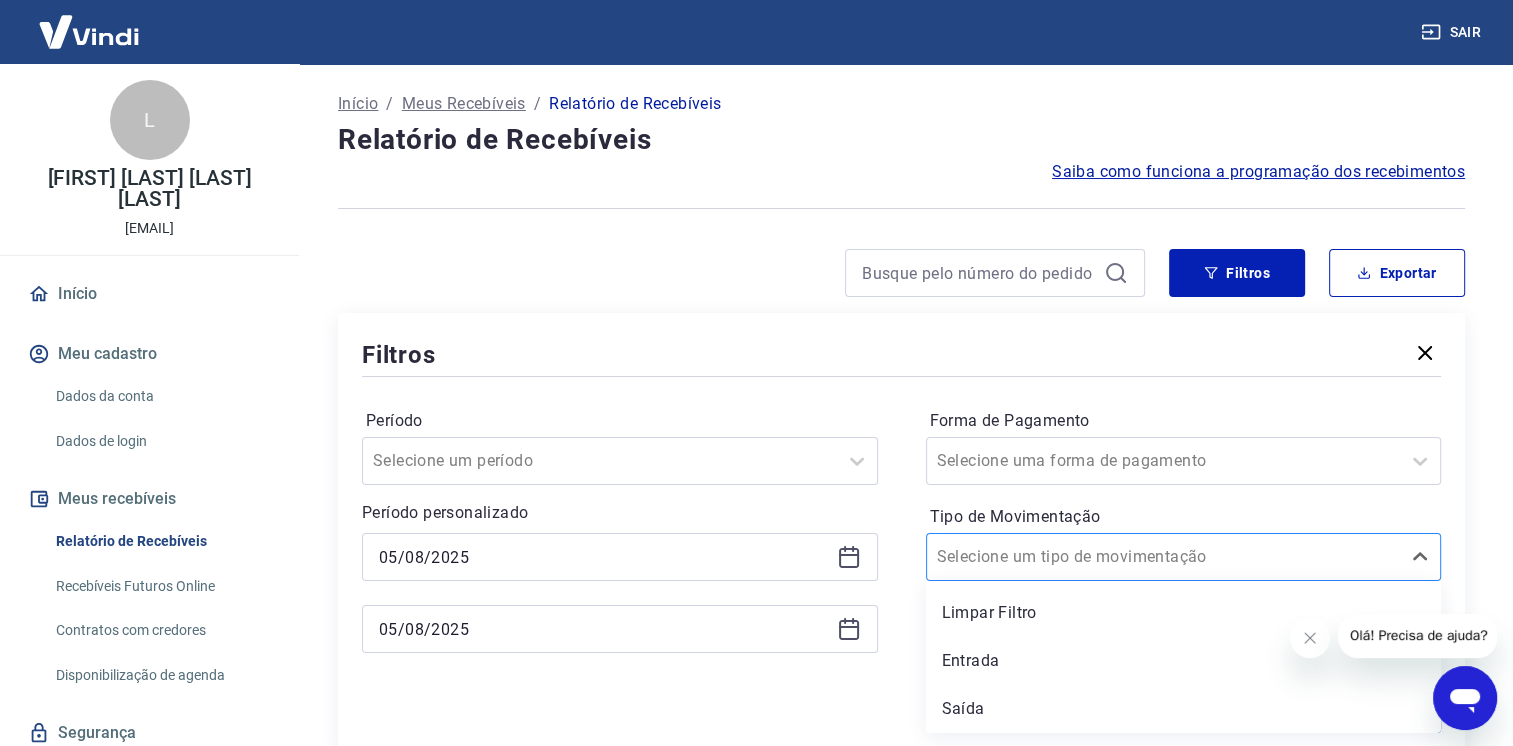 drag, startPoint x: 1143, startPoint y: 554, endPoint x: 1122, endPoint y: 579, distance: 32.649654 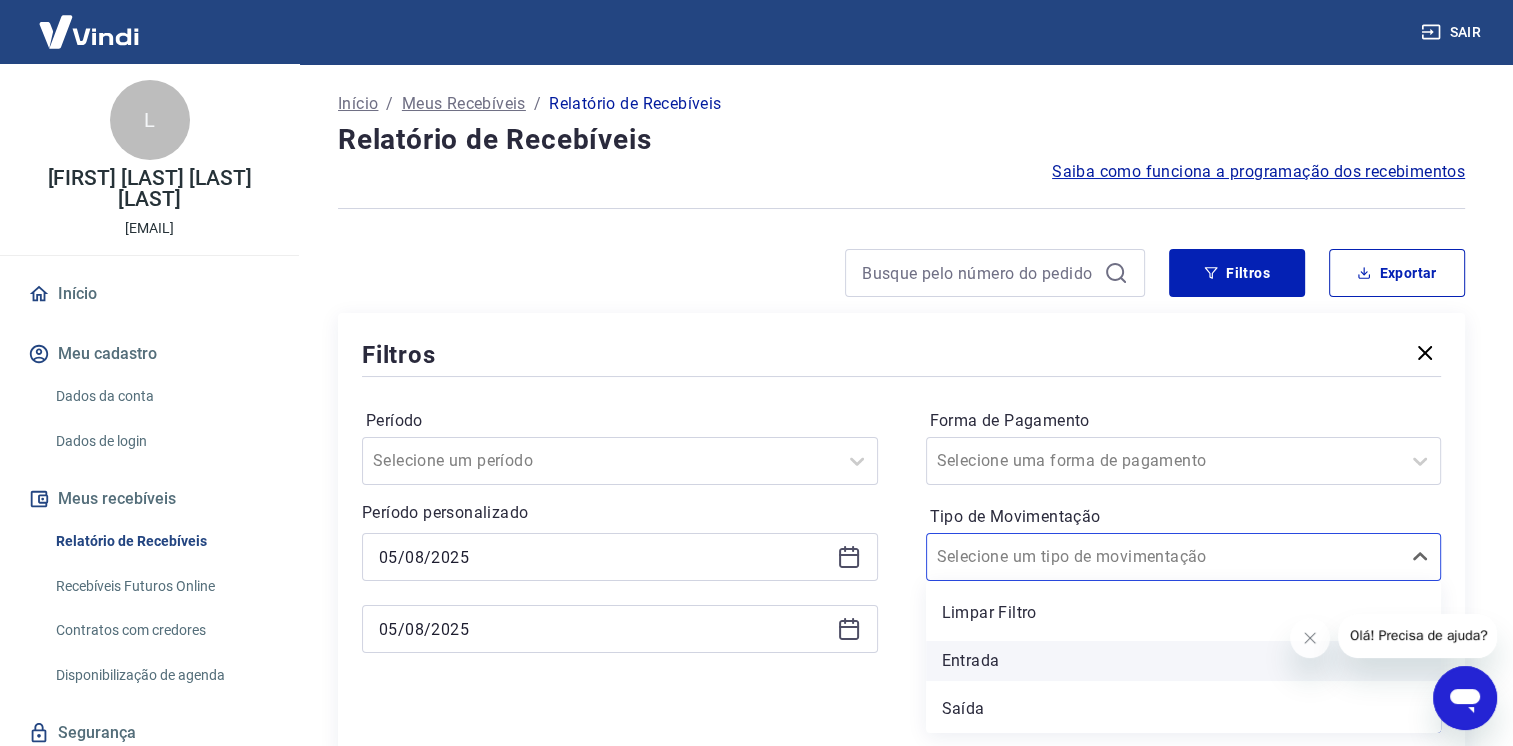 click on "Entrada" at bounding box center (1184, 661) 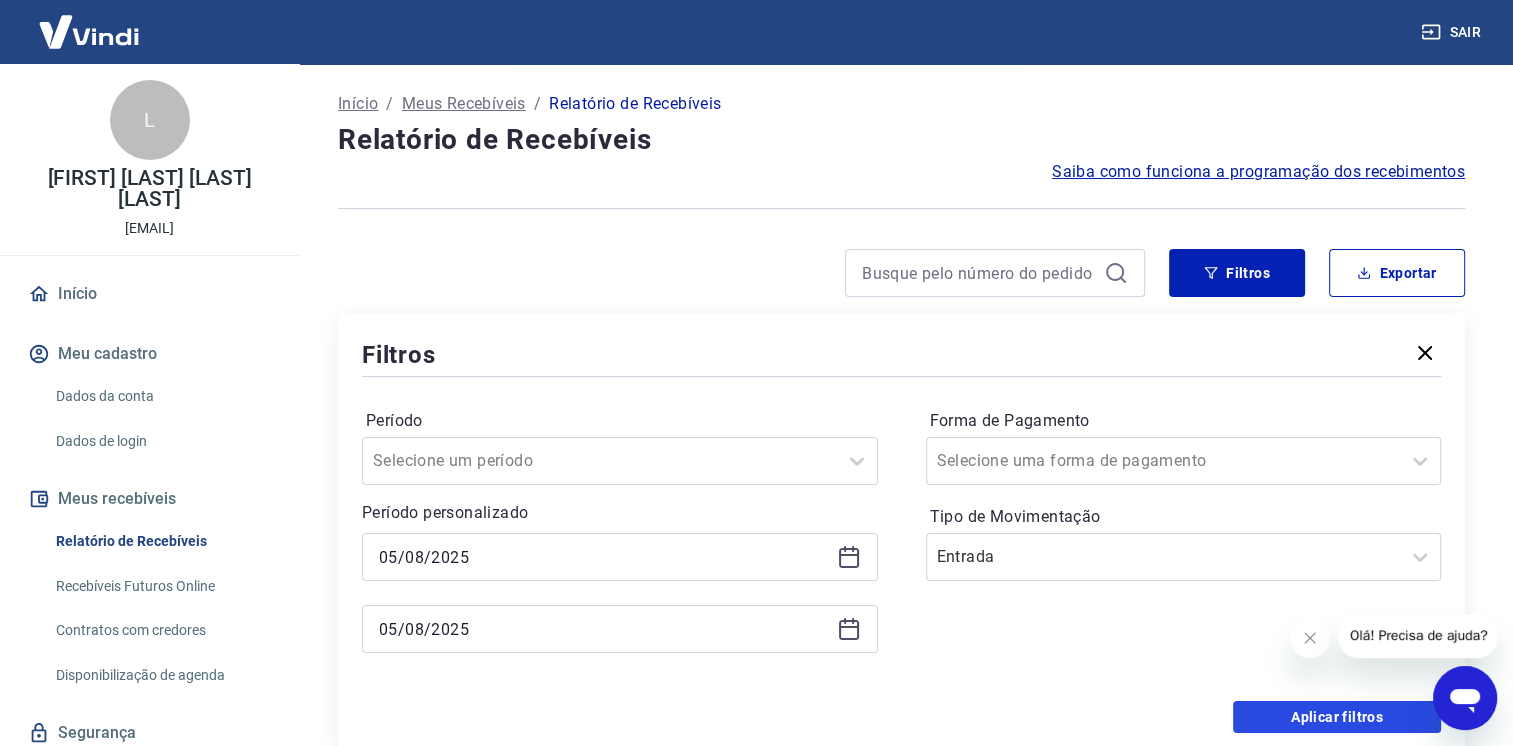 drag, startPoint x: 1328, startPoint y: 719, endPoint x: 1319, endPoint y: 676, distance: 43.931767 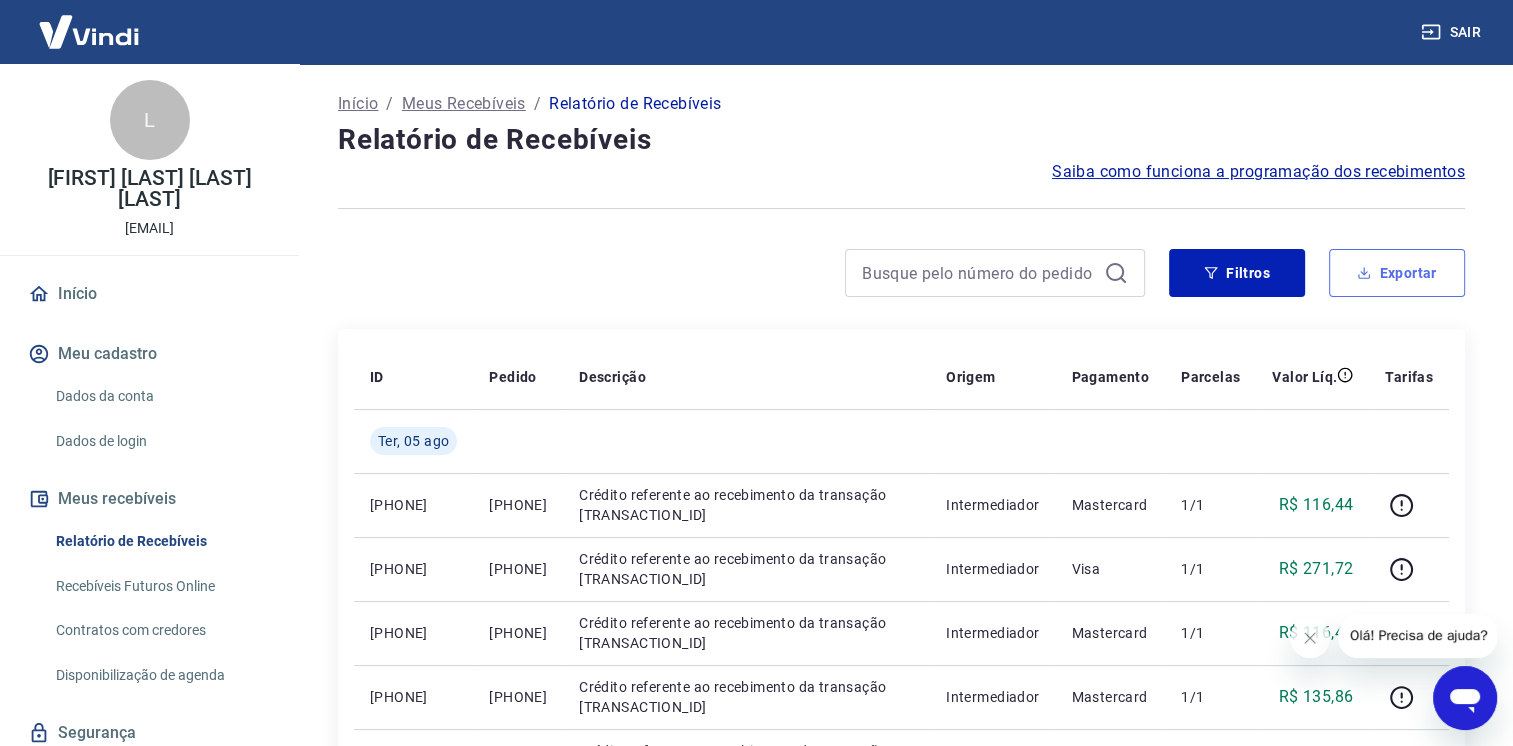 click on "Exportar" at bounding box center [1397, 273] 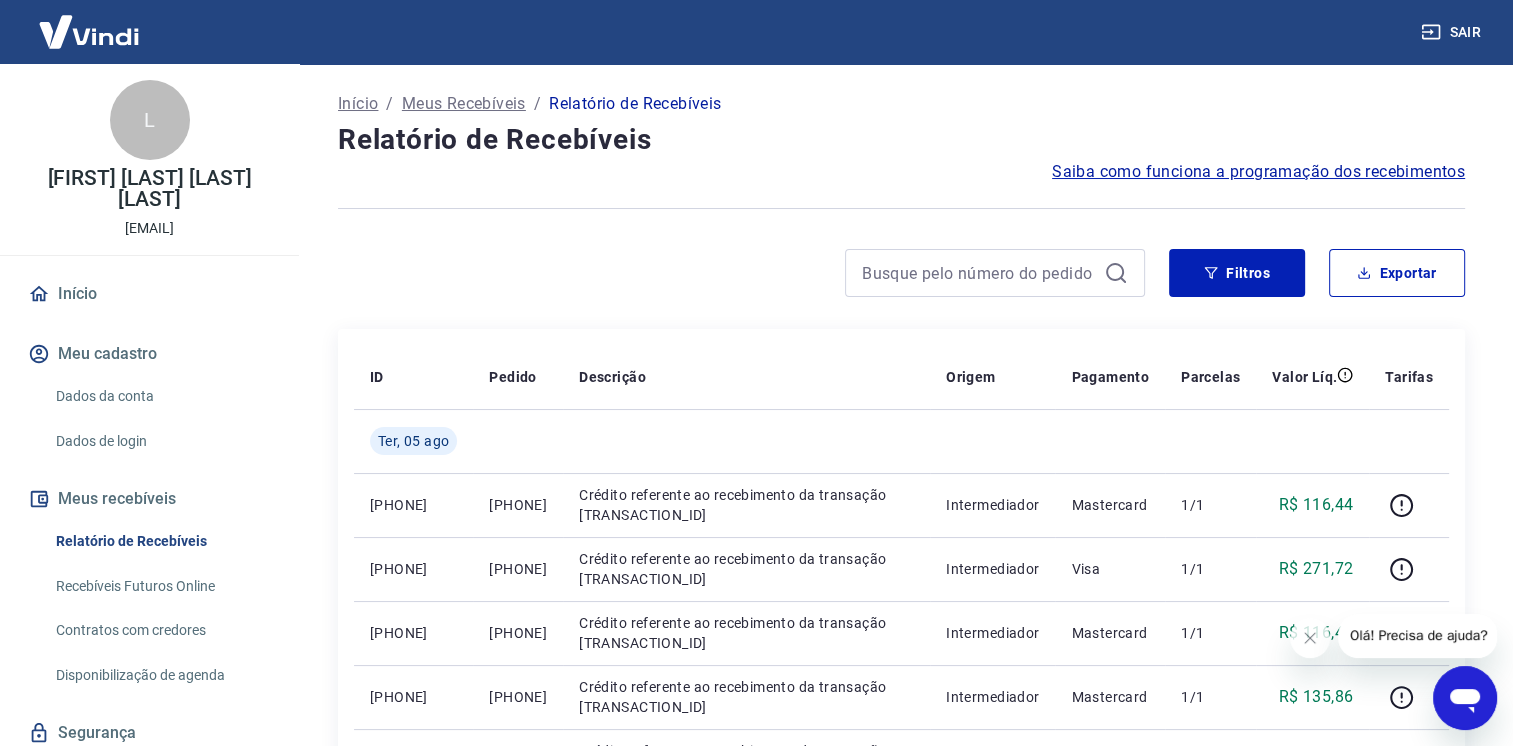 type on "05/08/2025" 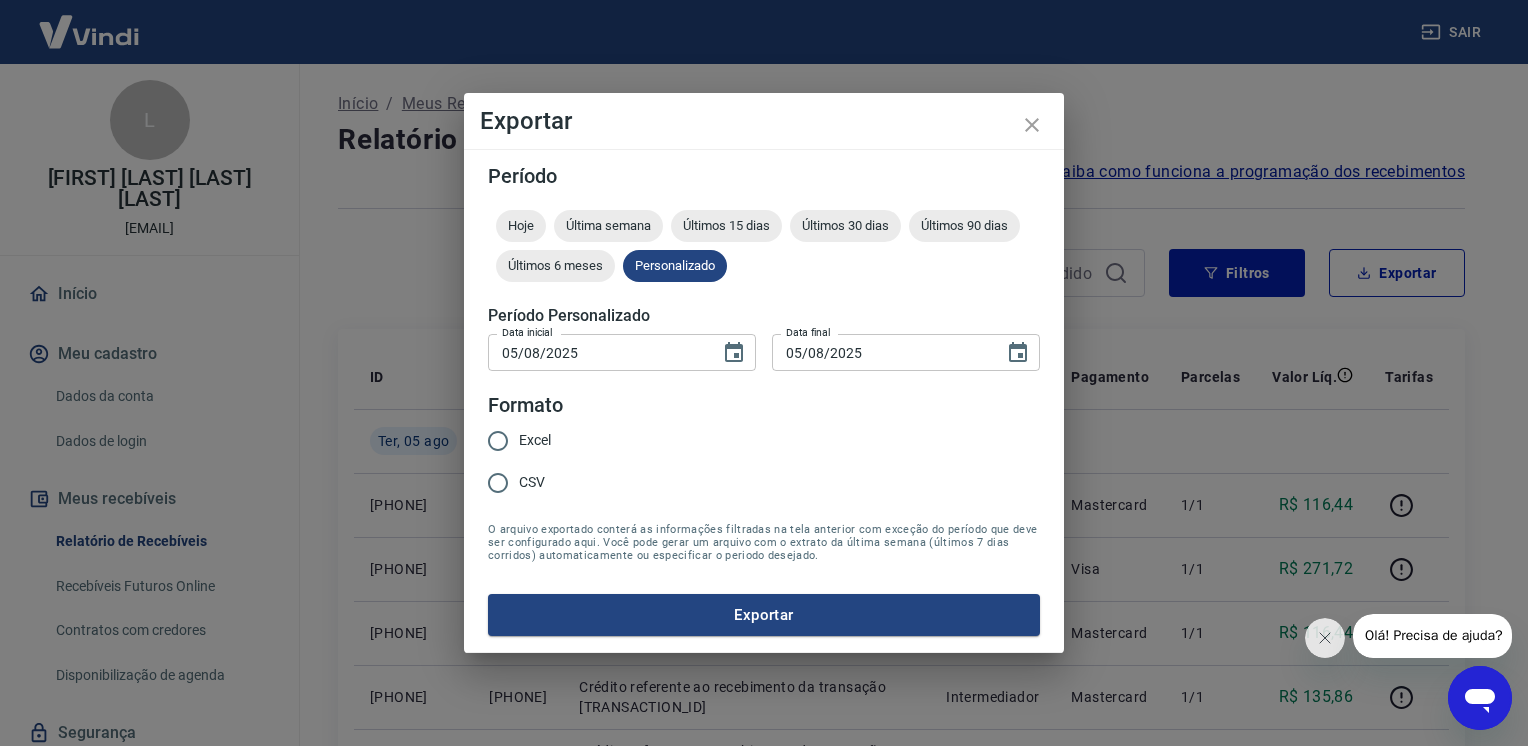 click on "Excel" at bounding box center [514, 441] 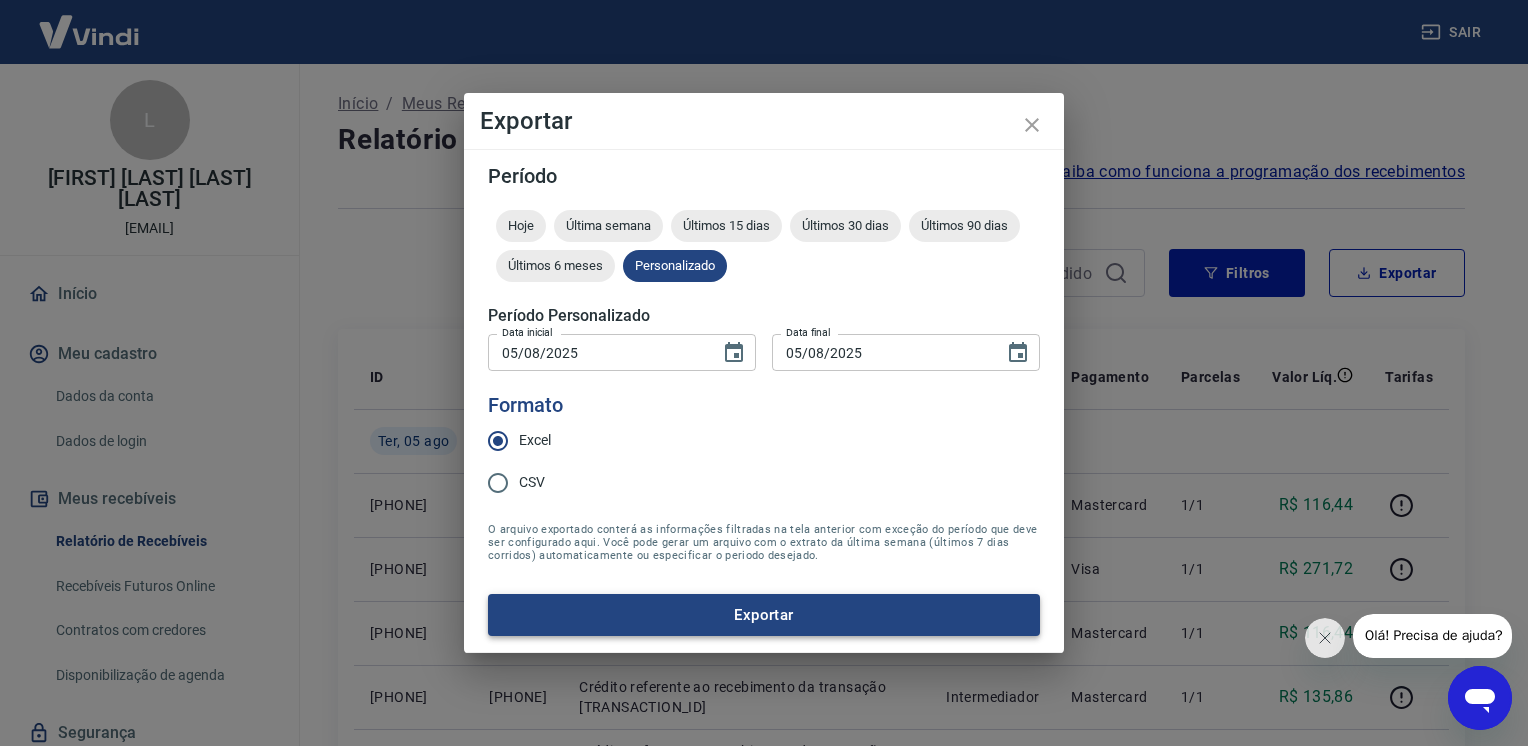 click on "Exportar" at bounding box center [764, 615] 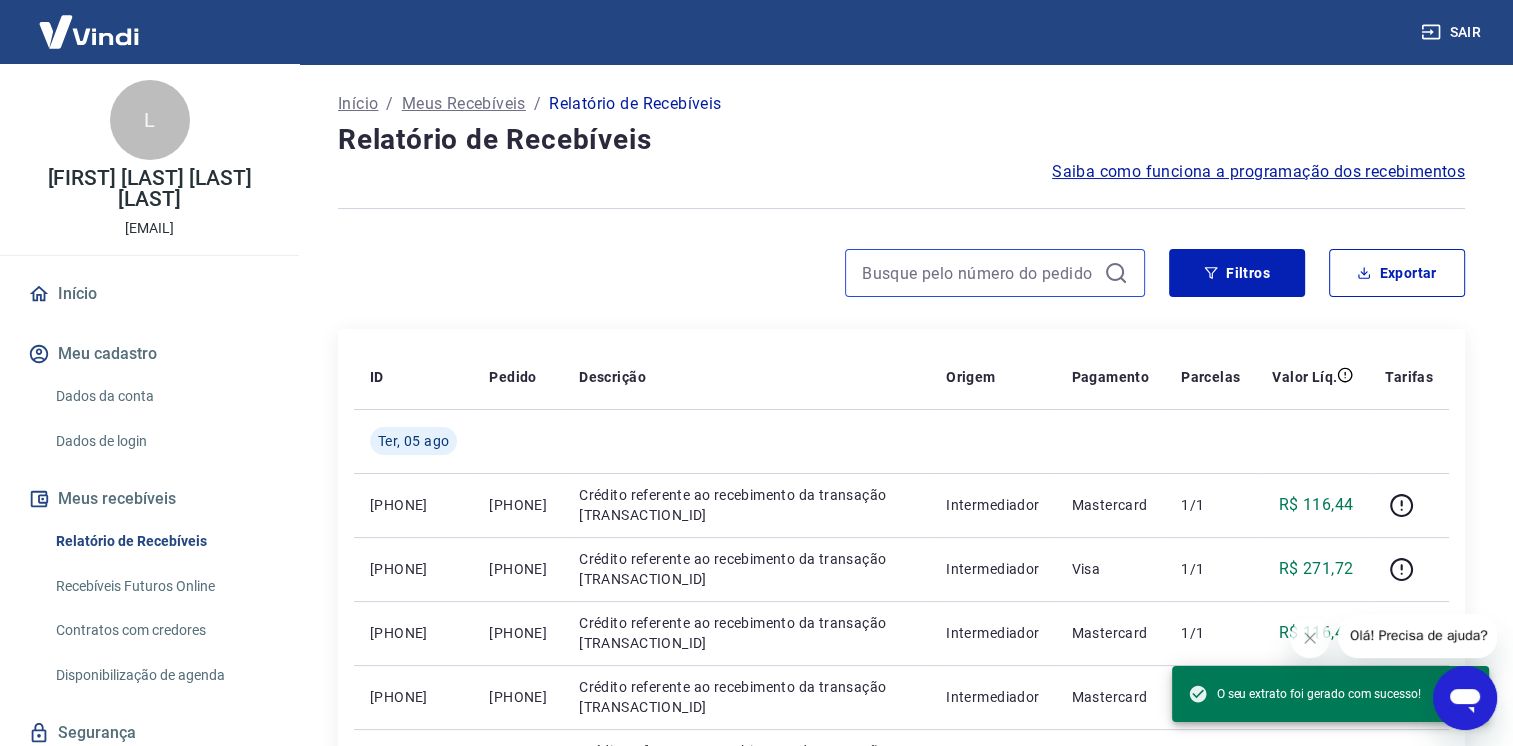 drag, startPoint x: 887, startPoint y: 269, endPoint x: 891, endPoint y: 250, distance: 19.416489 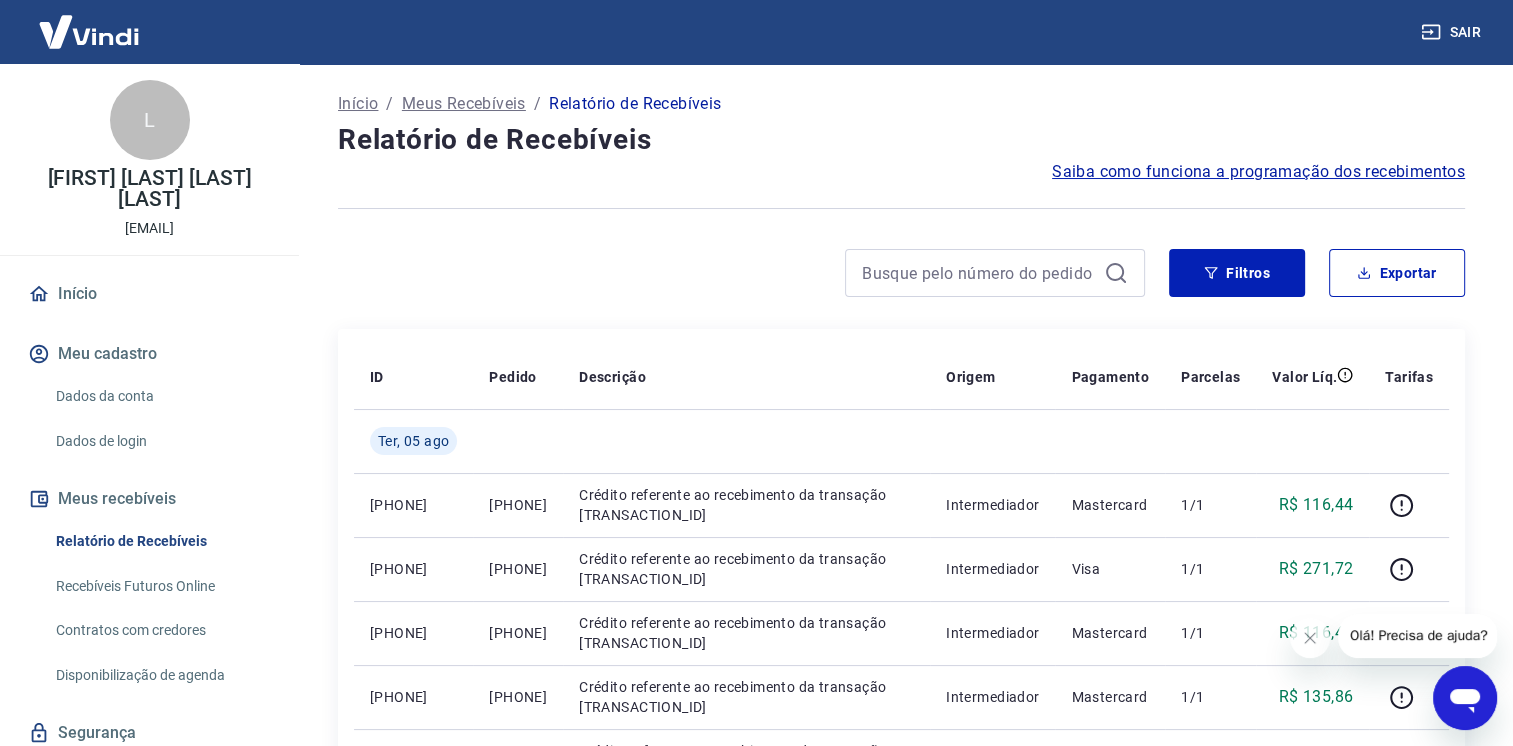 click on "Sair" at bounding box center (1453, 32) 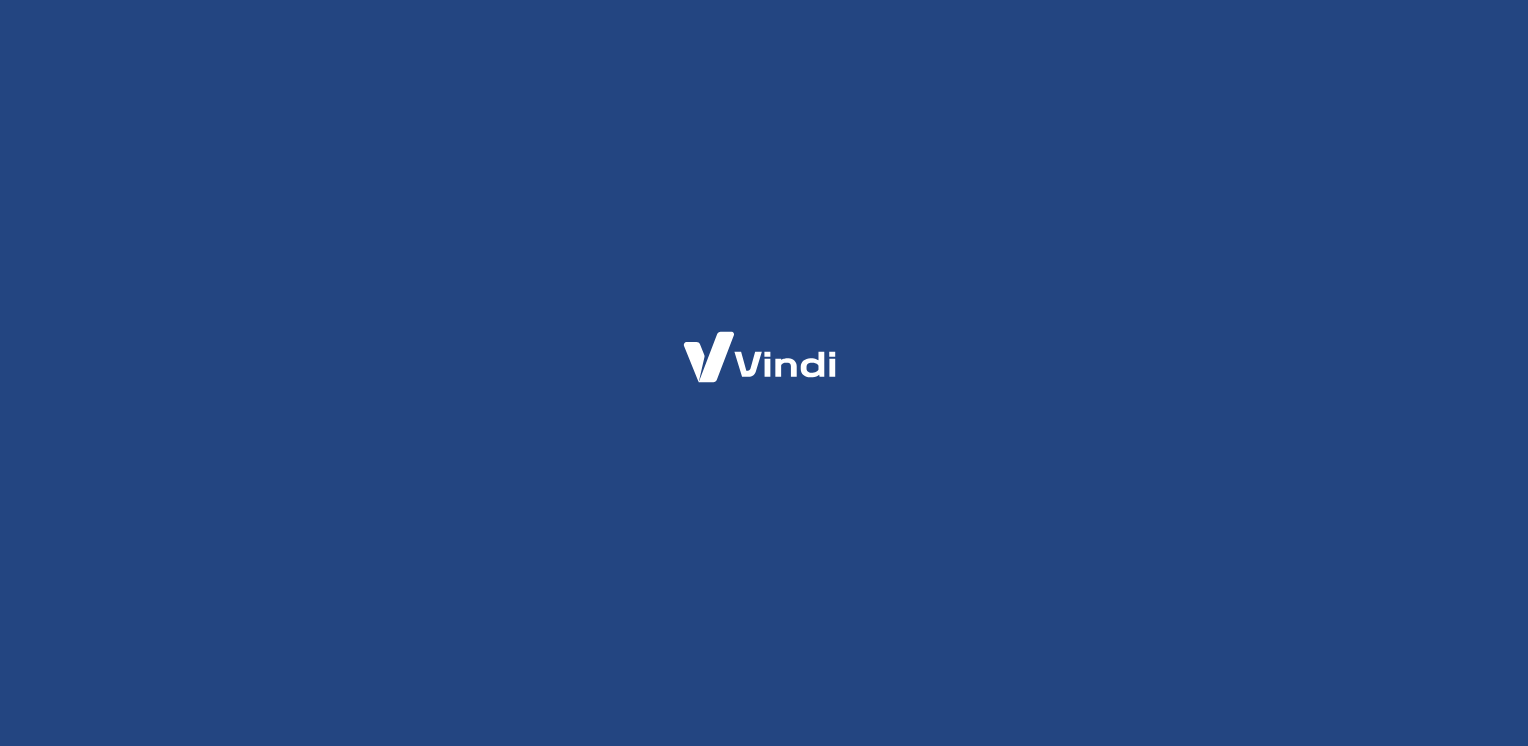 scroll, scrollTop: 0, scrollLeft: 0, axis: both 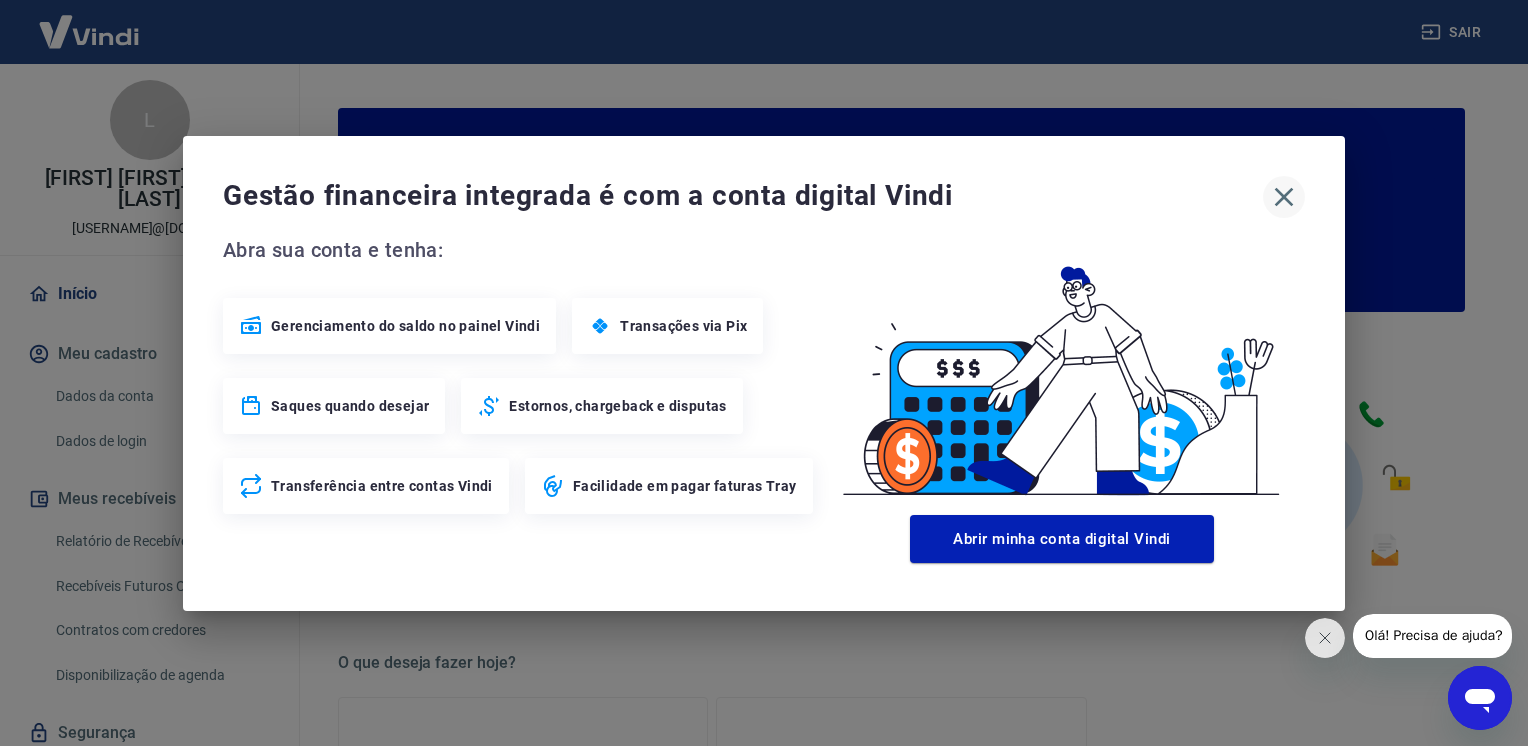 click 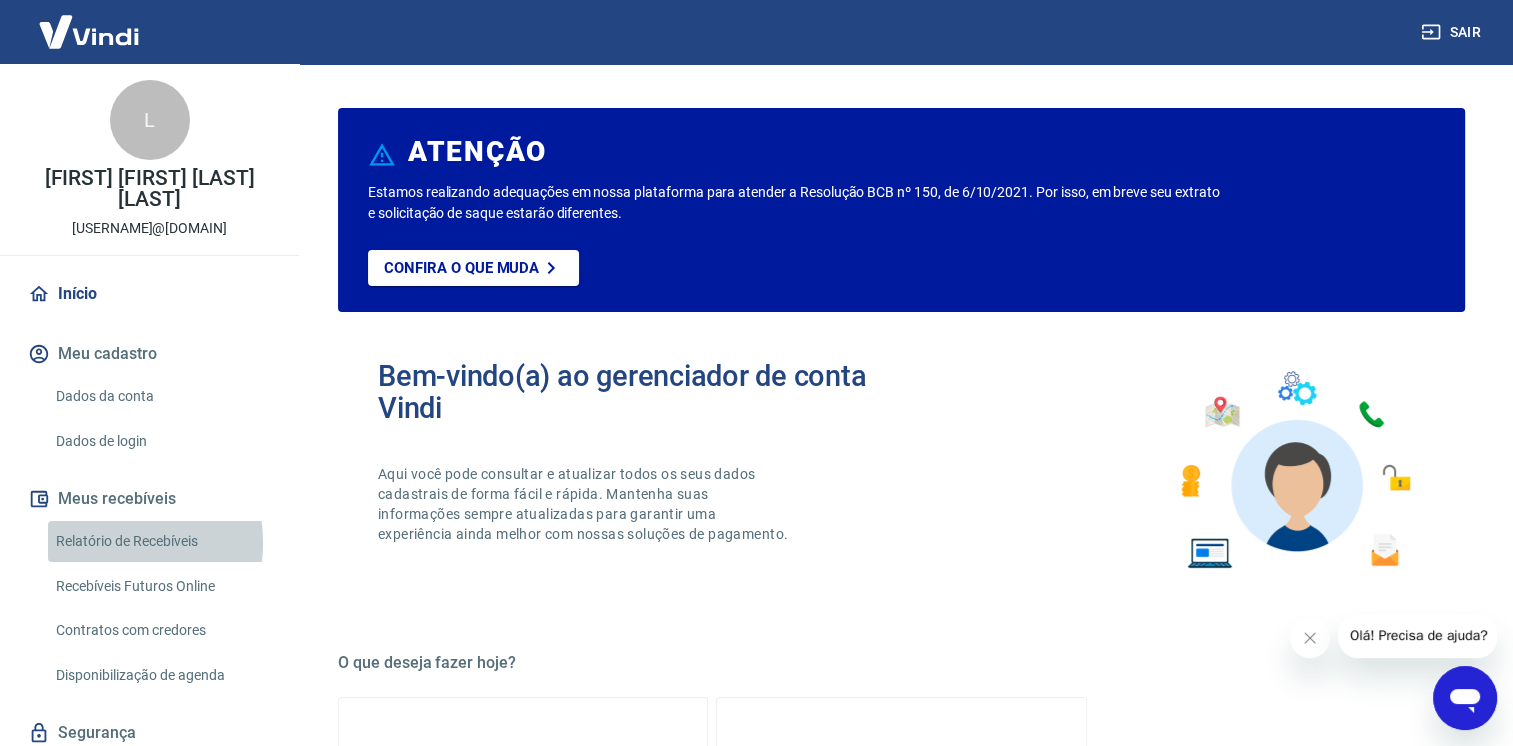 click on "Relatório de Recebíveis" at bounding box center [161, 541] 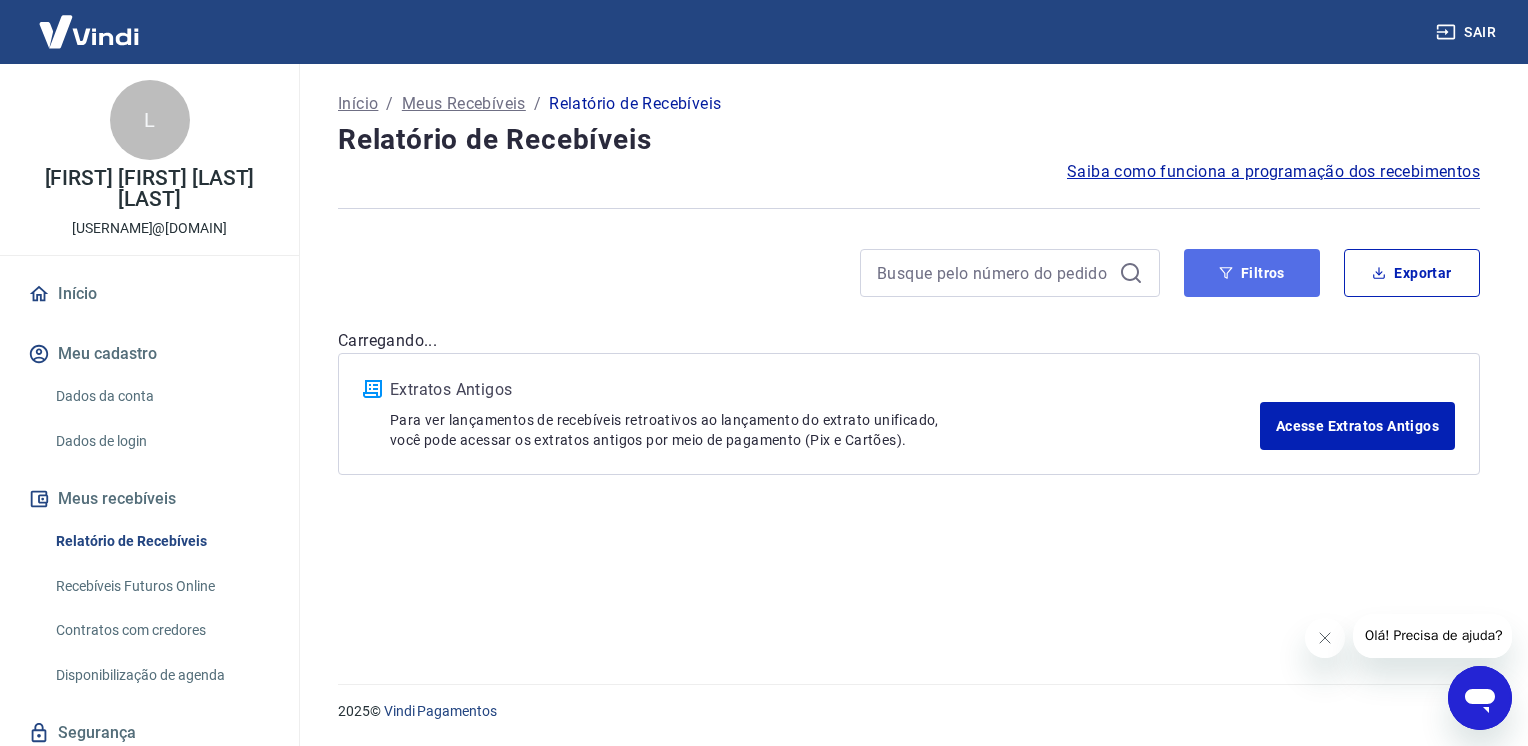 click on "Filtros" at bounding box center (1252, 273) 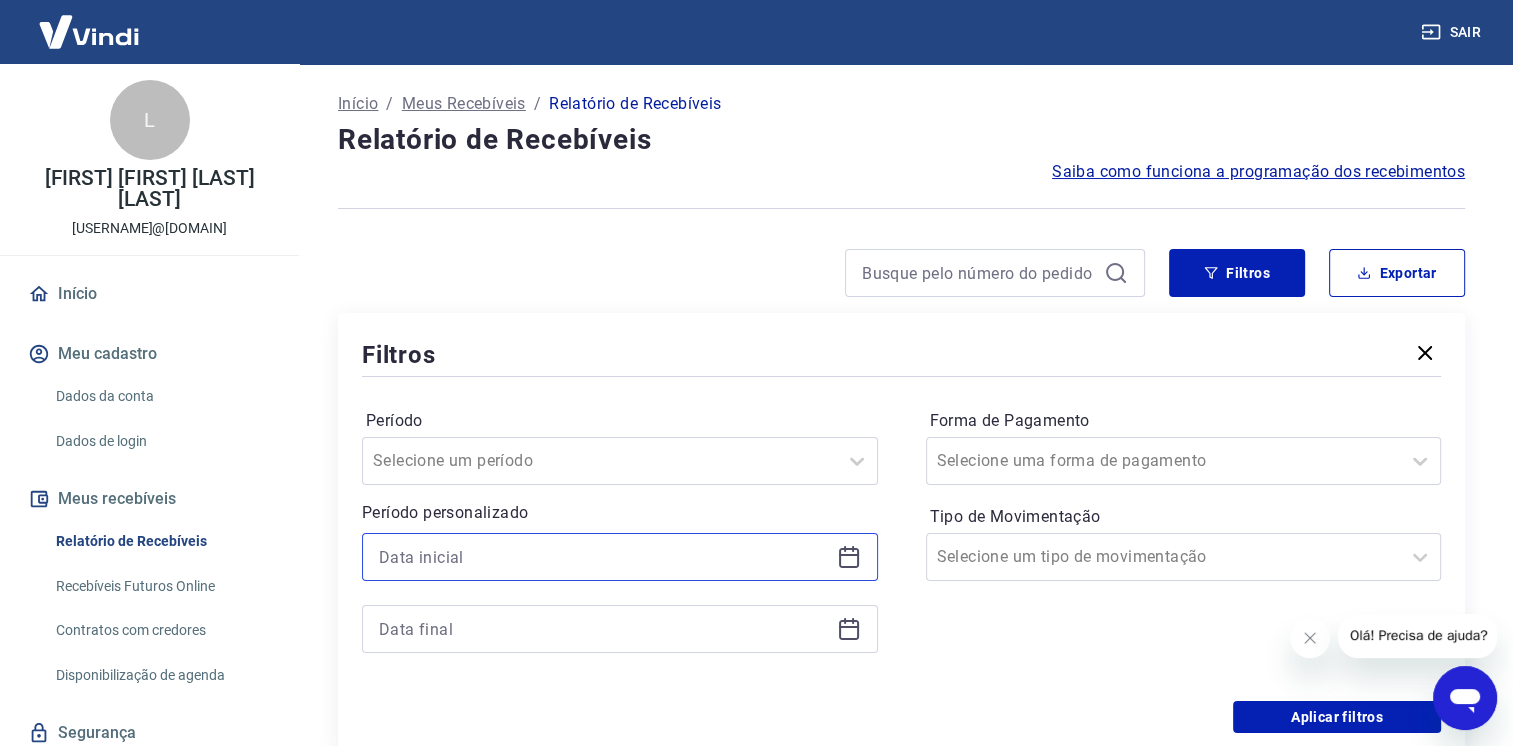 click at bounding box center (604, 557) 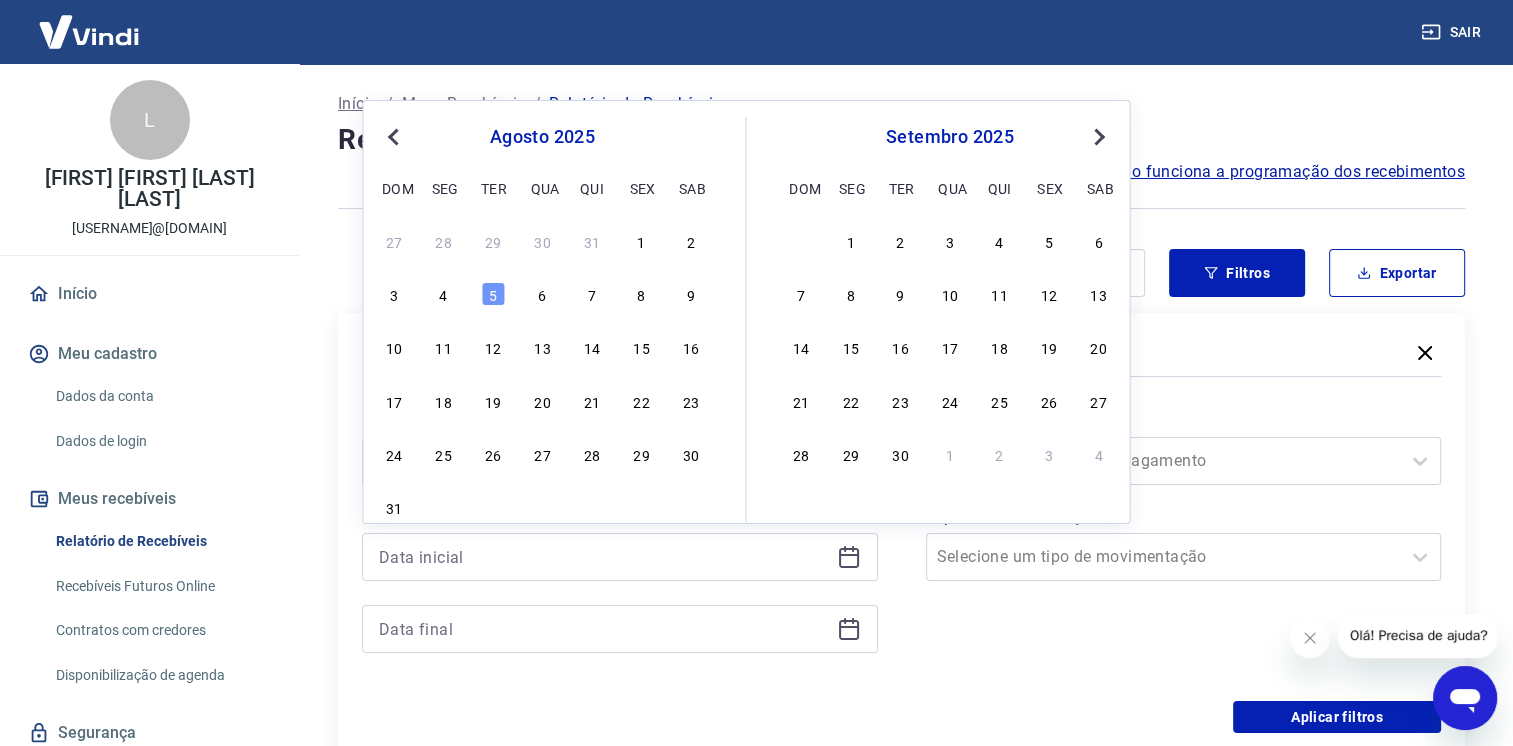 drag, startPoint x: 500, startPoint y: 301, endPoint x: 480, endPoint y: 622, distance: 321.62244 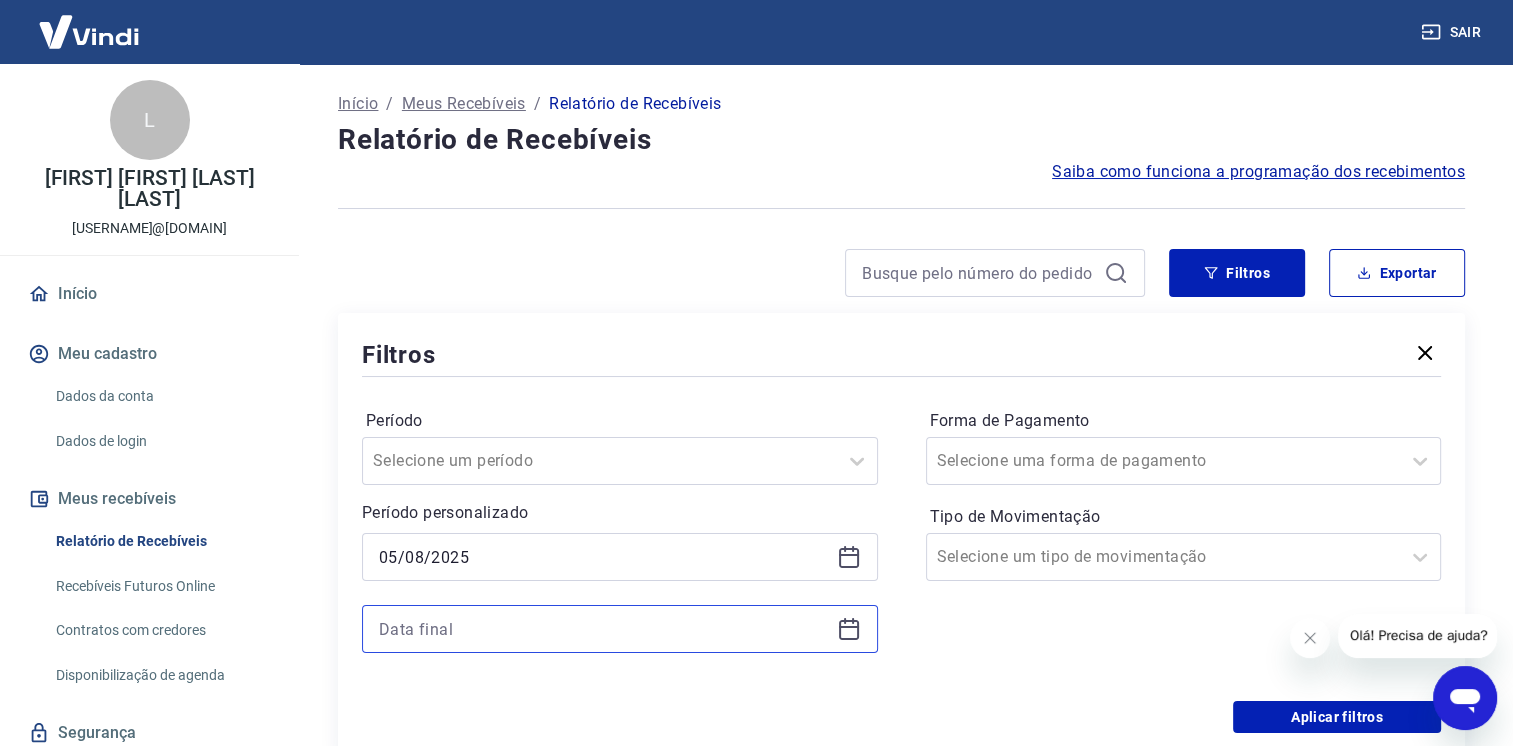 click at bounding box center (604, 629) 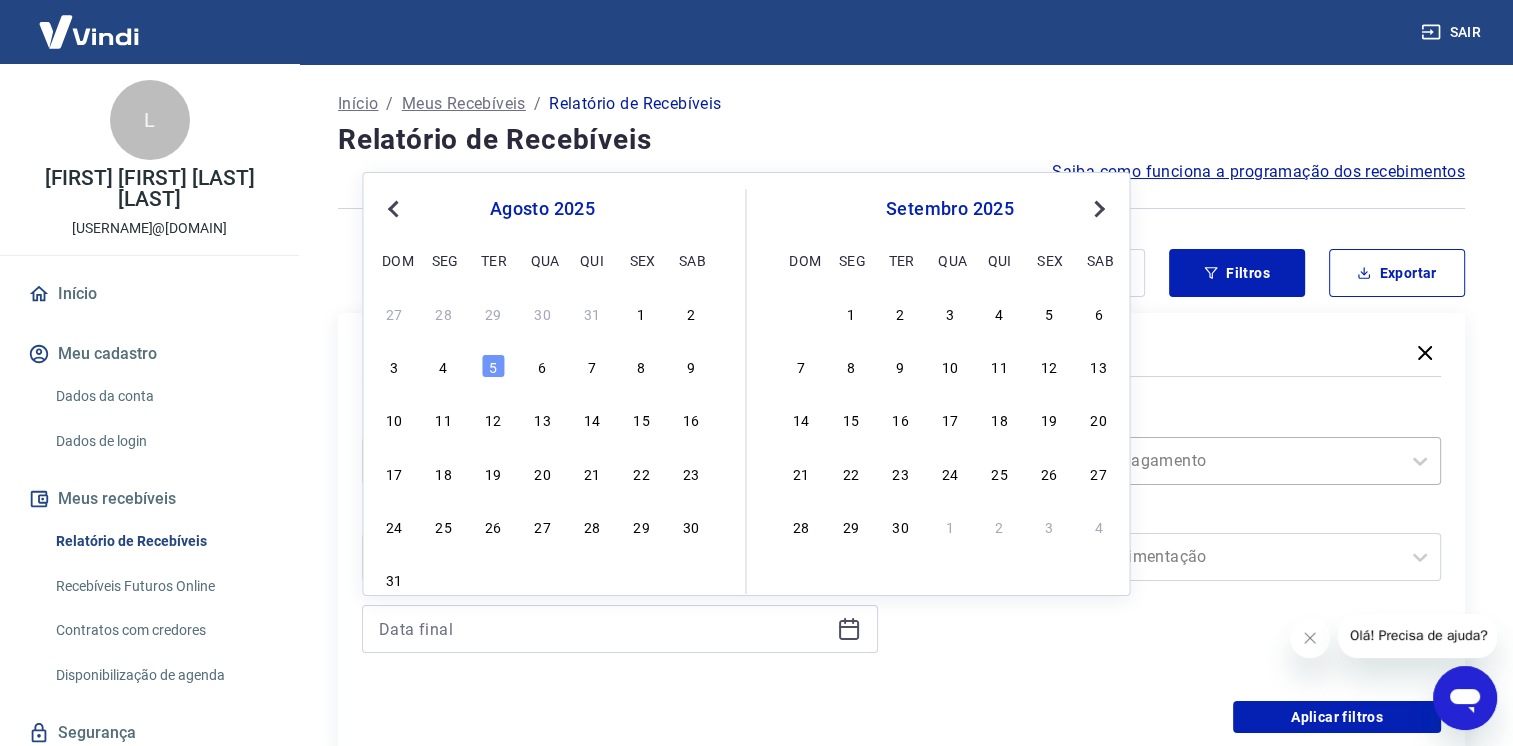 drag, startPoint x: 501, startPoint y: 365, endPoint x: 1181, endPoint y: 477, distance: 689.1618 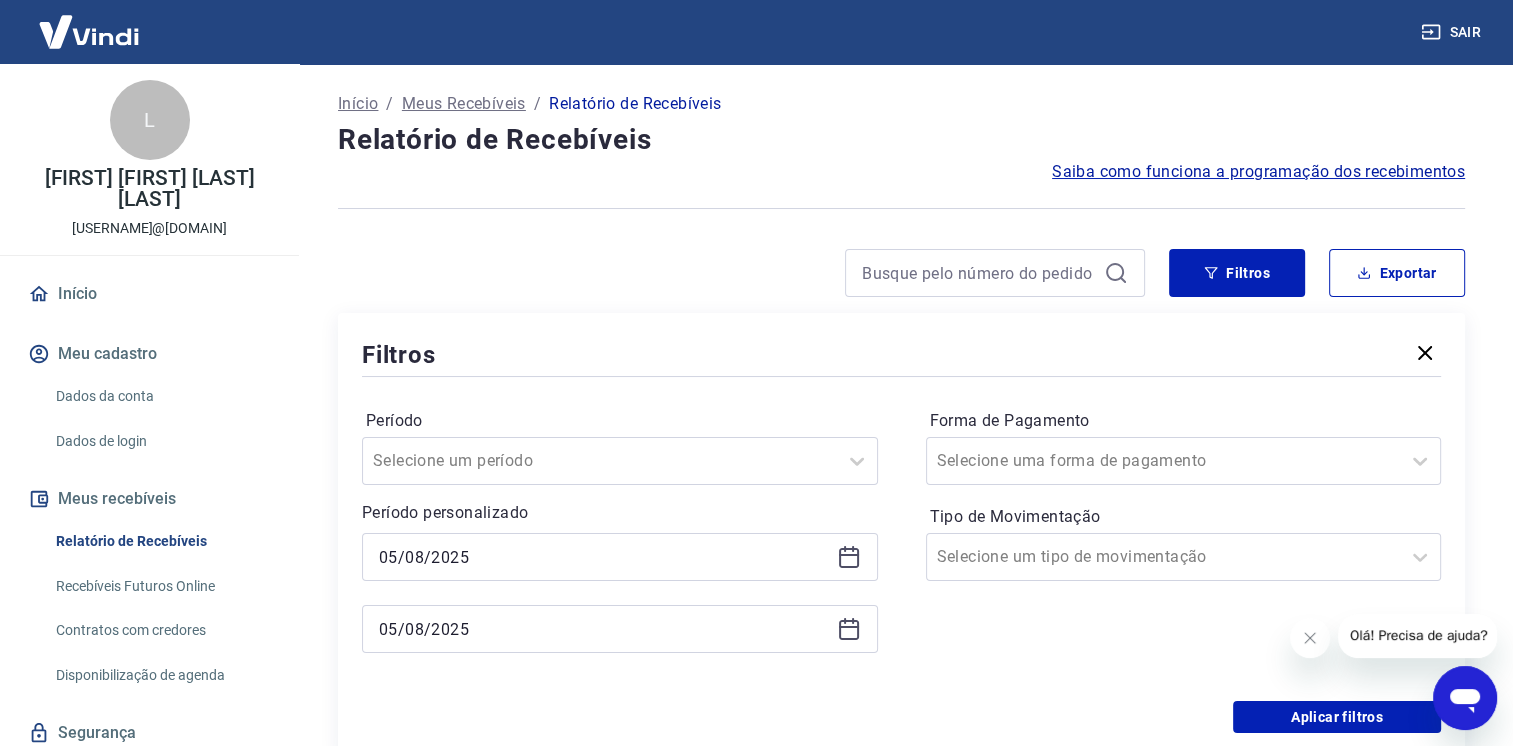 click on "Forma de Pagamento Selecione uma forma de pagamento Tipo de Movimentação Selecione um tipo de movimentação" at bounding box center (1184, 541) 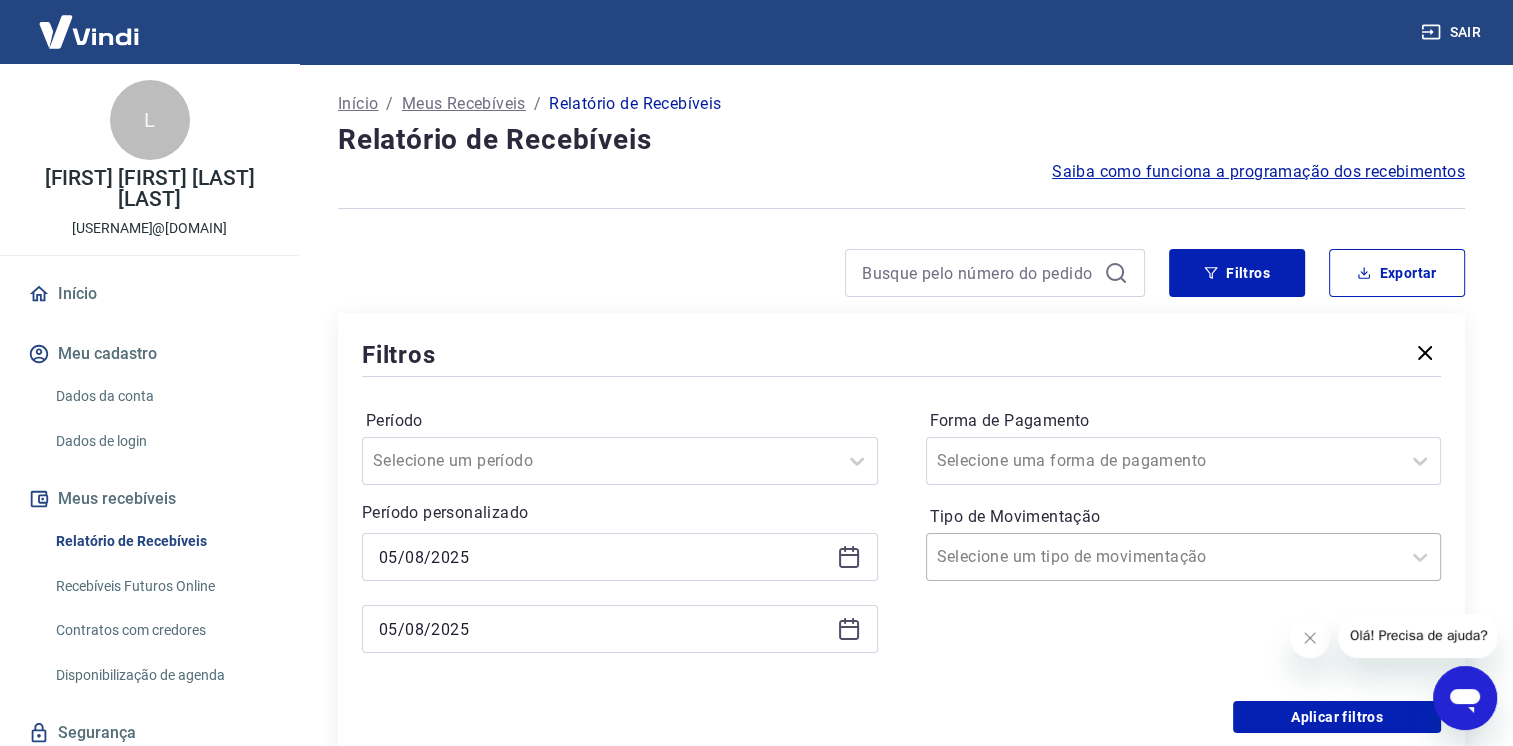 click at bounding box center (1164, 557) 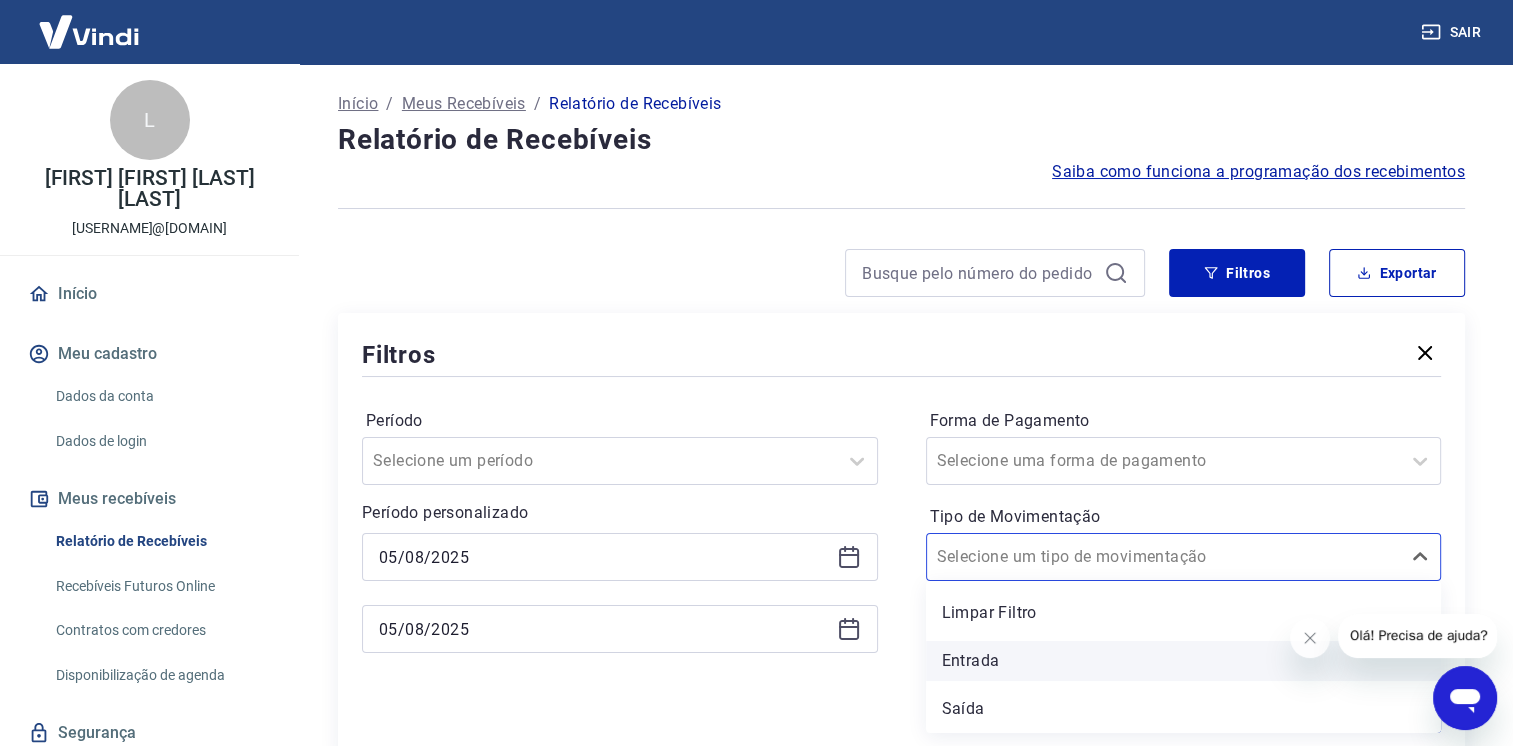 click on "Entrada" at bounding box center (1184, 661) 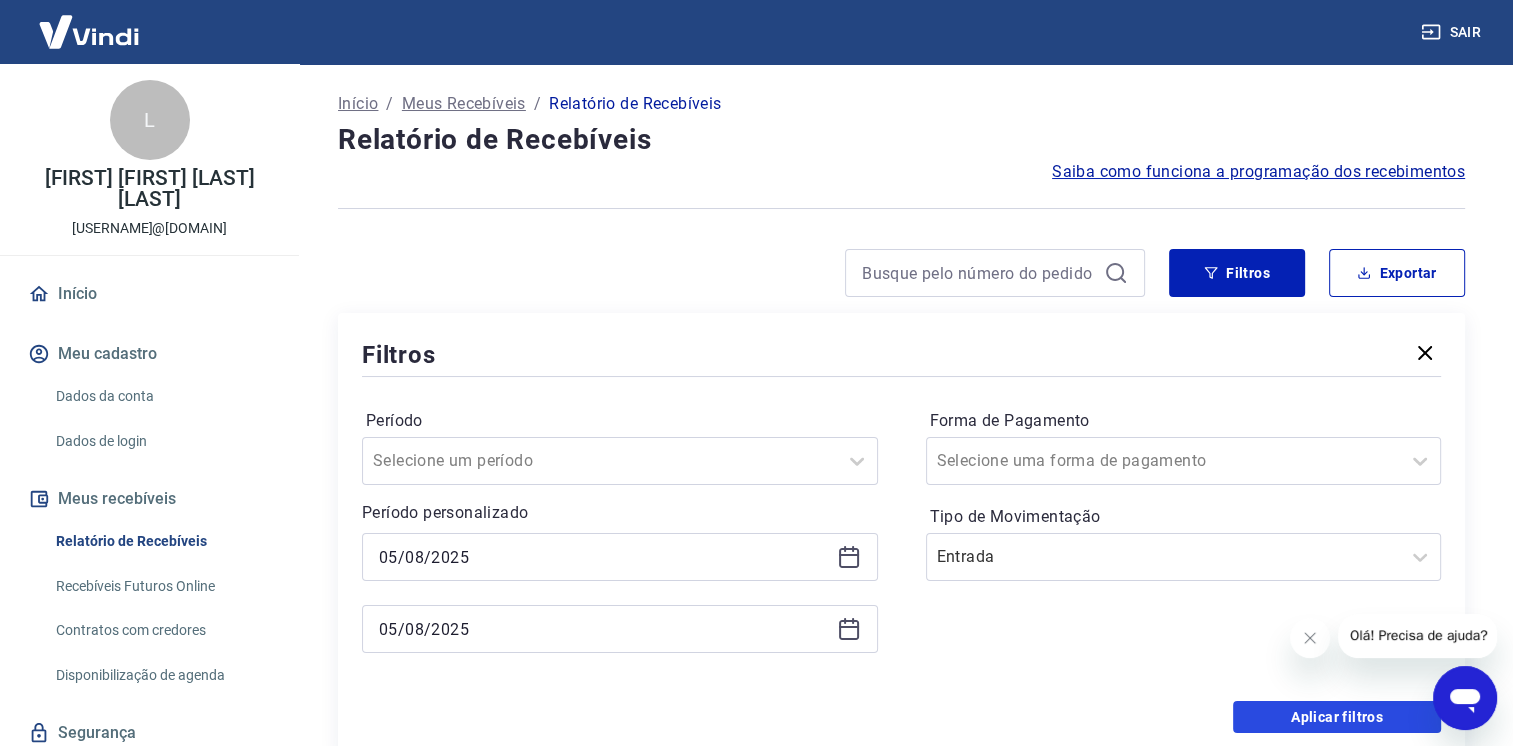 click on "Aplicar filtros" at bounding box center [1337, 717] 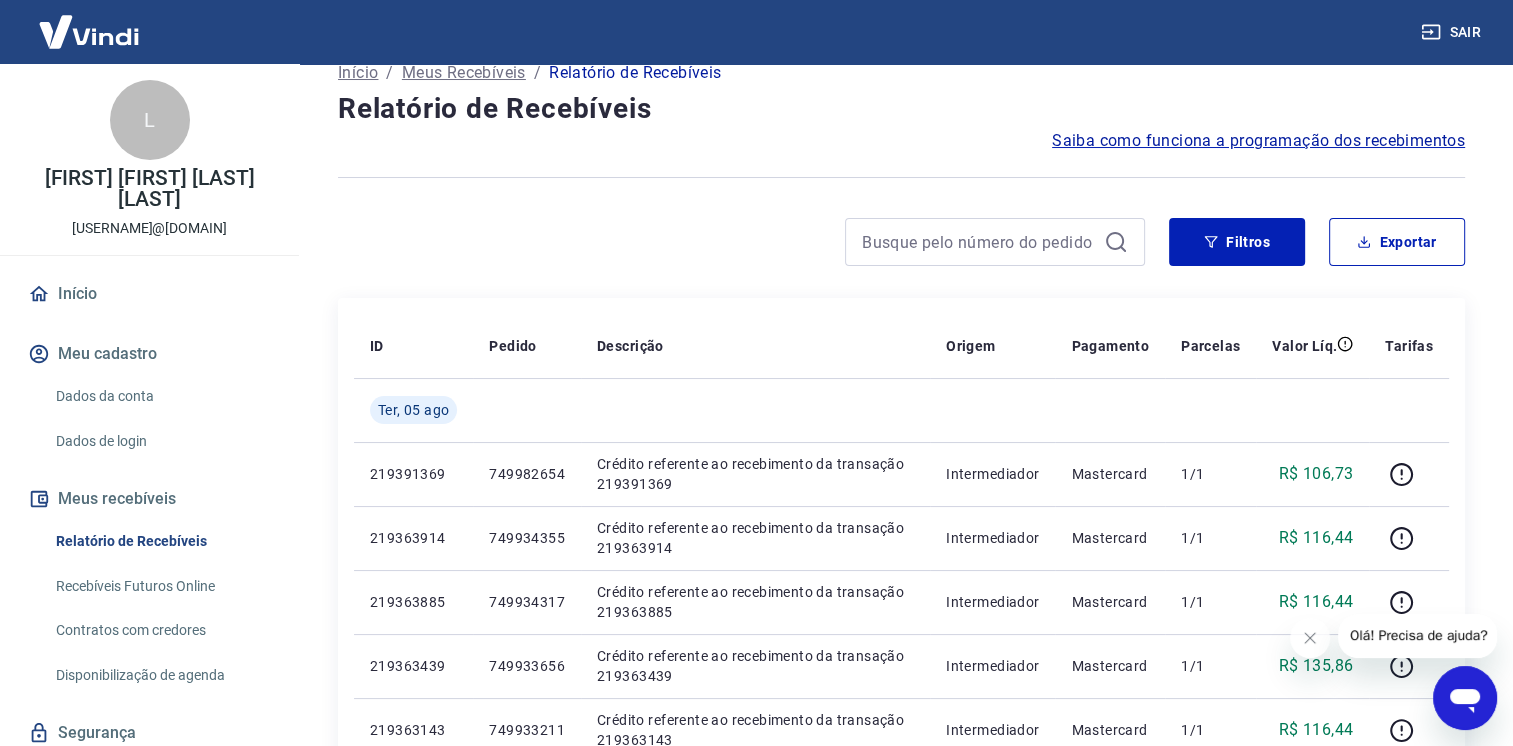 scroll, scrollTop: 0, scrollLeft: 0, axis: both 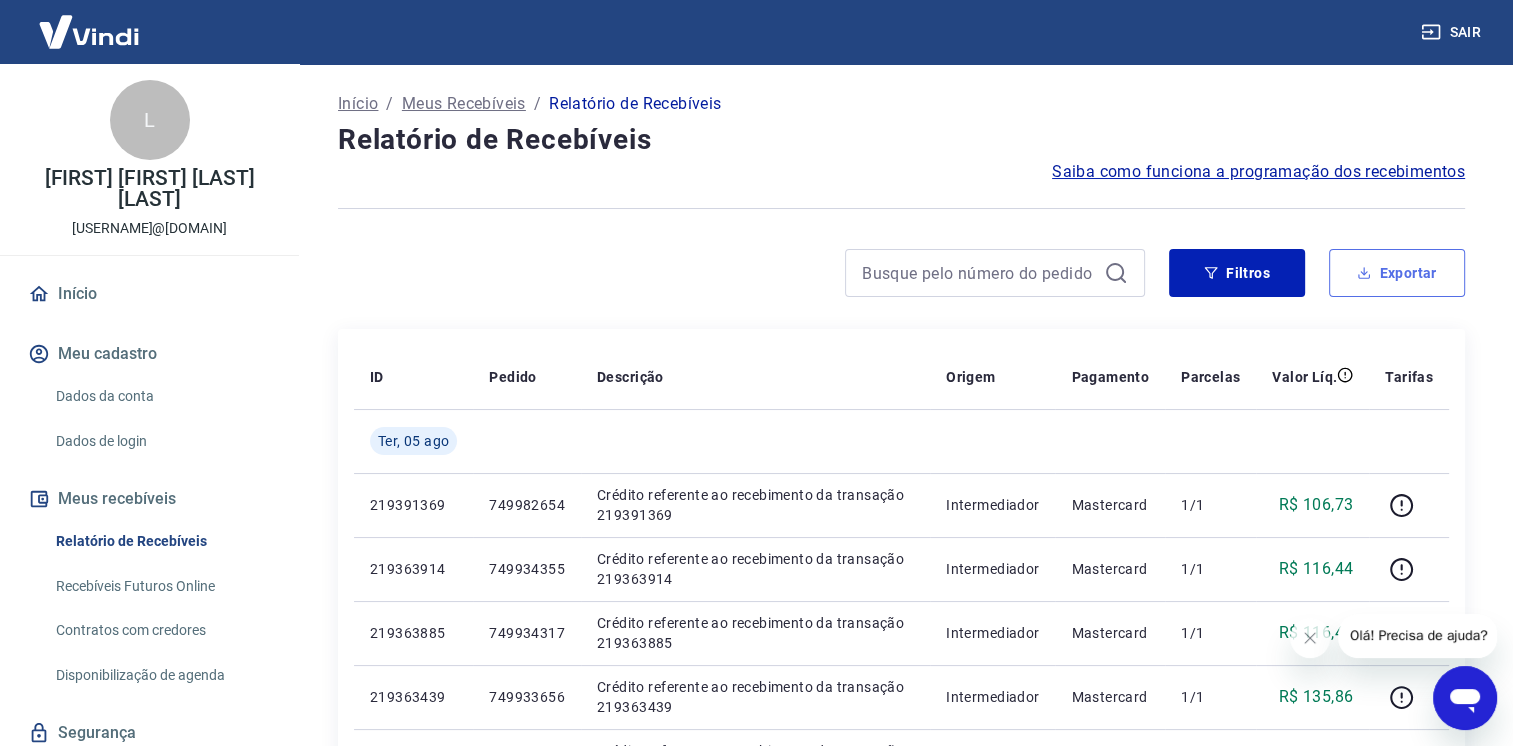 click on "Exportar" at bounding box center [1397, 273] 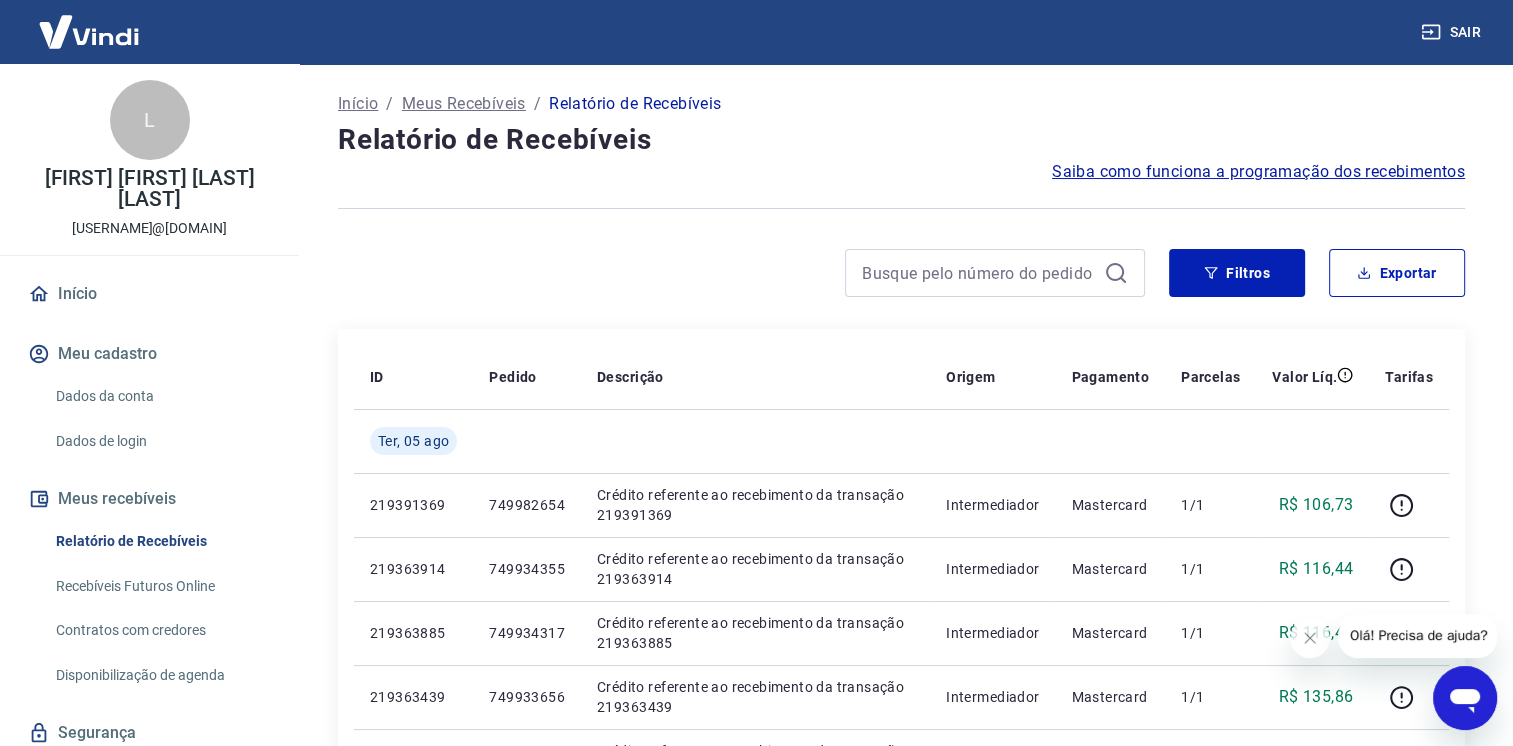 type on "05/08/2025" 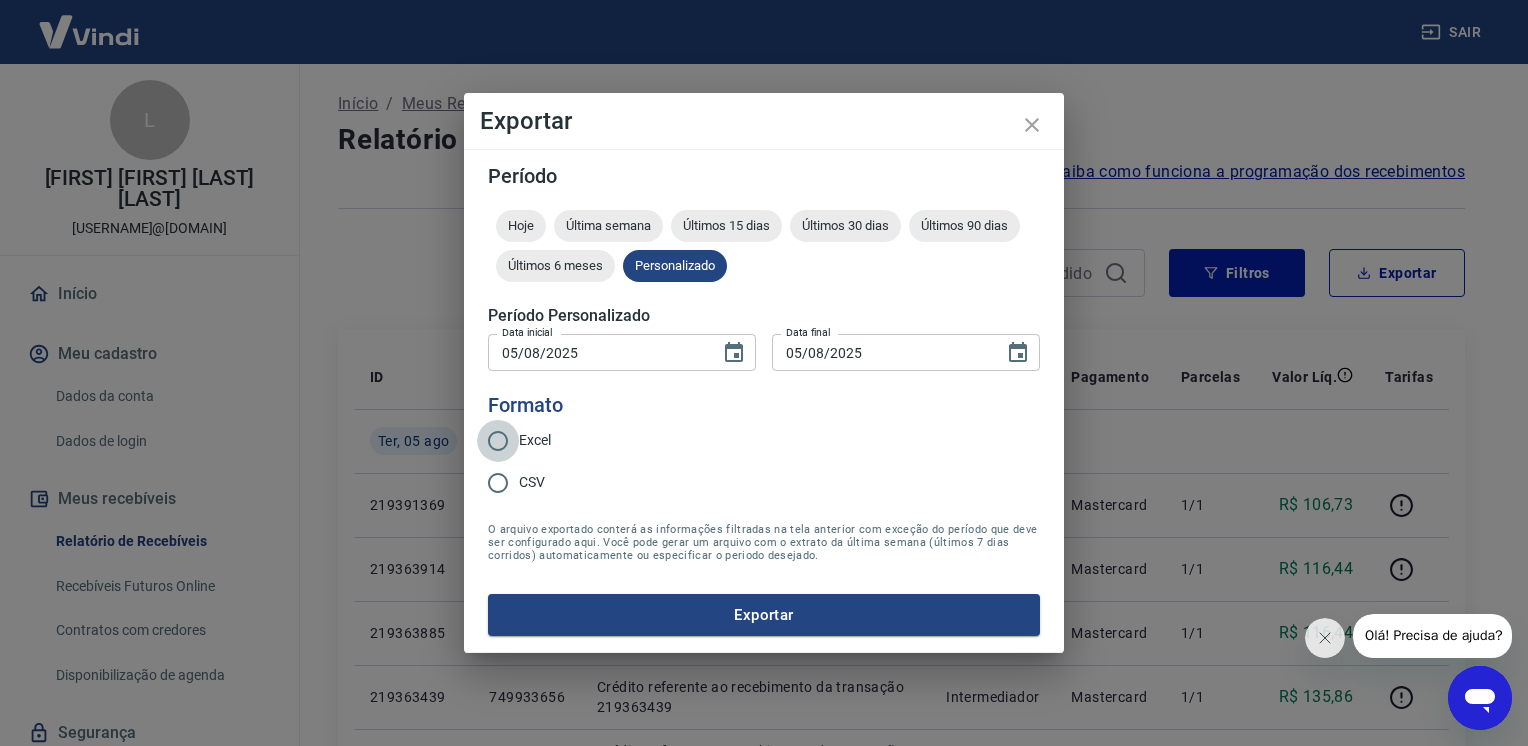 click on "Excel" at bounding box center [498, 441] 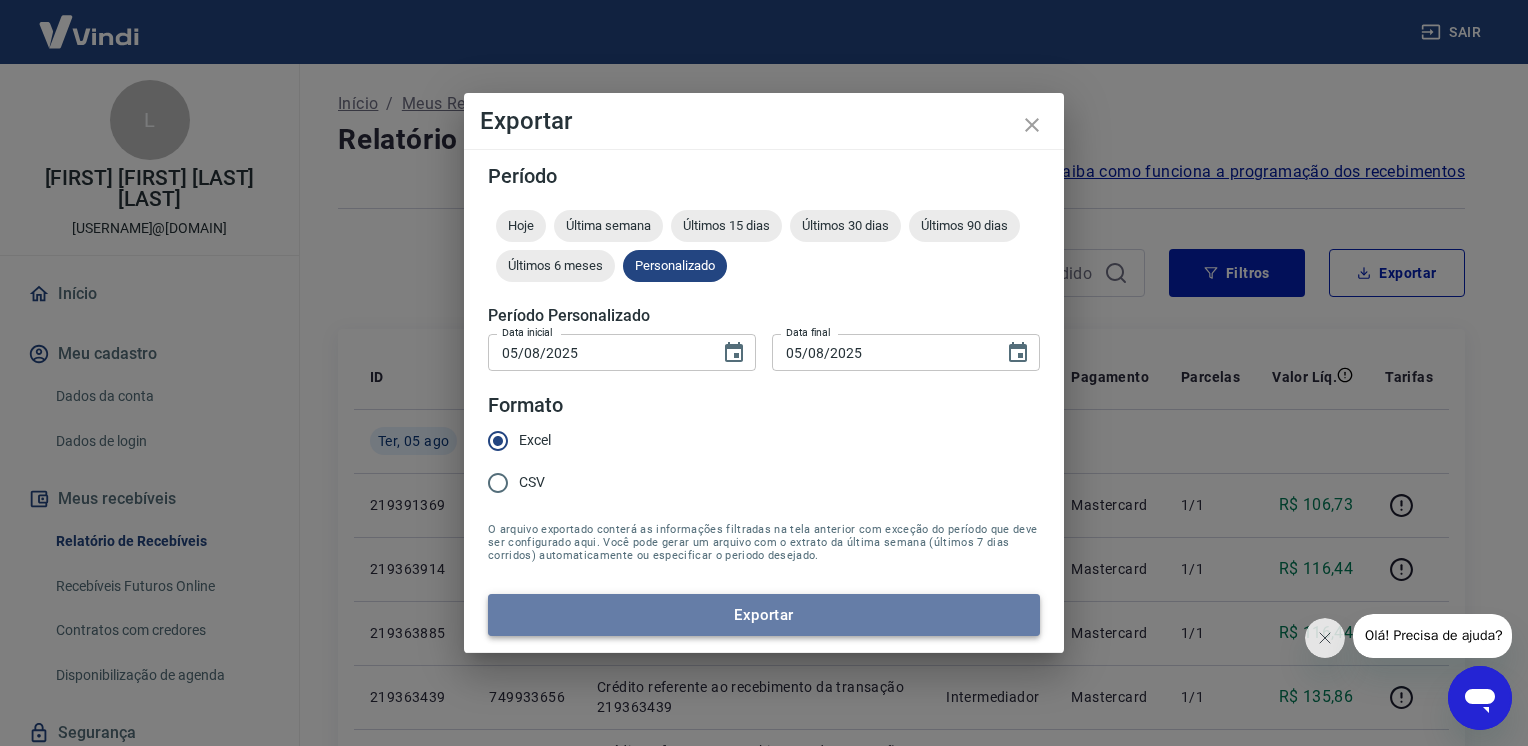 click on "Exportar" at bounding box center [764, 615] 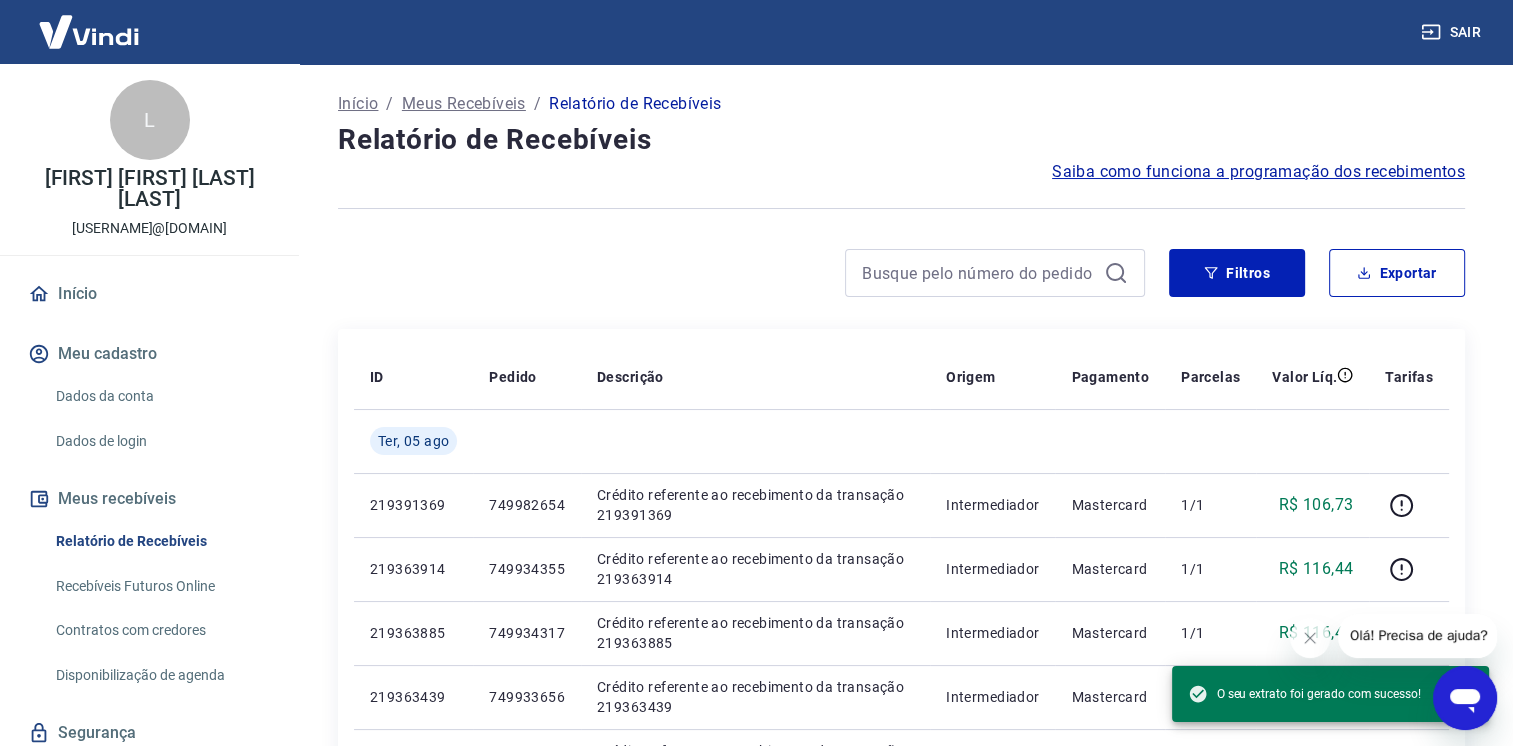 click at bounding box center [901, 208] 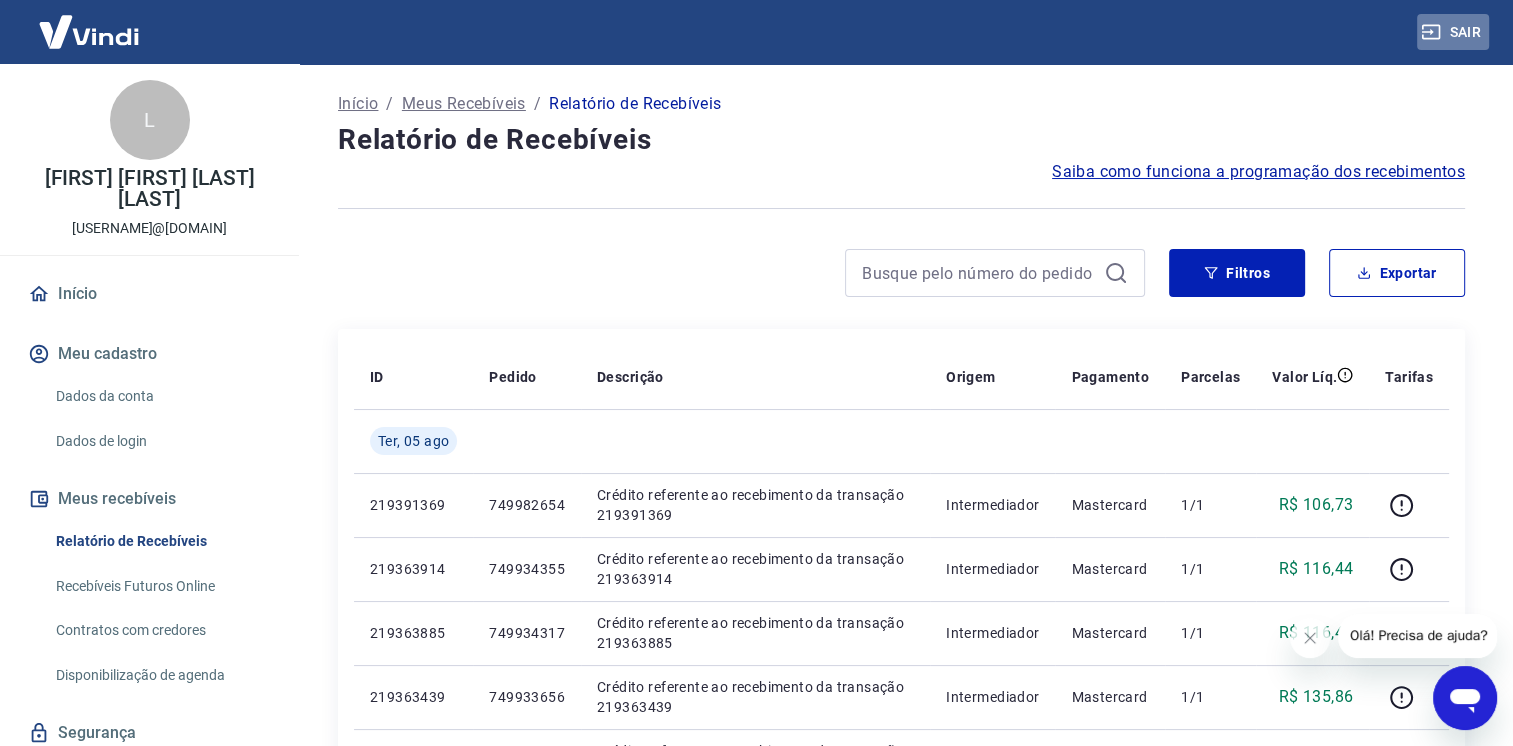 click 